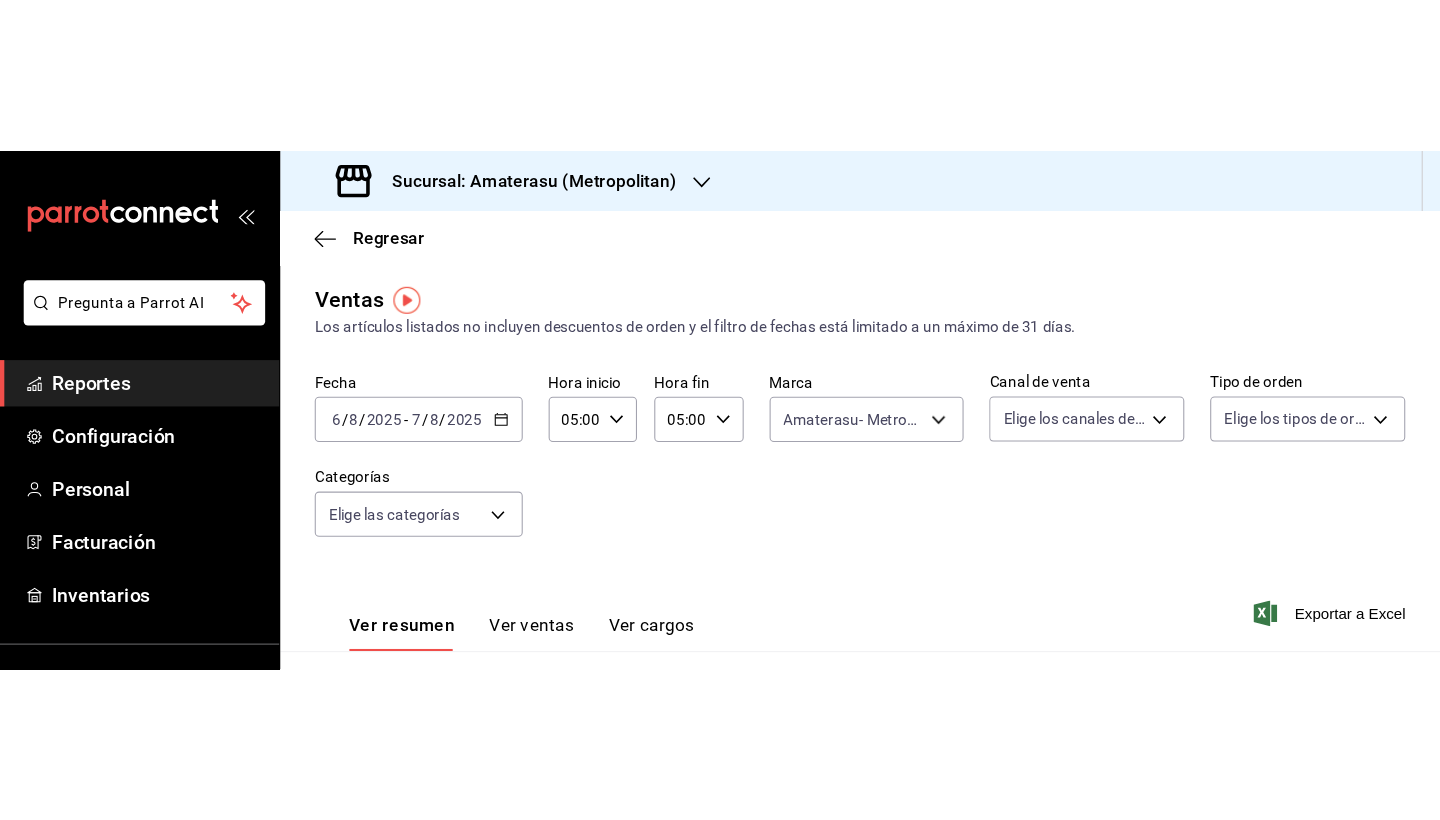 scroll, scrollTop: 0, scrollLeft: 0, axis: both 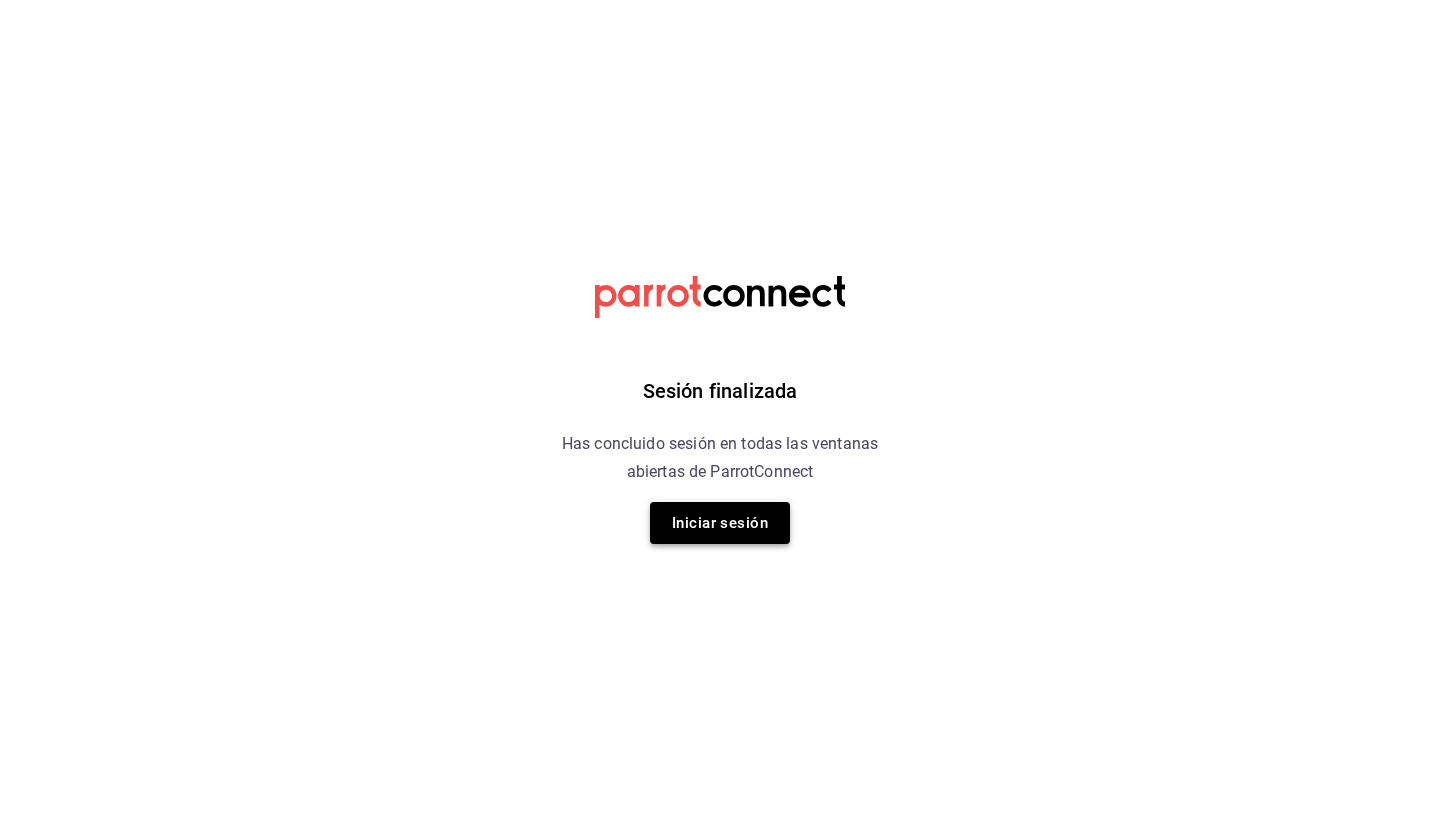 click on "Iniciar sesión" at bounding box center (720, 523) 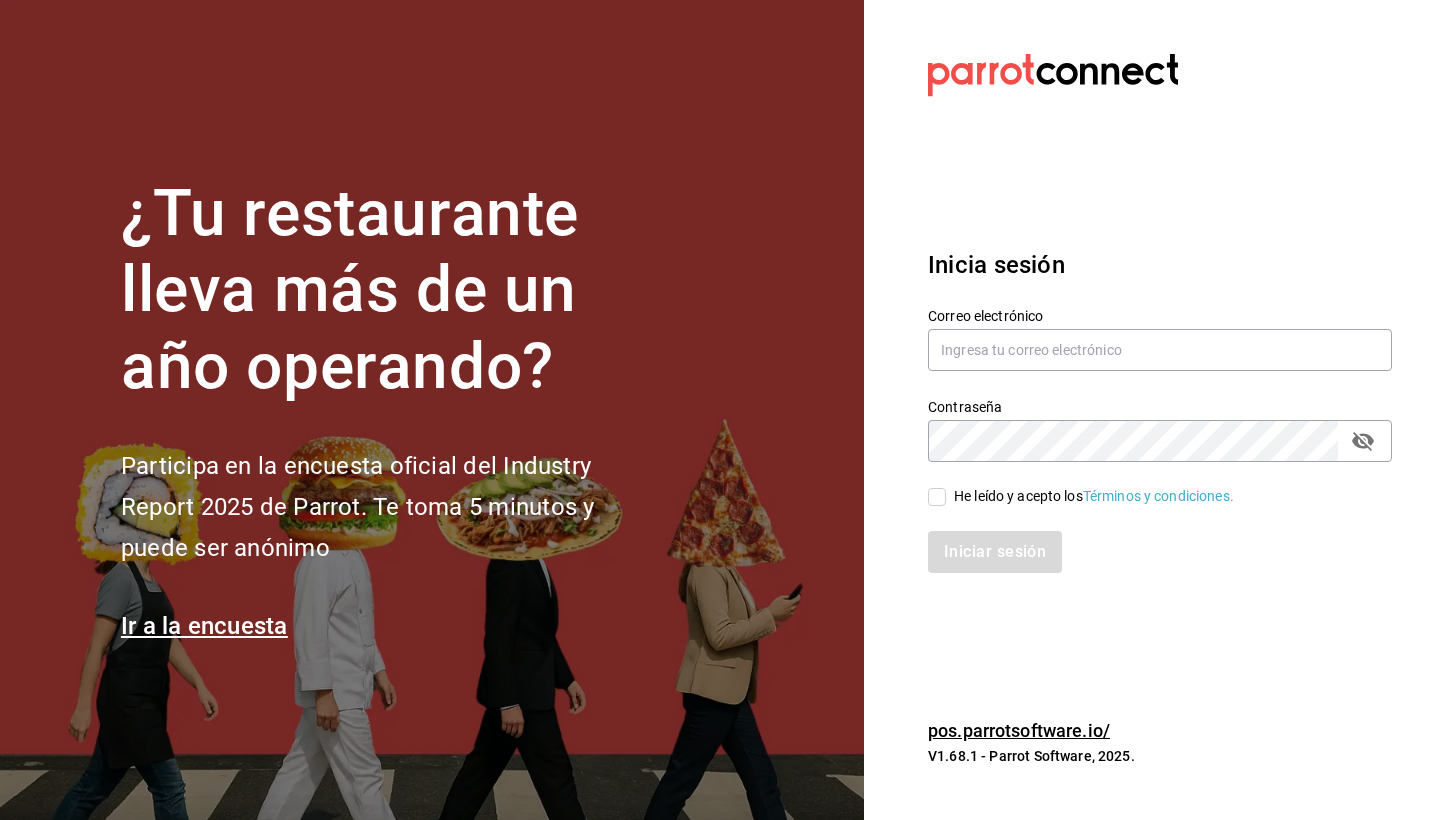 click on "Iniciar sesión" at bounding box center [1160, 552] 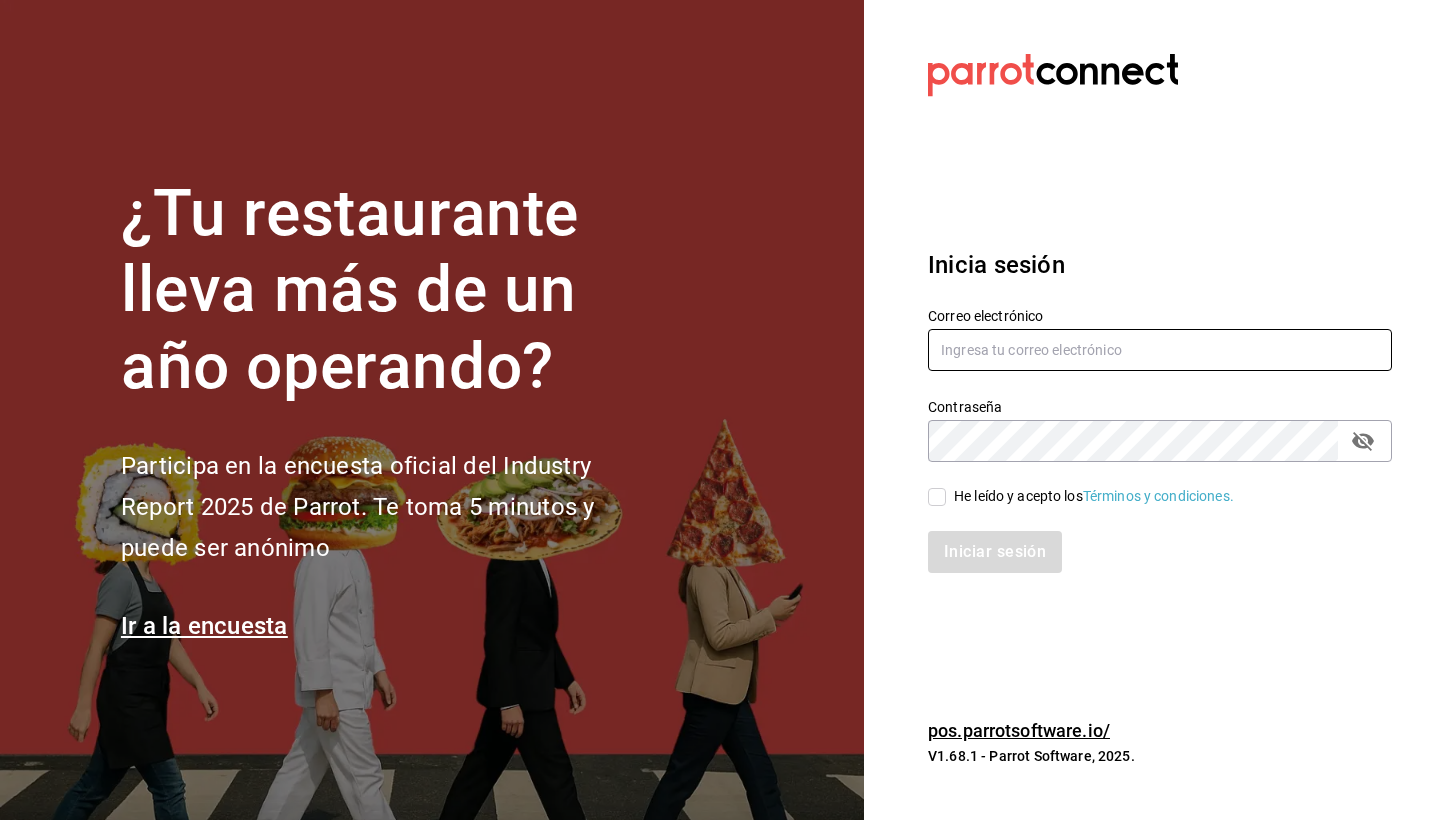 click at bounding box center [1160, 350] 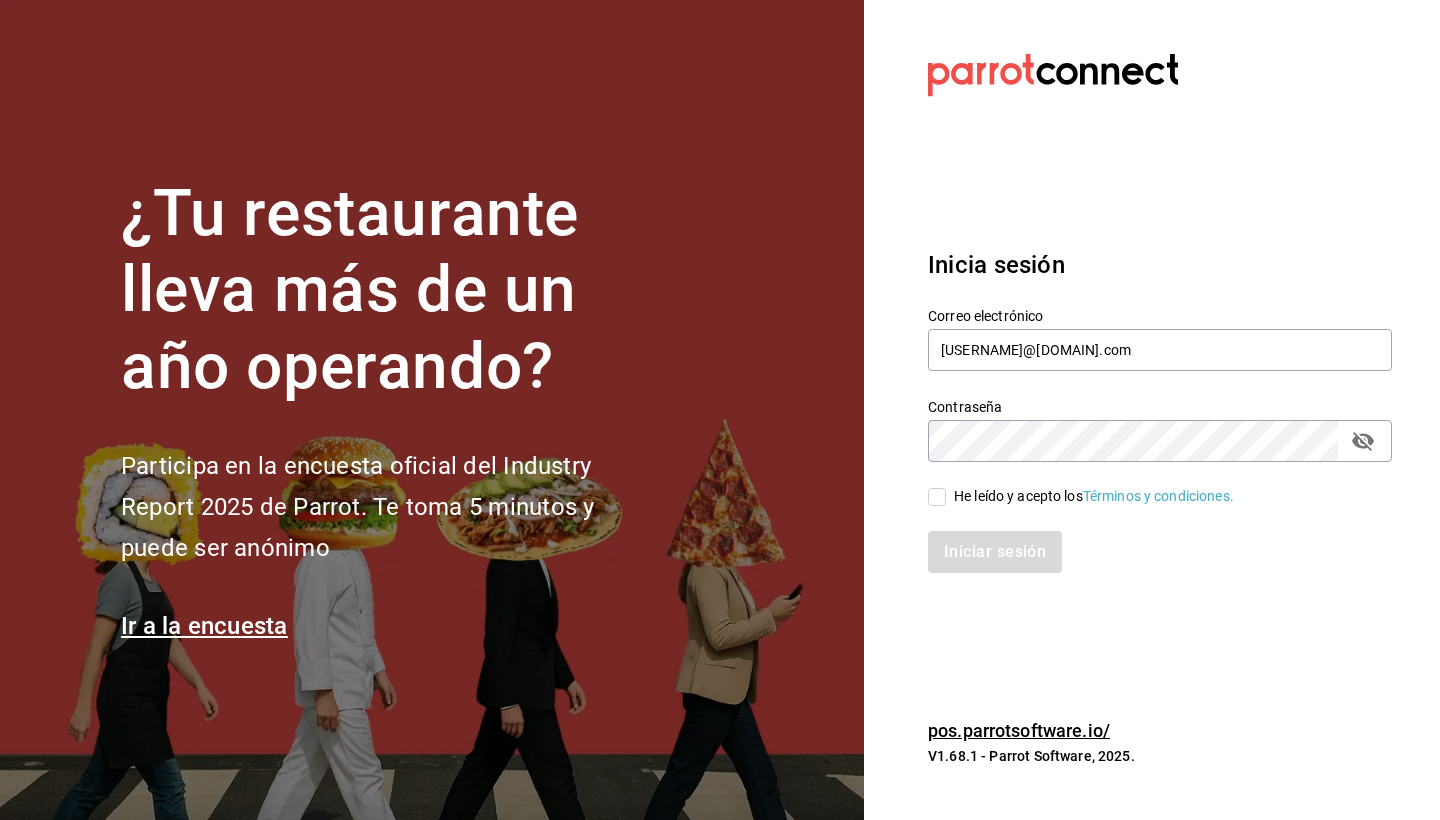 click on "He leído y acepto los  Términos y condiciones." at bounding box center (937, 497) 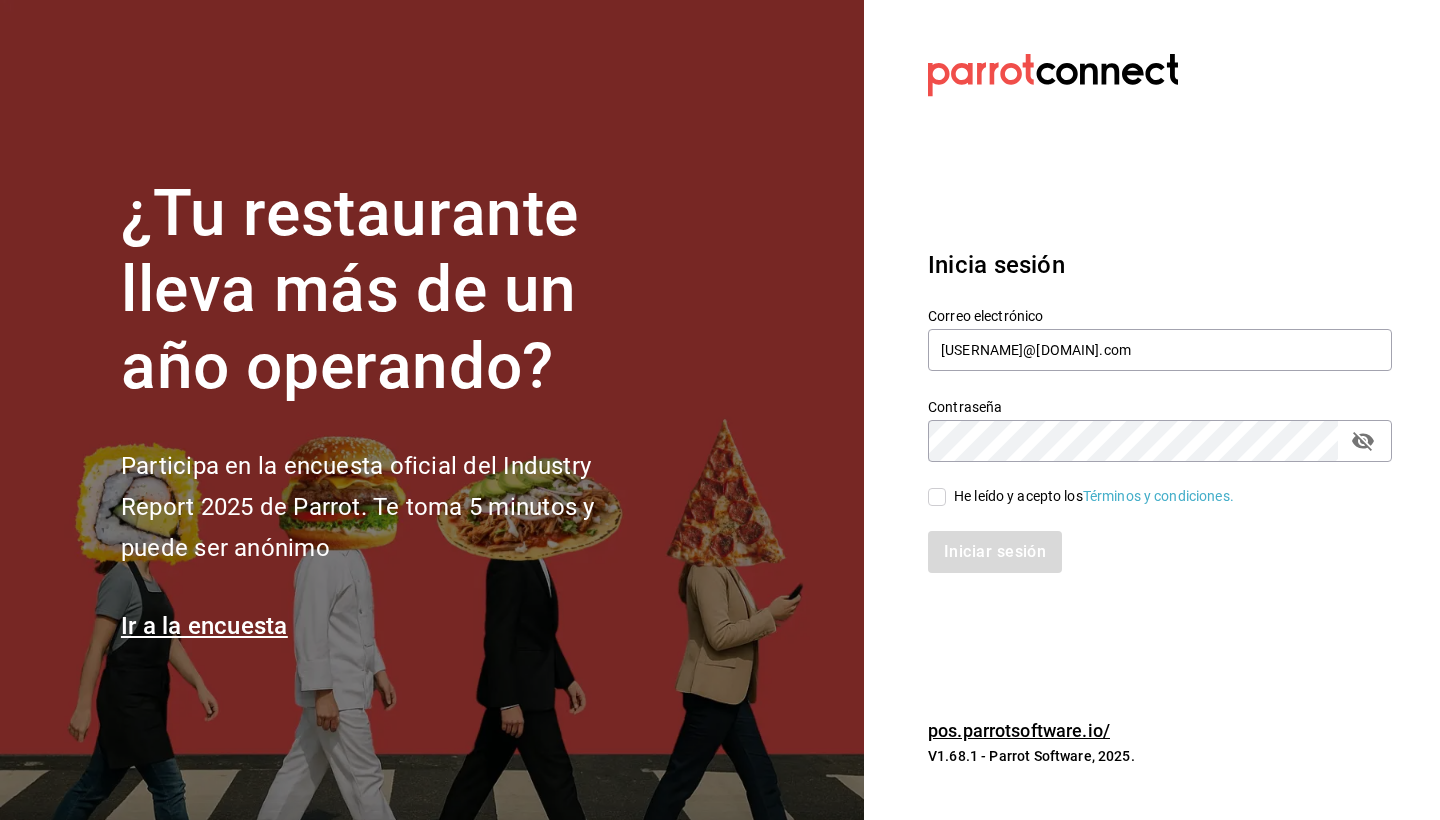 checkbox on "true" 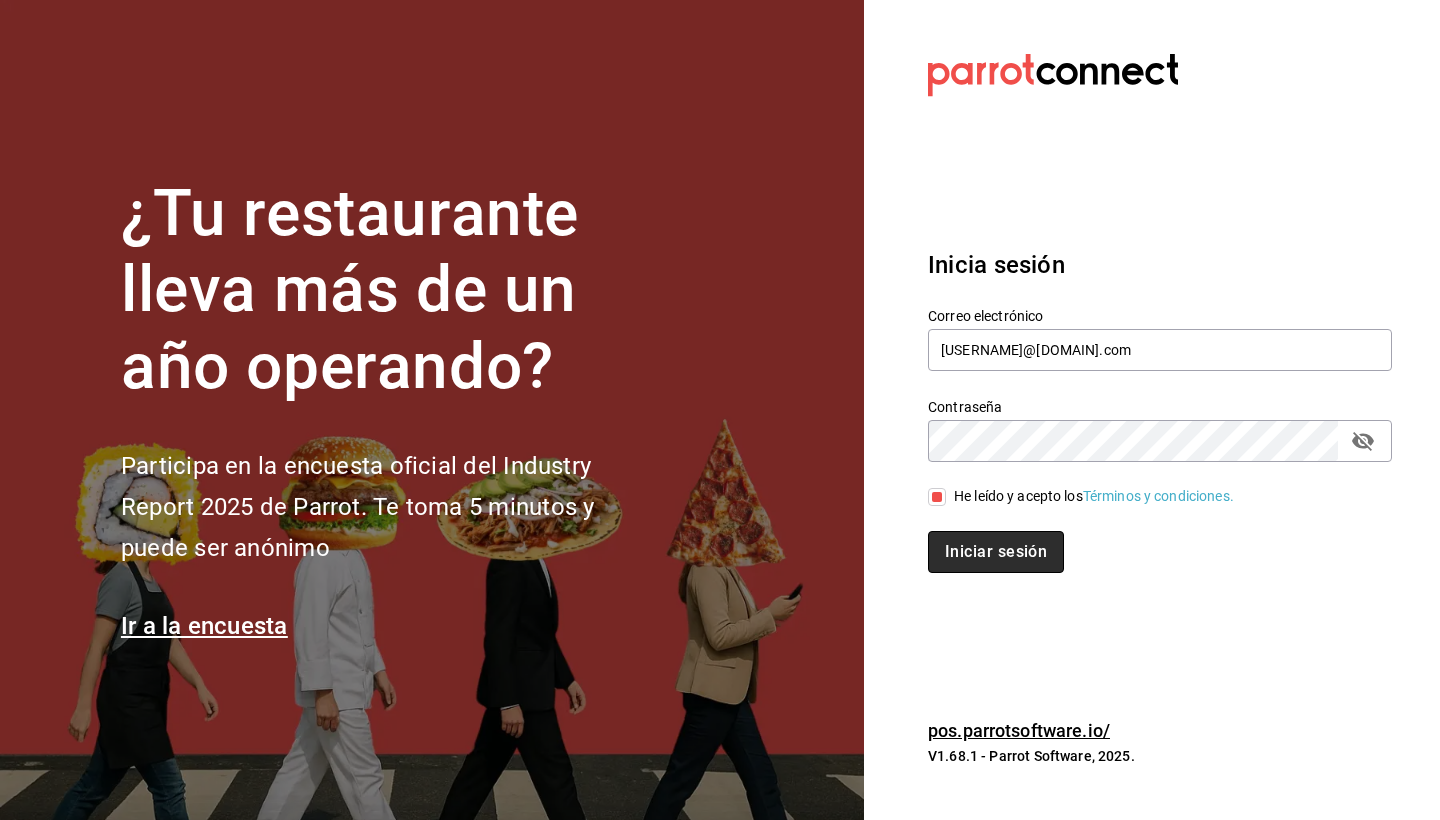 click on "Iniciar sesión" at bounding box center [996, 552] 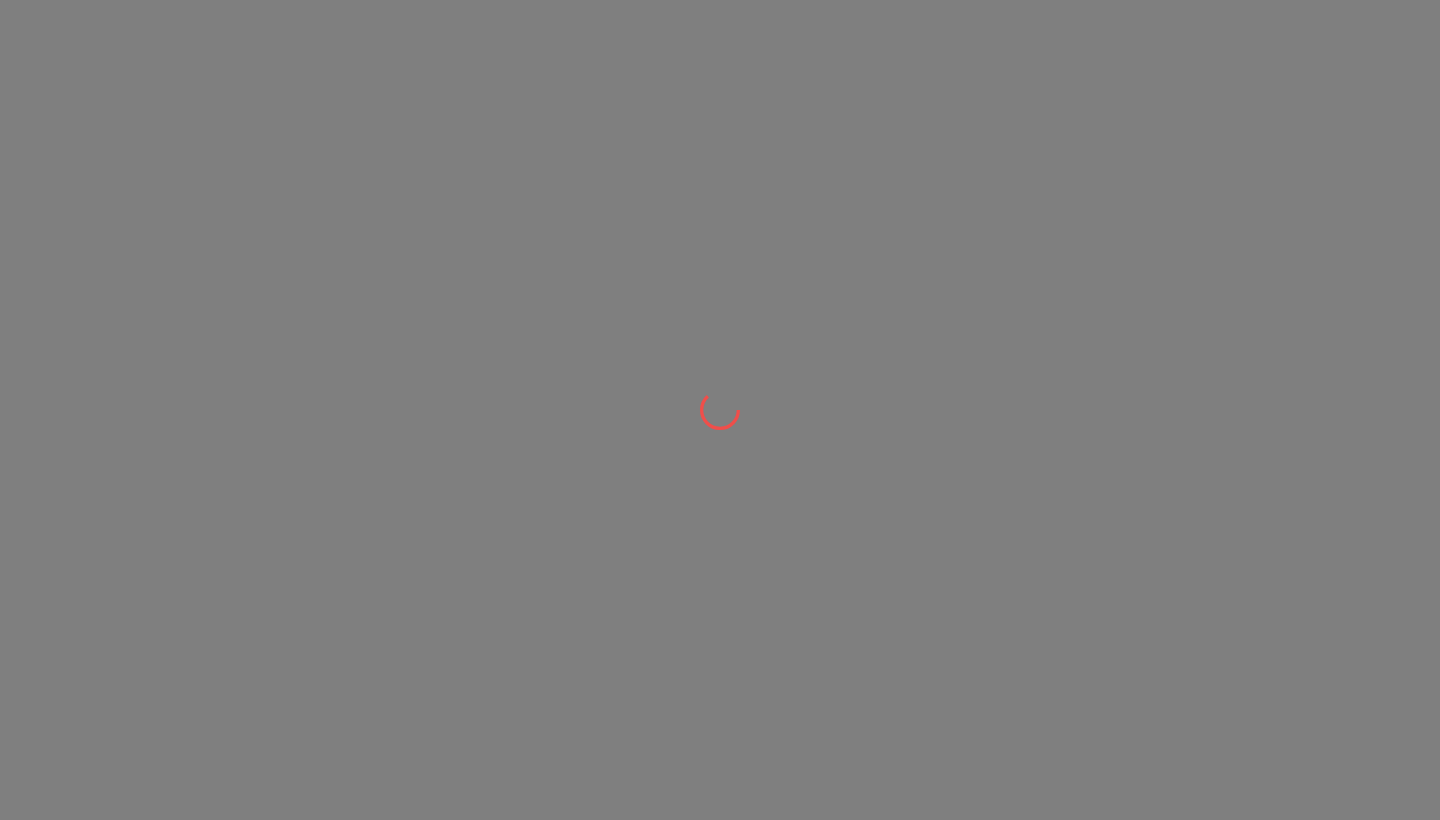 scroll, scrollTop: 0, scrollLeft: 0, axis: both 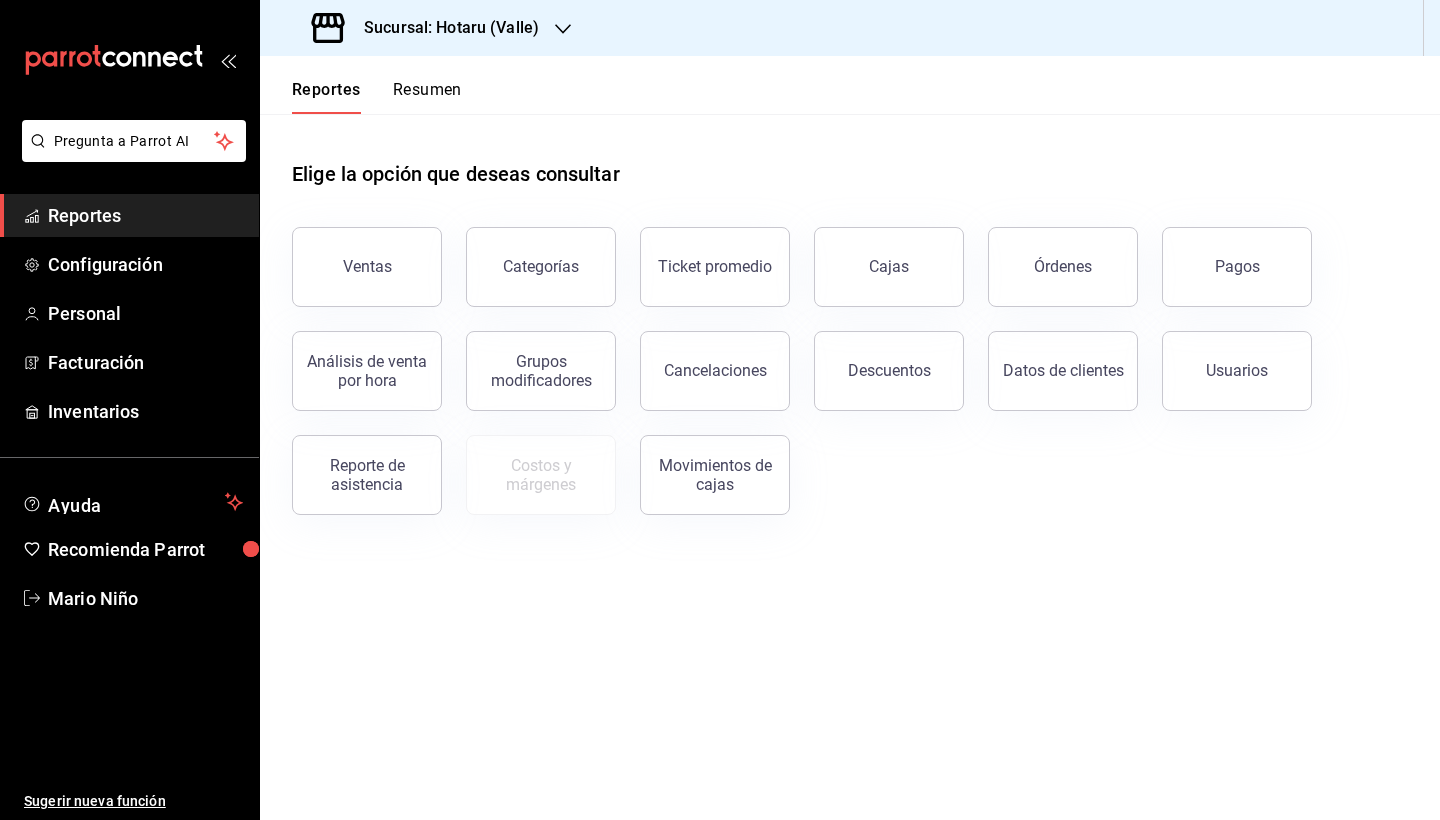 click 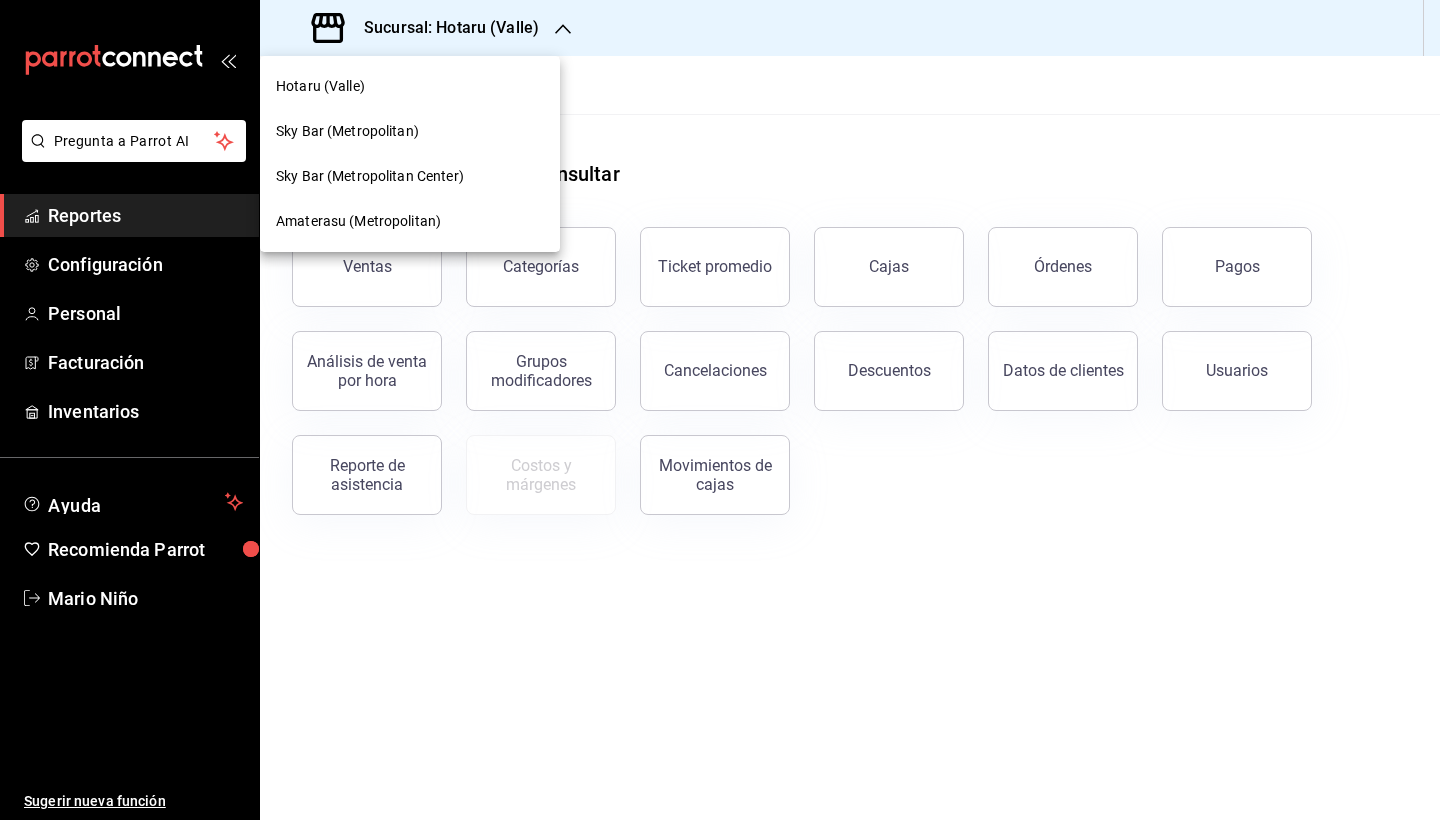 click on "Amaterasu (Metropolitan)" at bounding box center (410, 221) 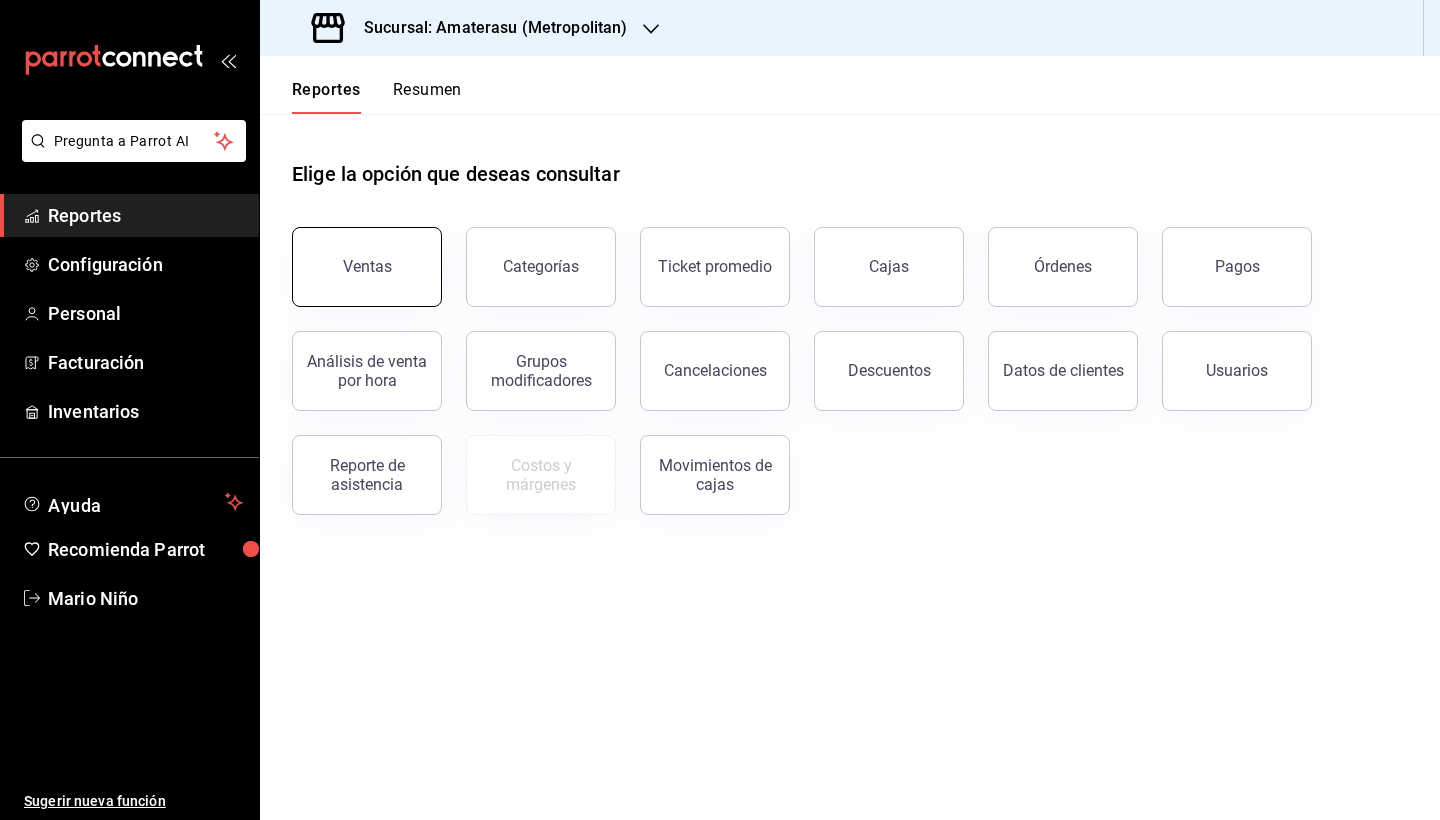 click on "Ventas" at bounding box center [367, 267] 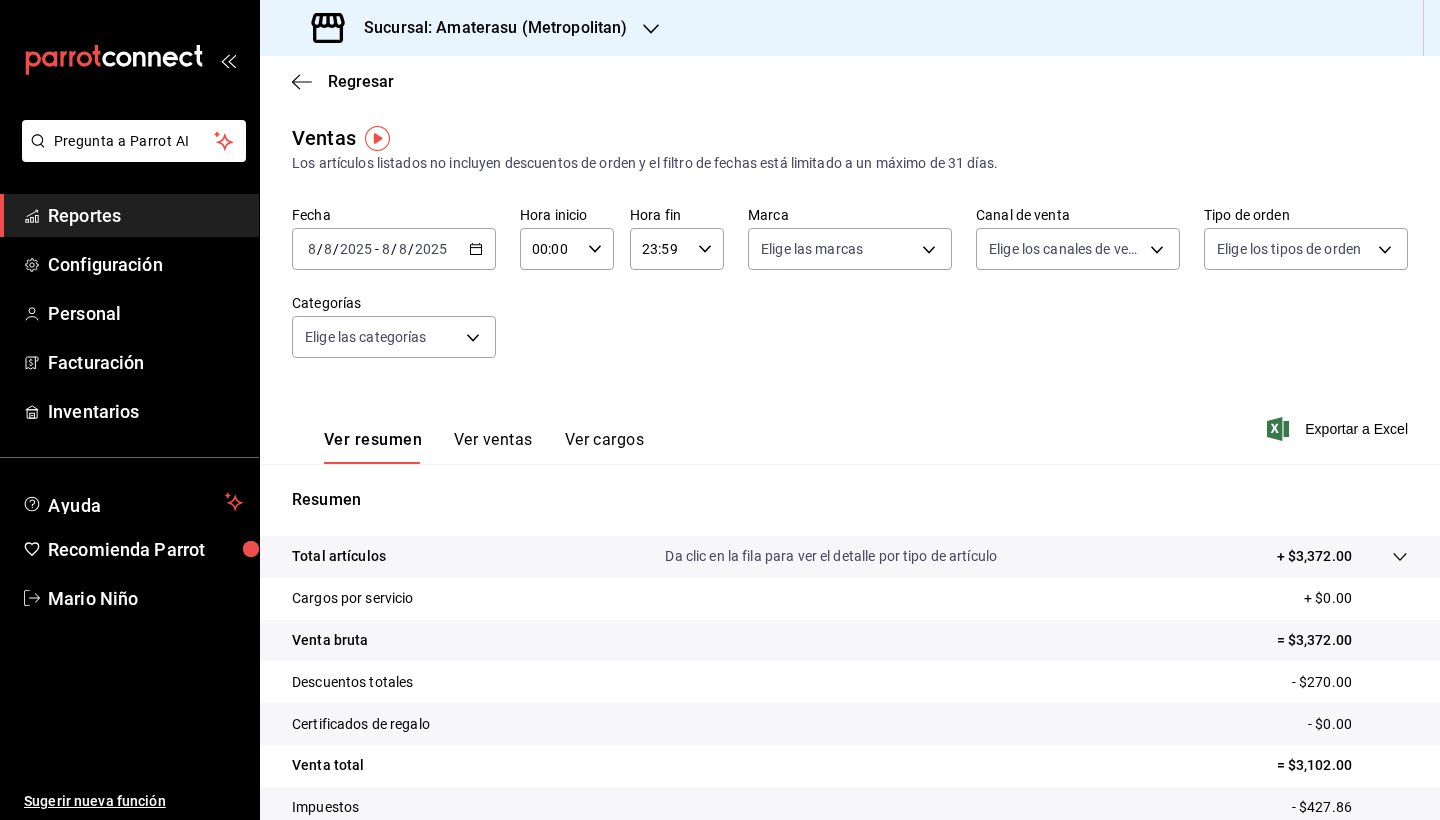 click 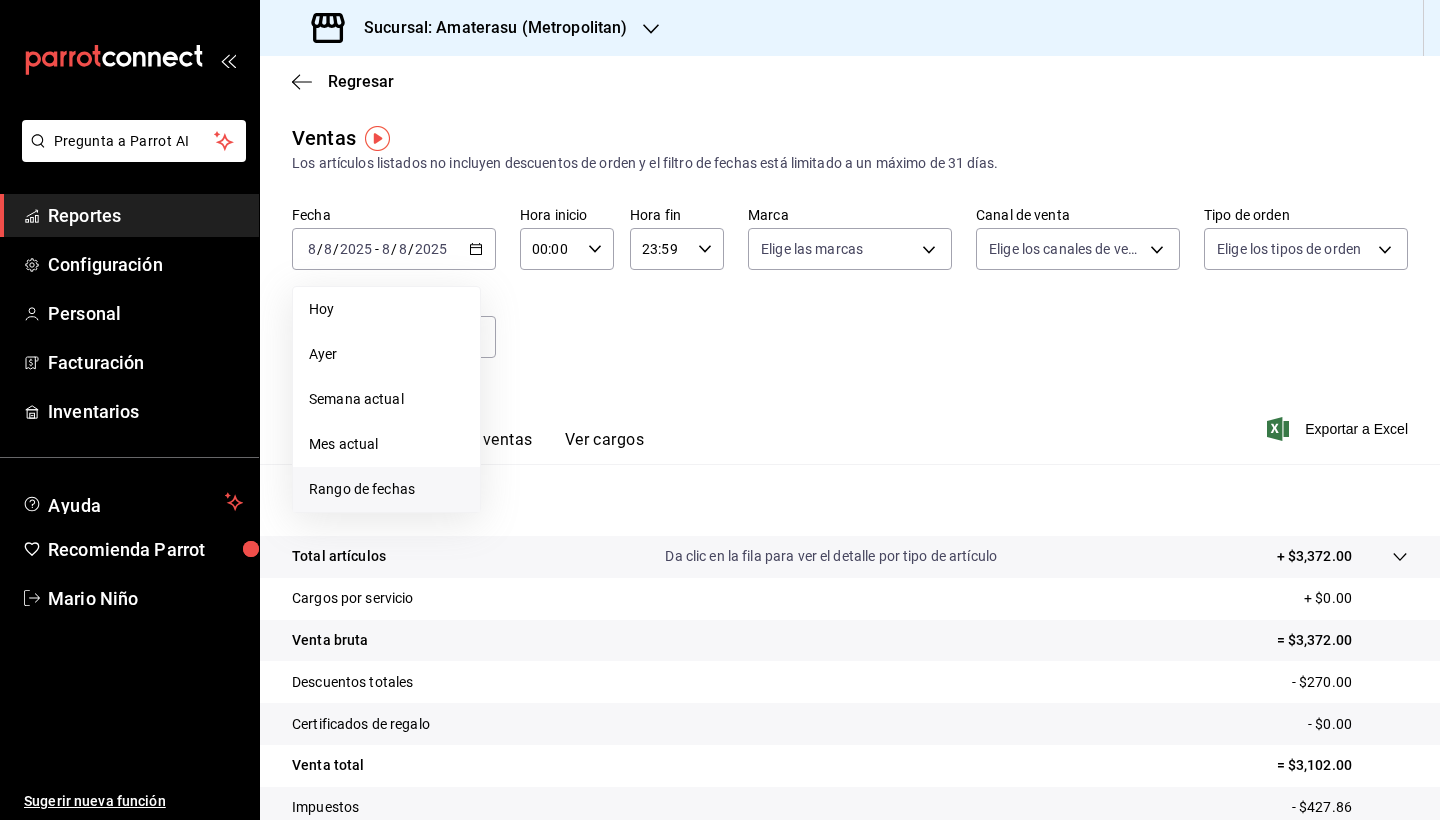 click on "Rango de fechas" at bounding box center (386, 489) 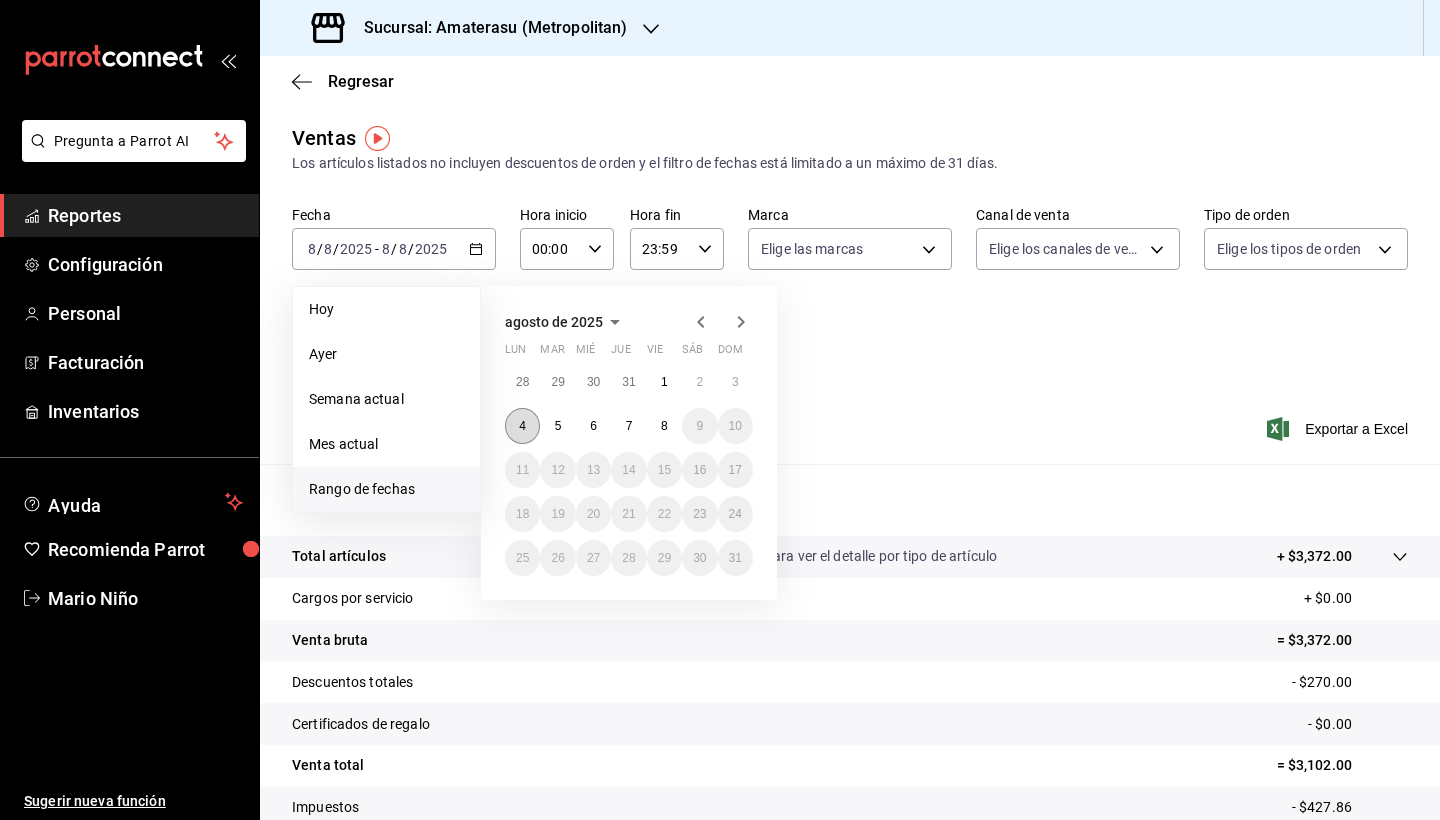 click on "4" at bounding box center (522, 426) 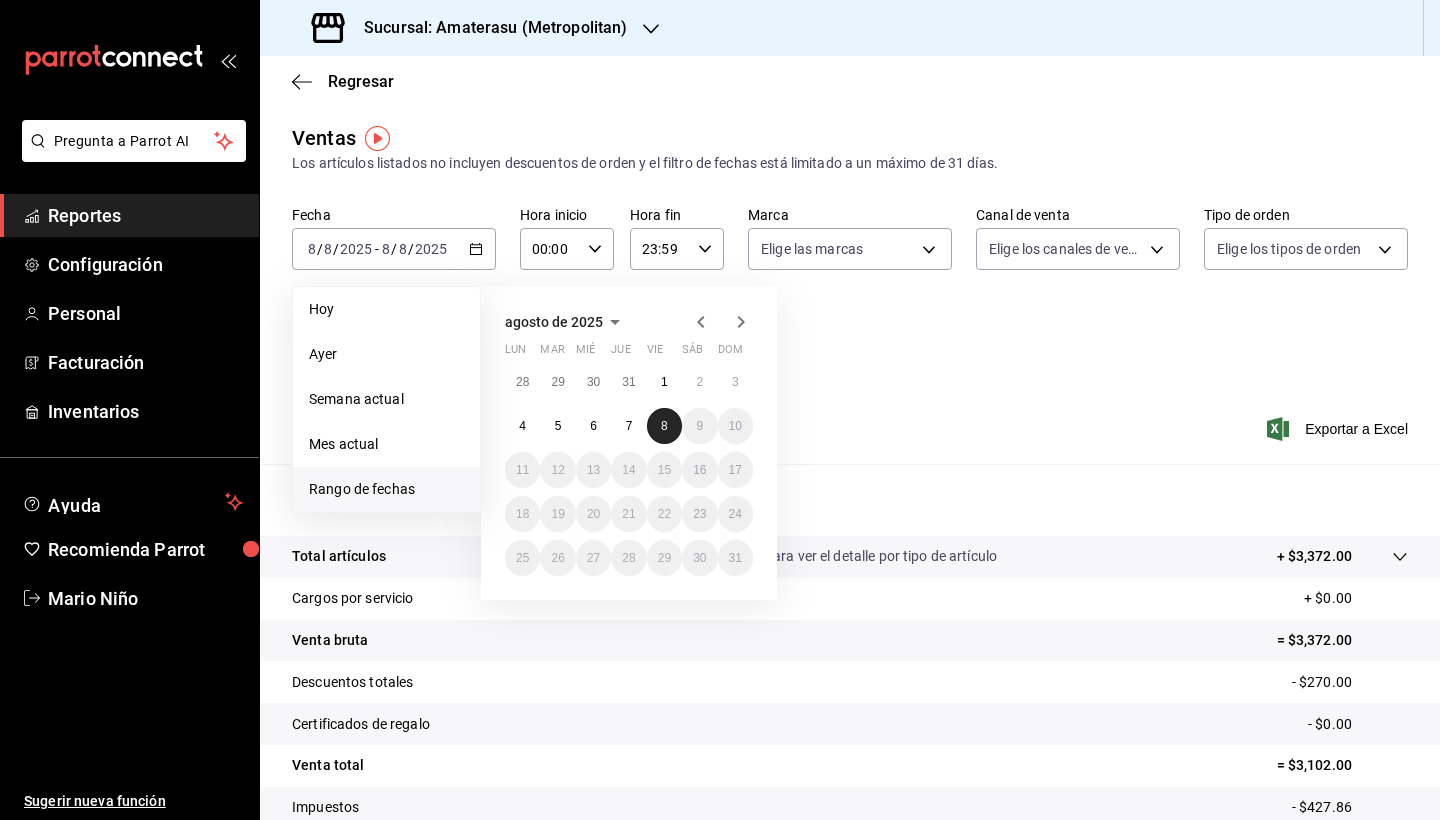 click on "8" at bounding box center (664, 426) 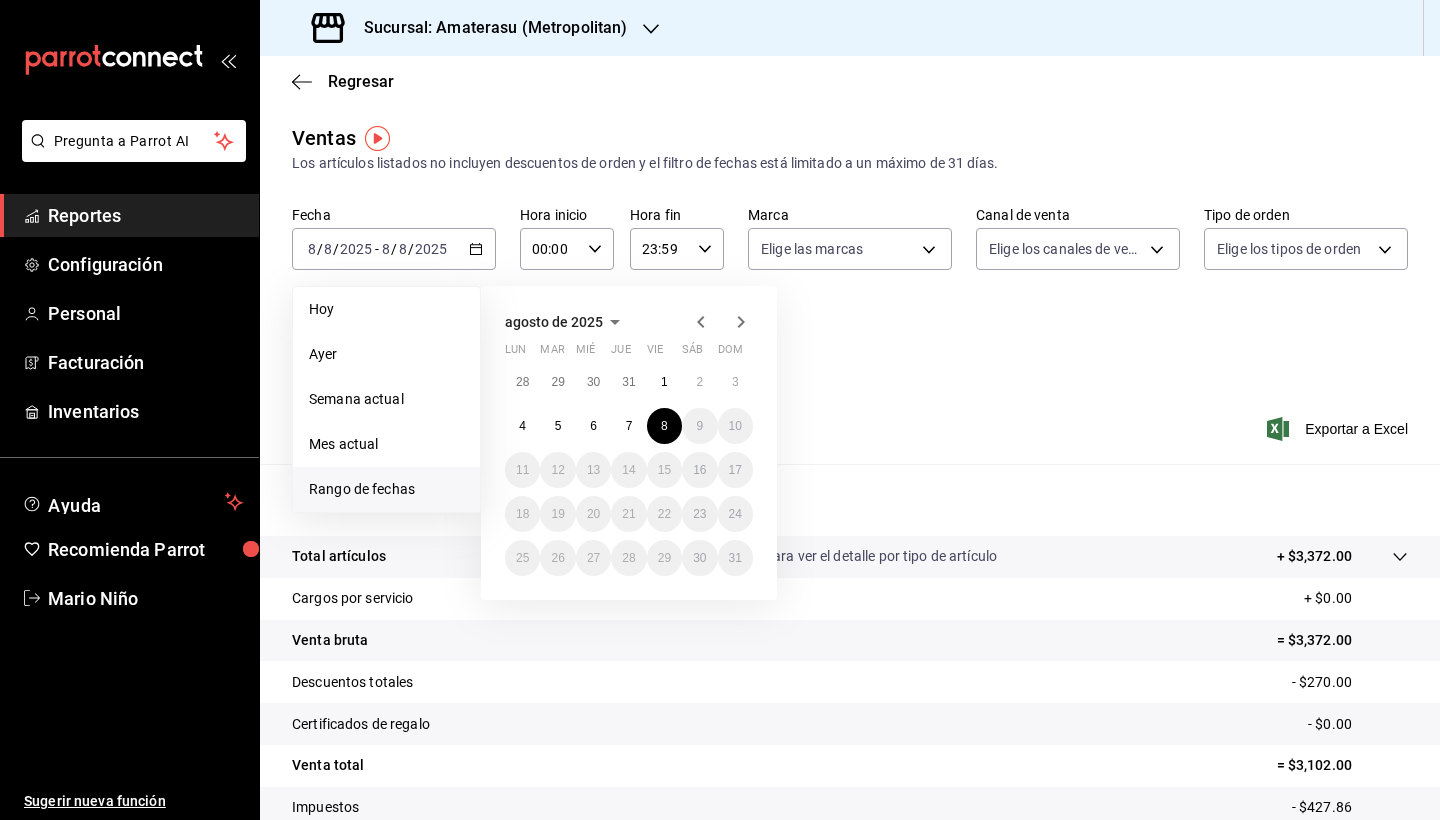 click on "Rango de fechas" at bounding box center (386, 489) 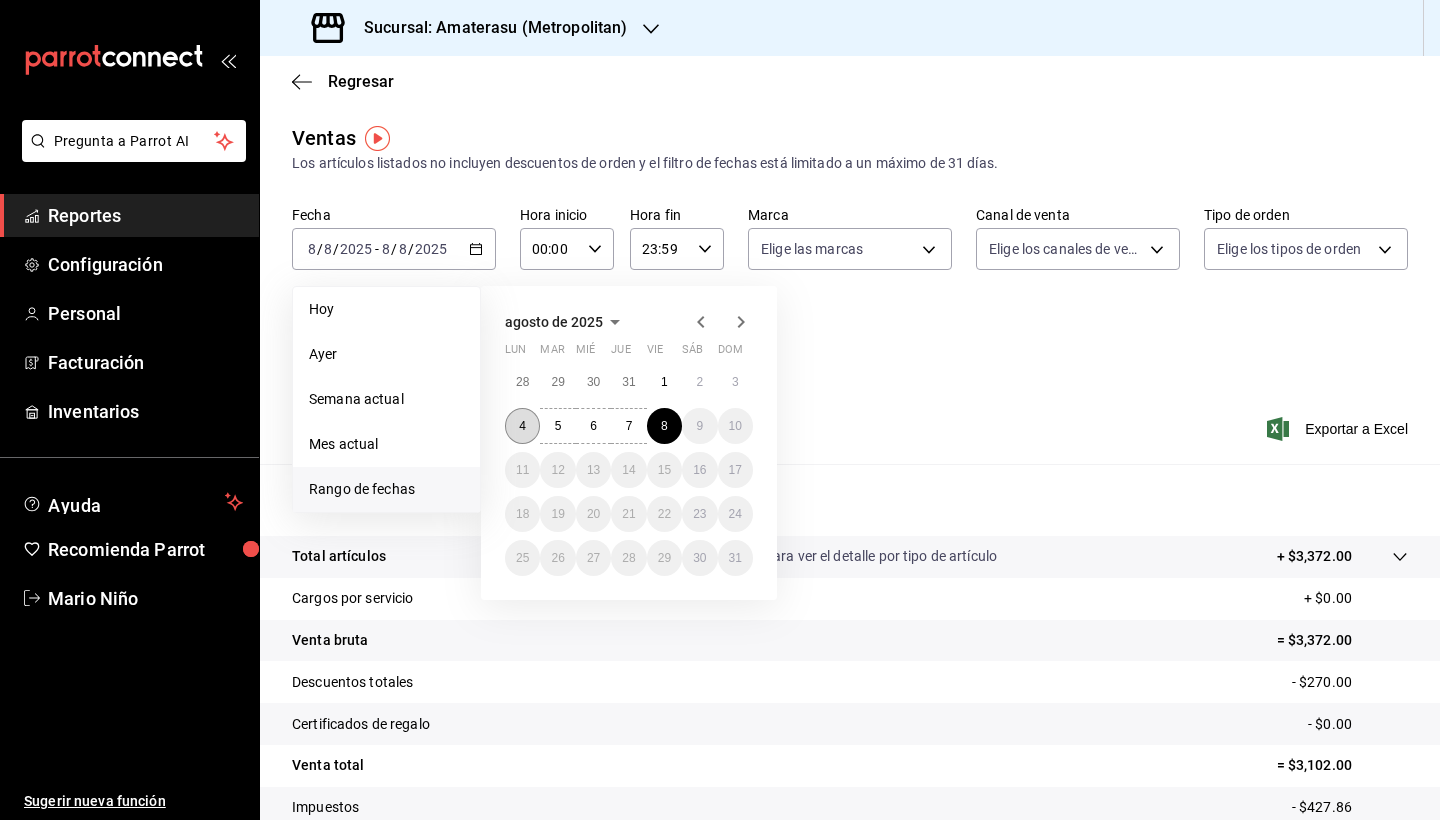 click on "4" at bounding box center (522, 426) 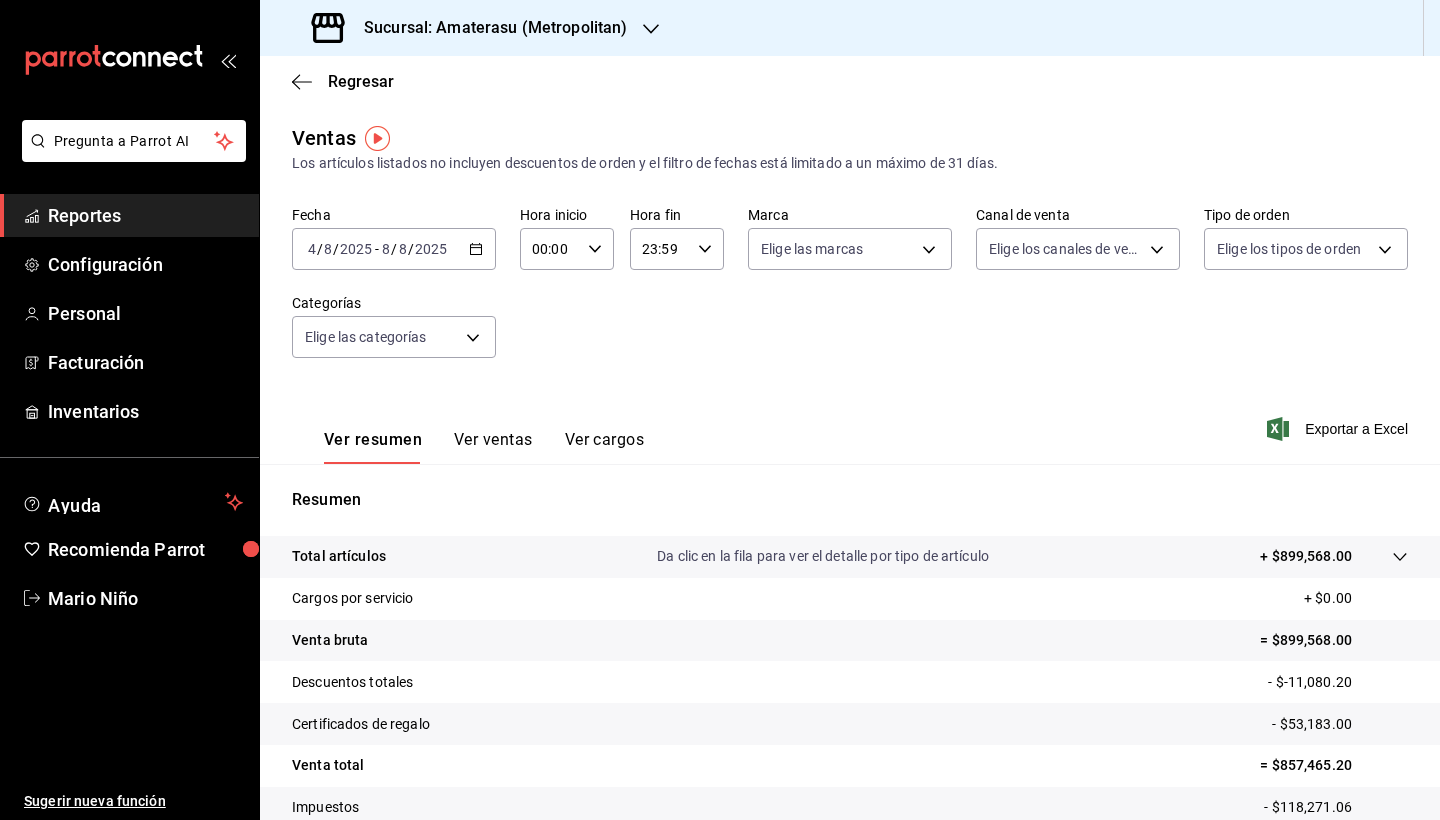 click 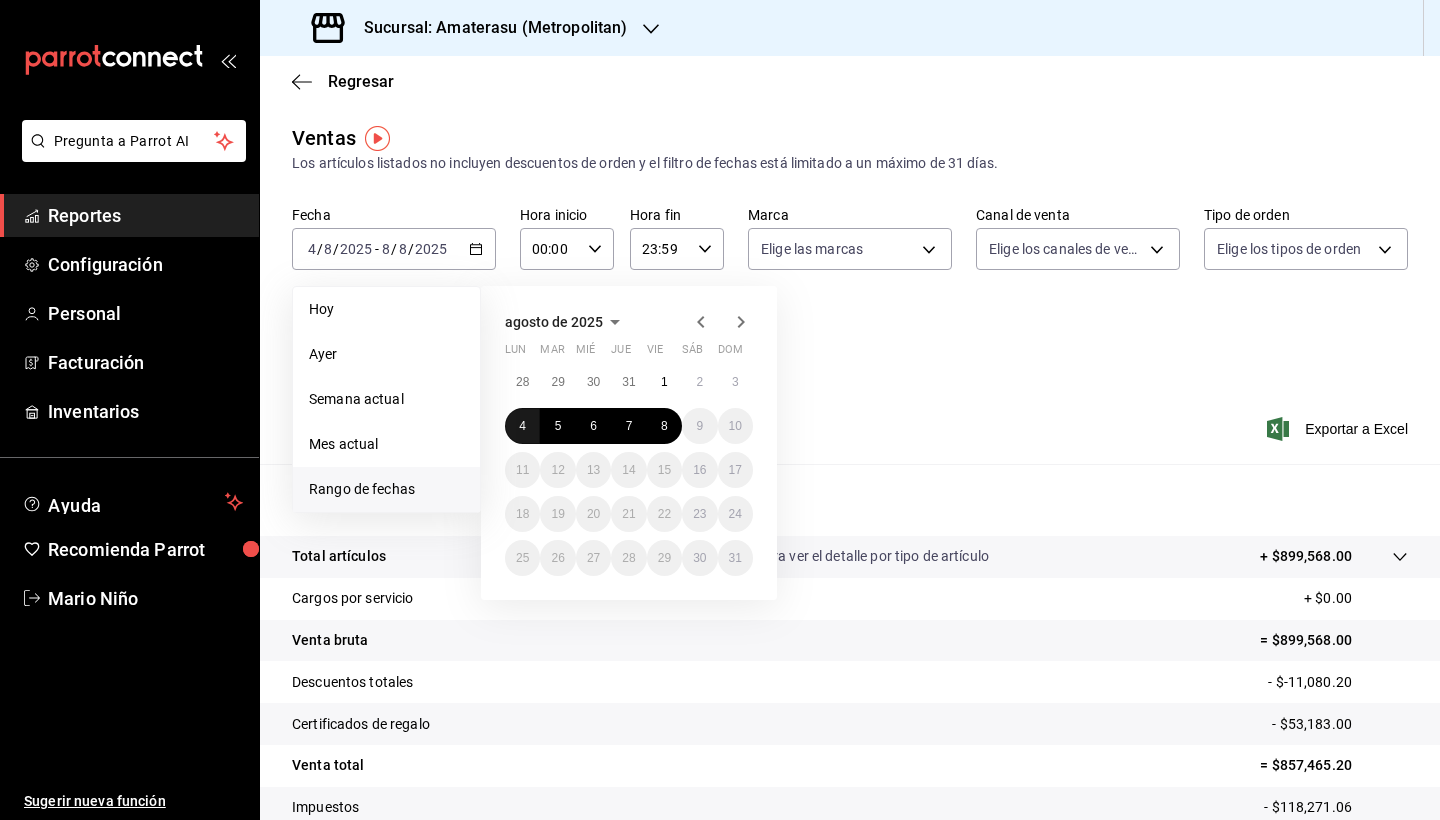 click on "4" at bounding box center (522, 426) 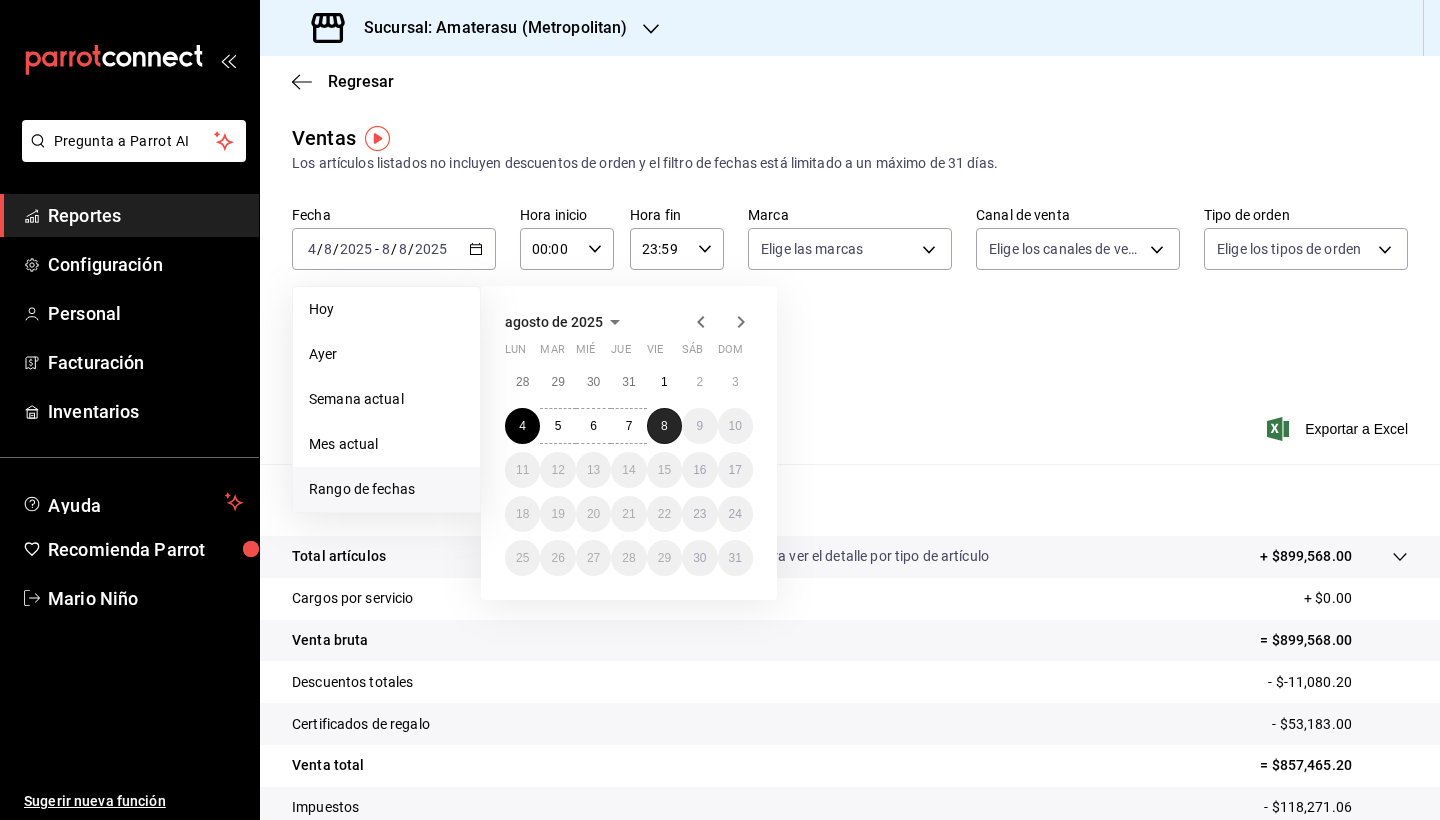 click on "8" at bounding box center [664, 426] 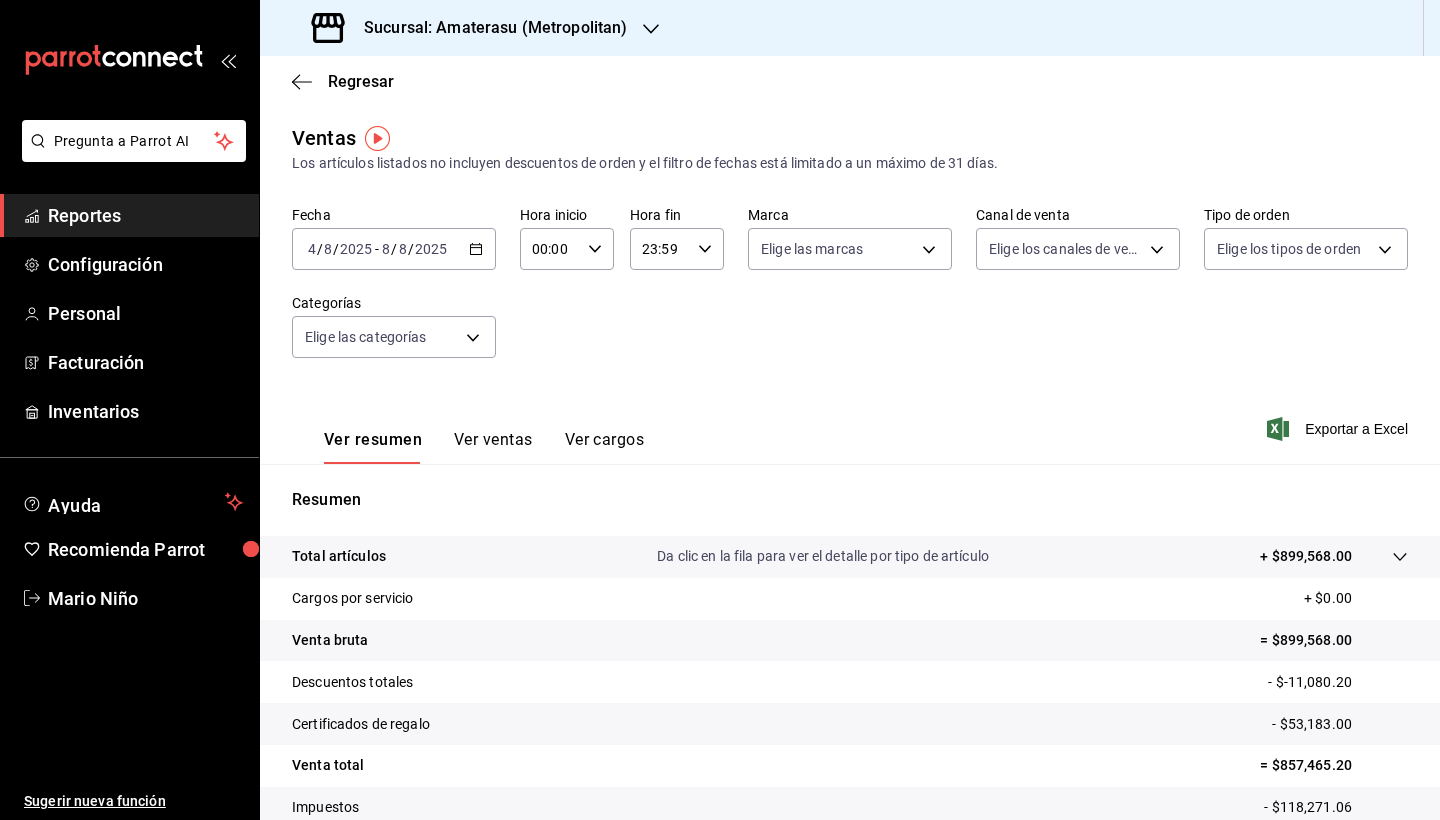 click 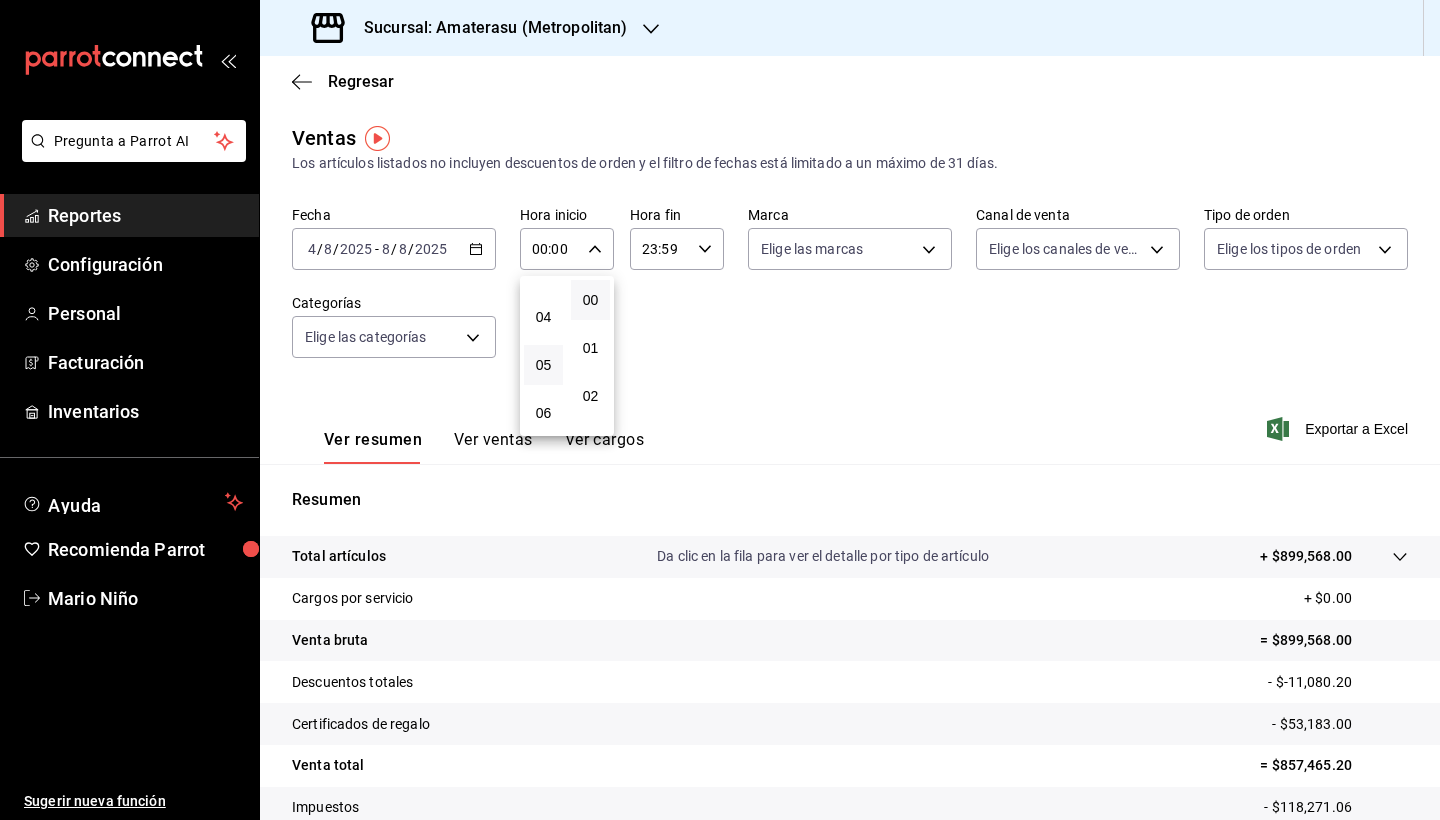 scroll, scrollTop: 177, scrollLeft: 0, axis: vertical 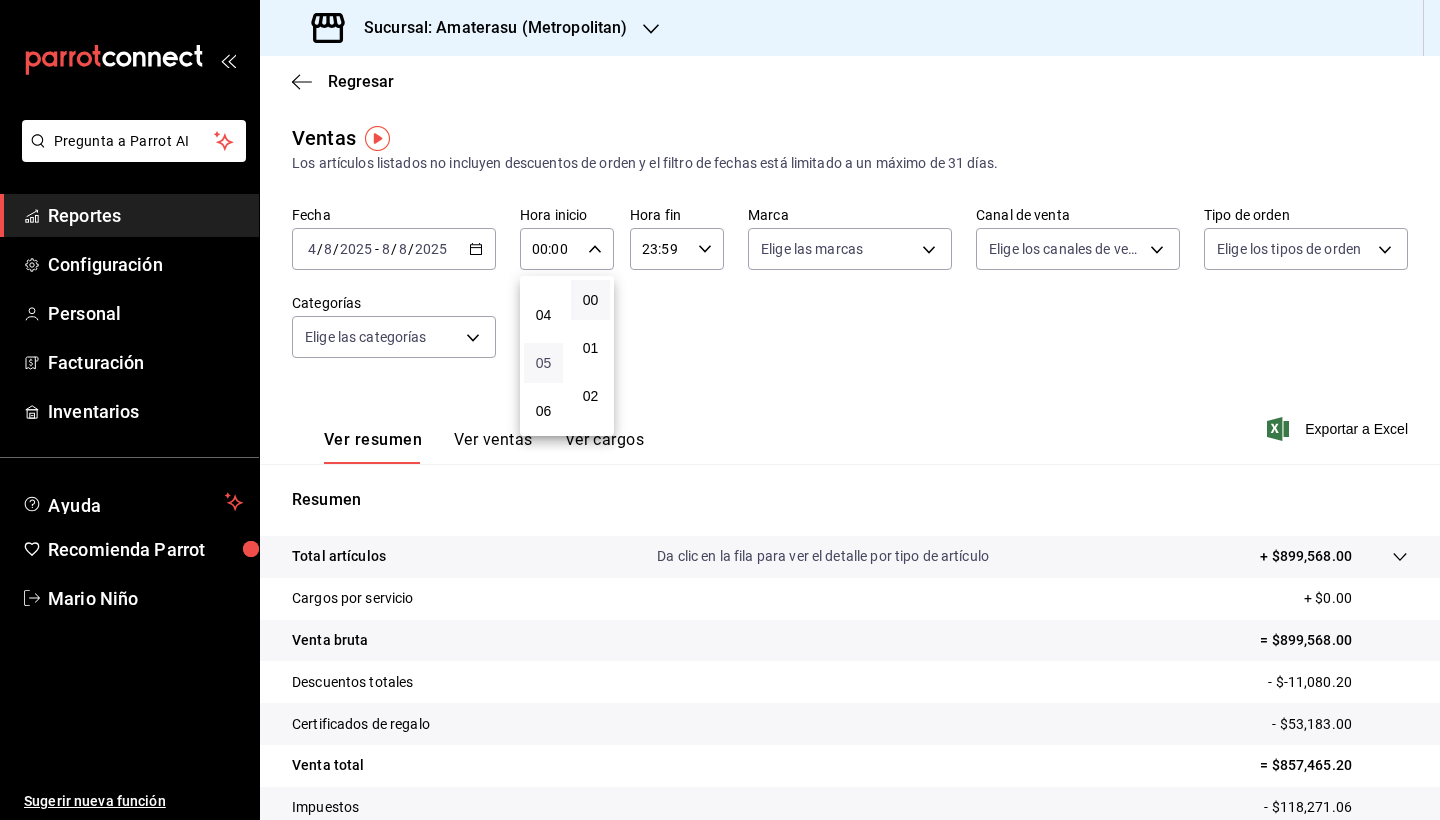 click on "05" at bounding box center [543, 363] 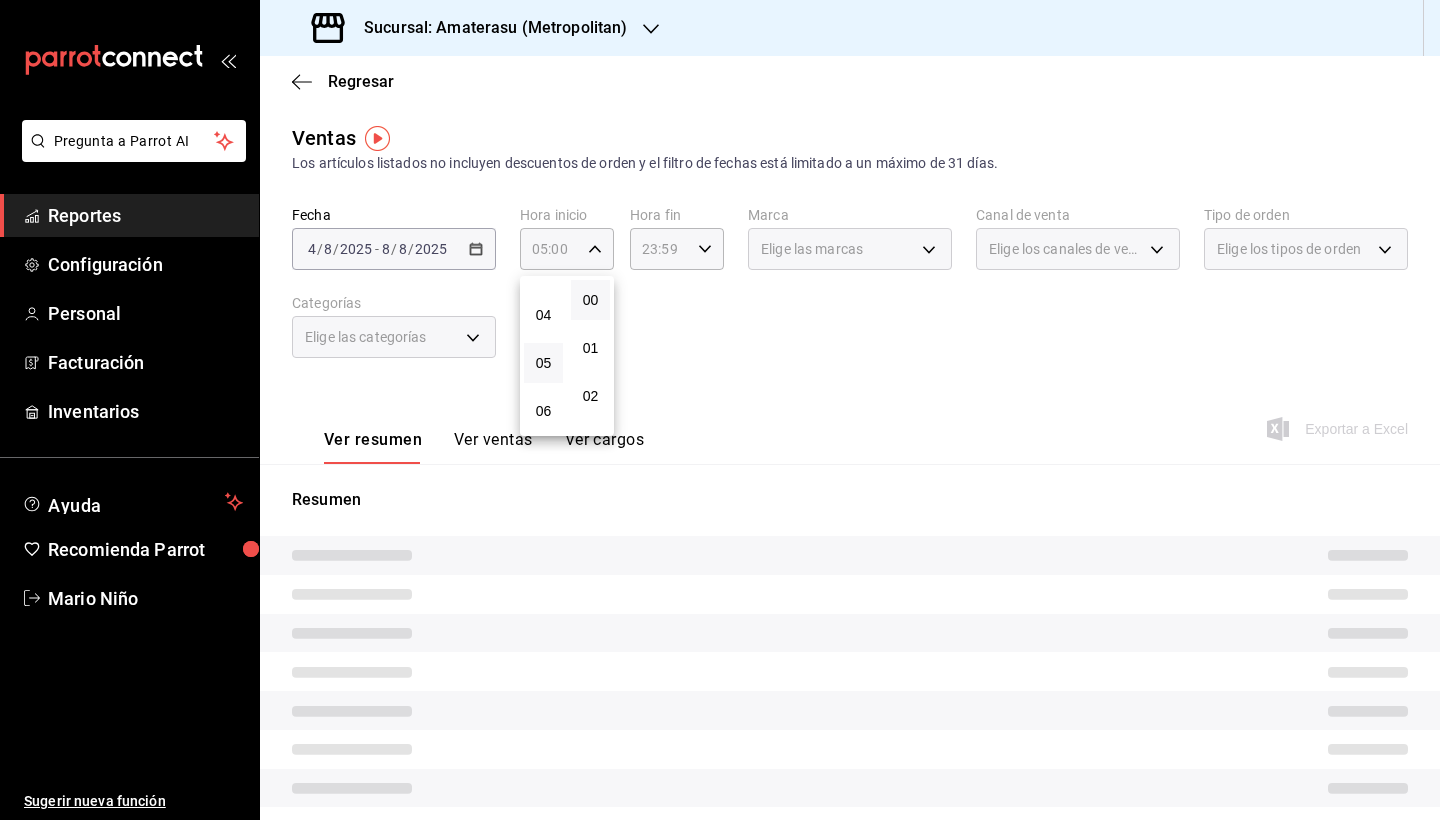 click at bounding box center [720, 410] 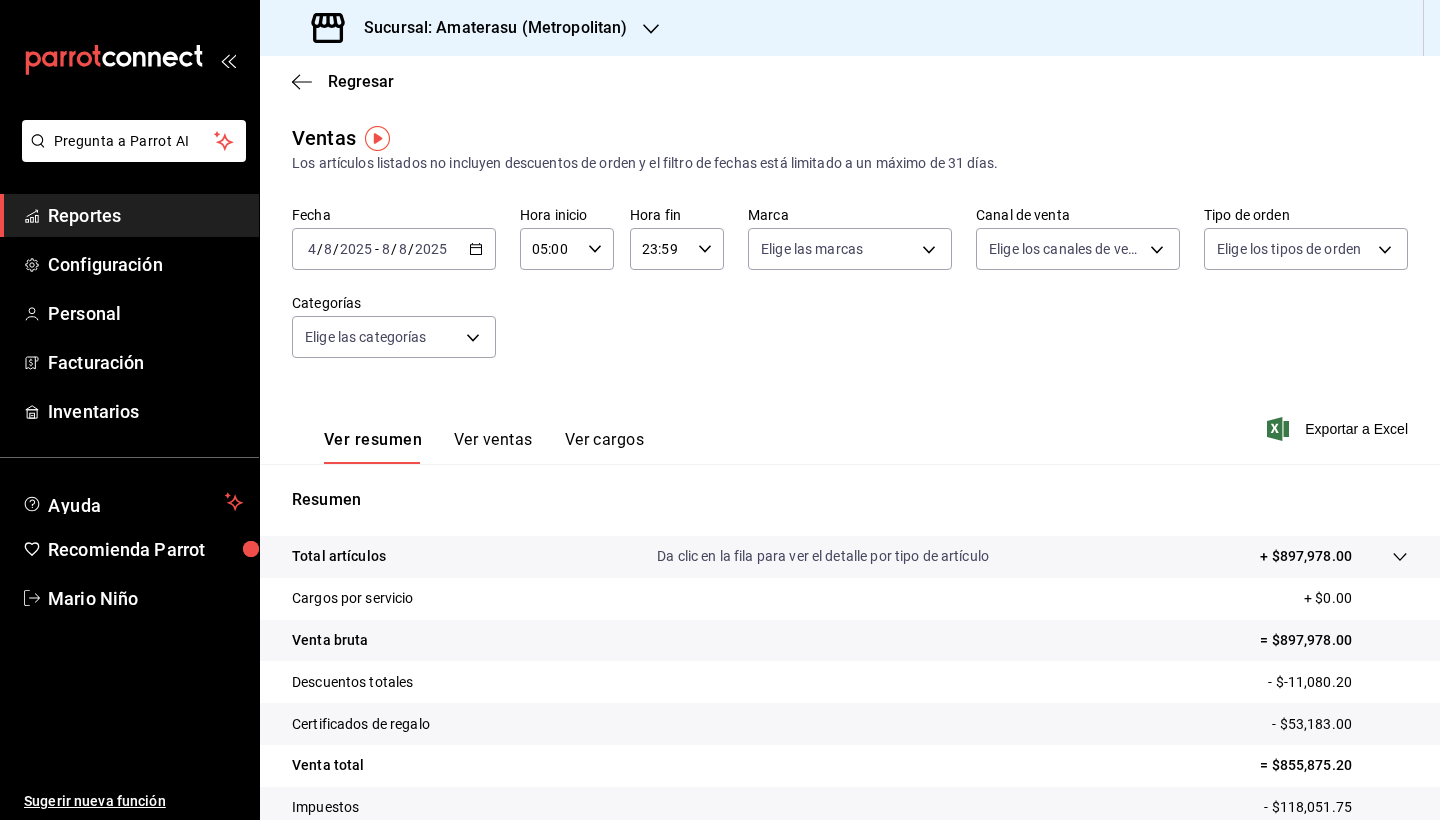 click 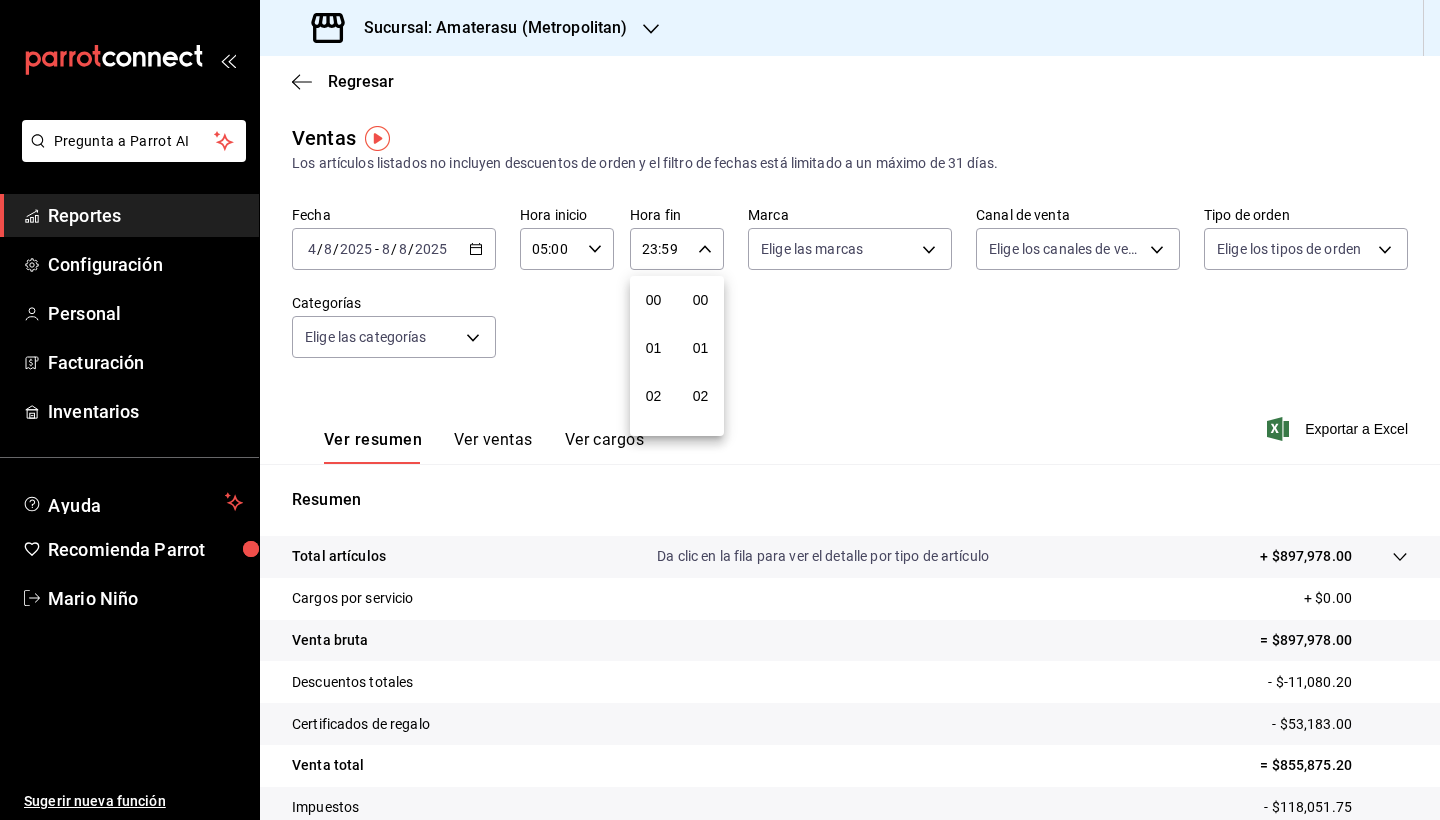 scroll, scrollTop: 1016, scrollLeft: 0, axis: vertical 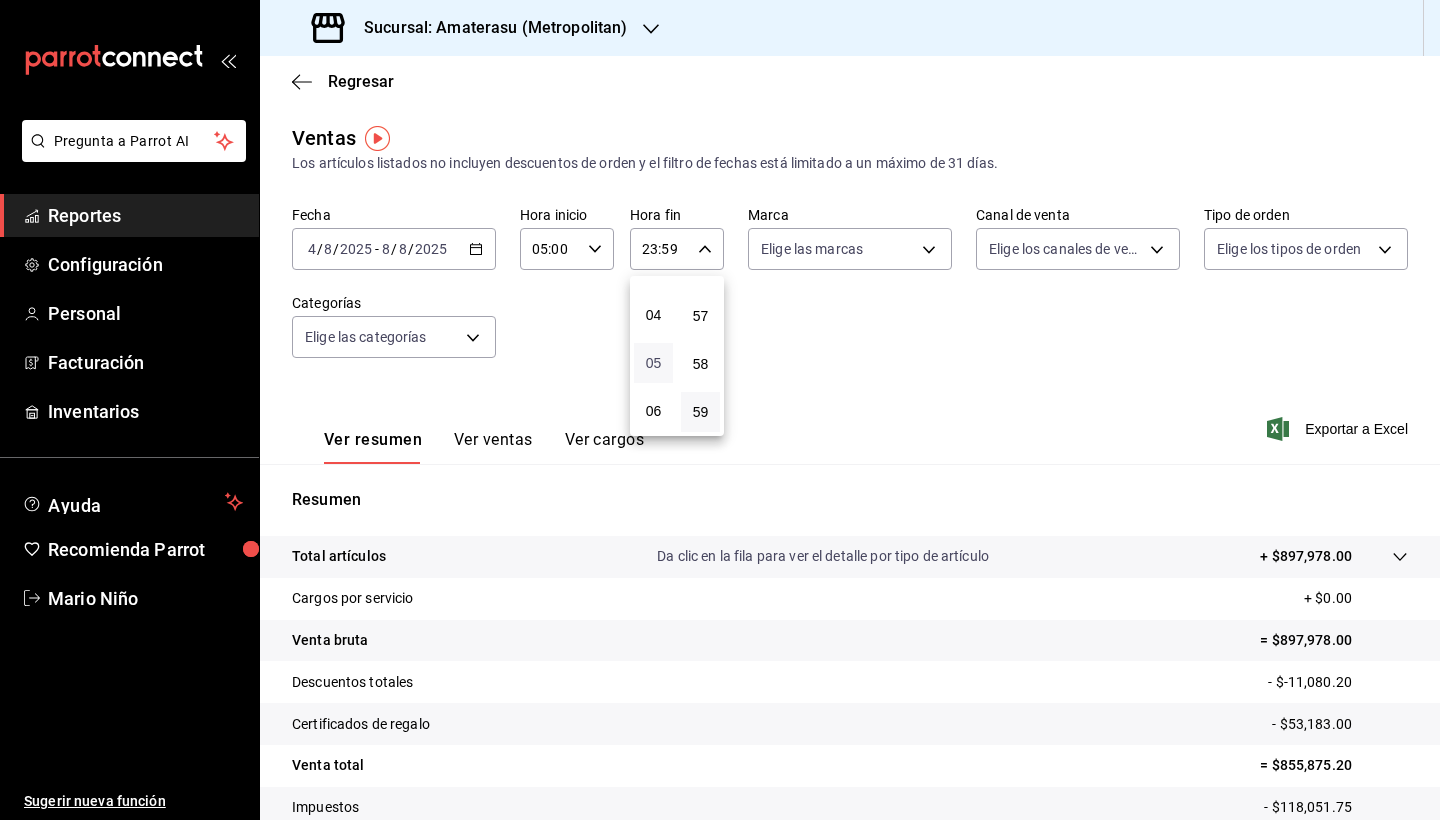 click on "05" at bounding box center [653, 363] 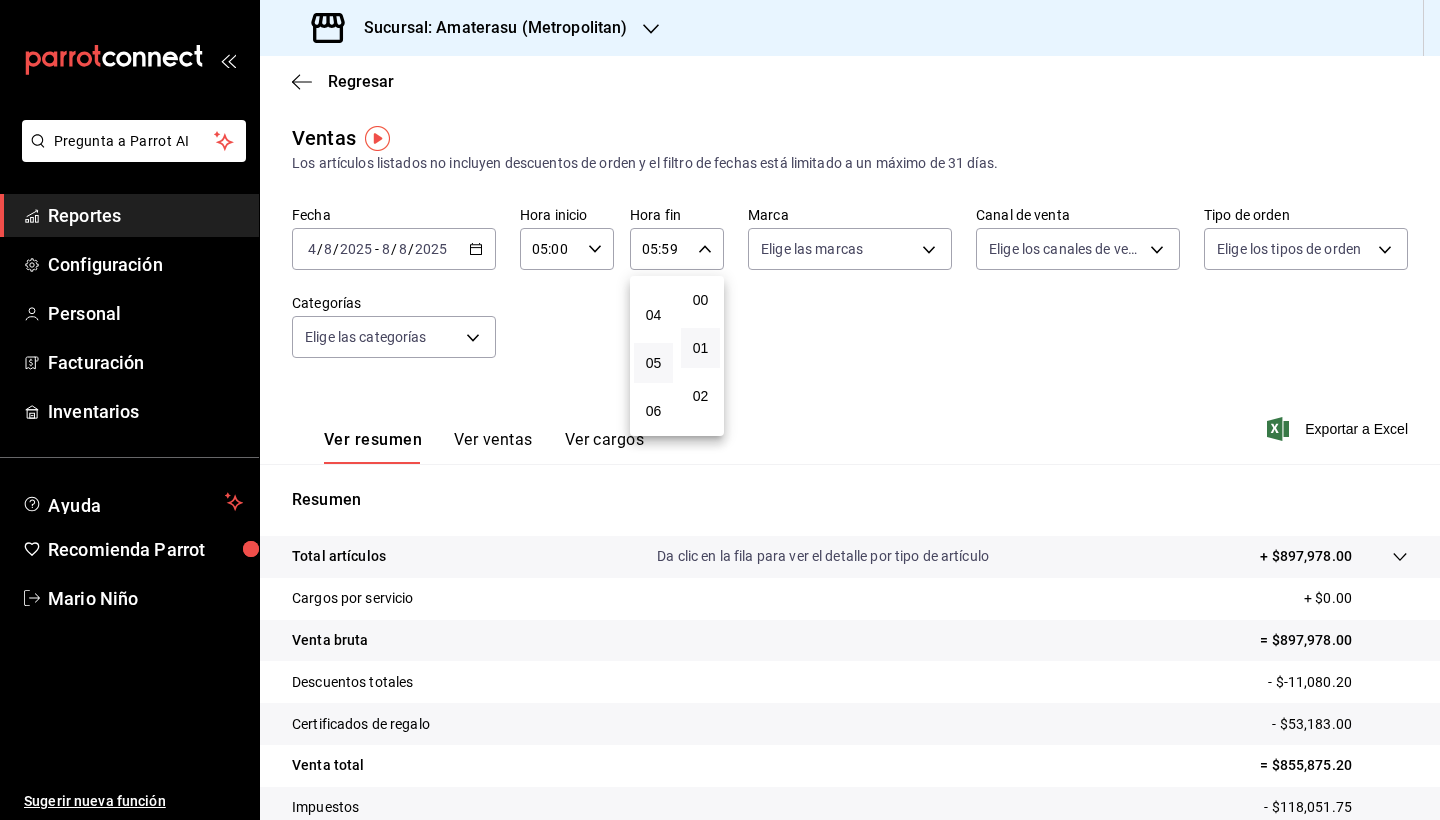 scroll, scrollTop: 0, scrollLeft: 0, axis: both 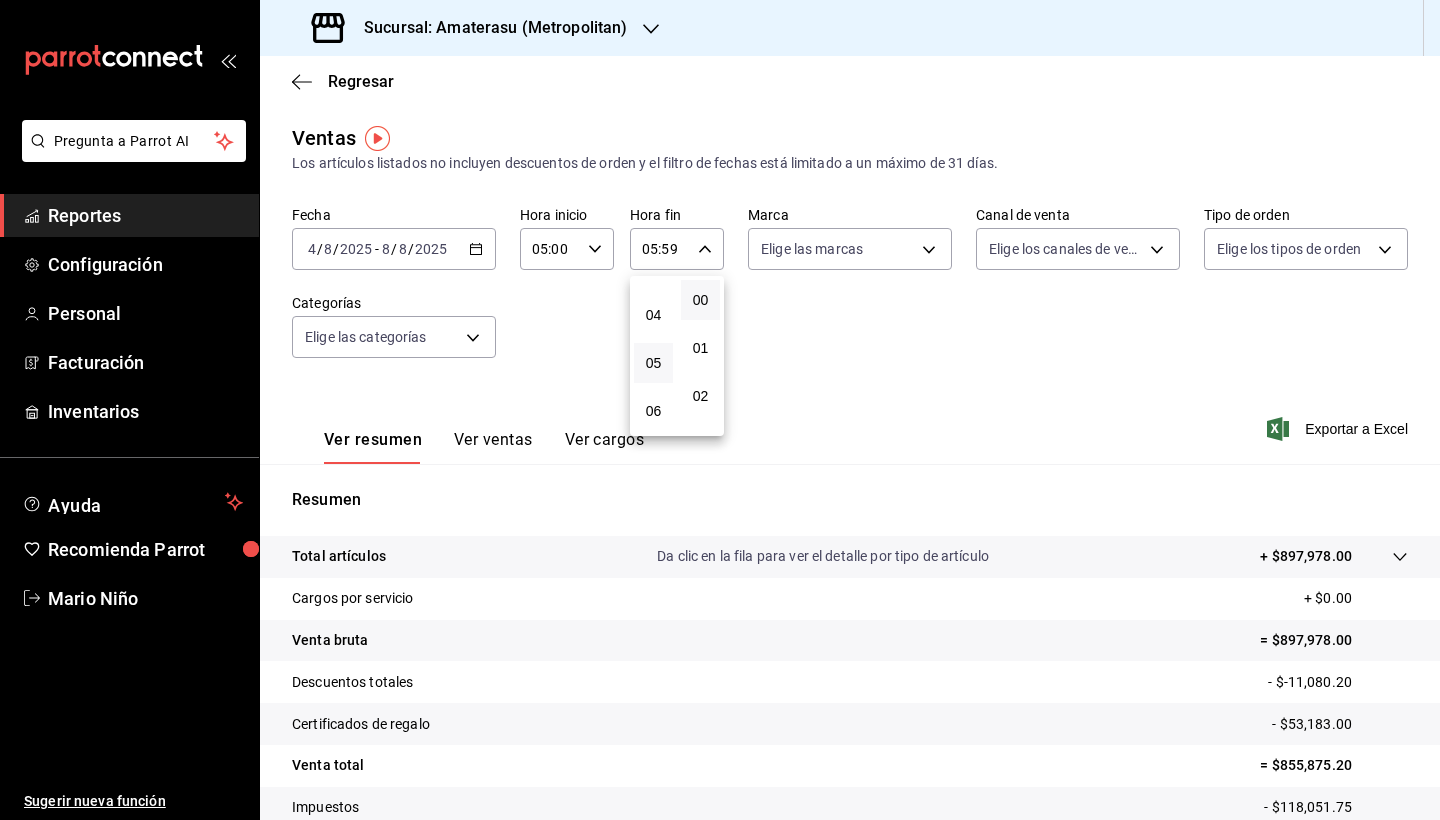 click on "00" at bounding box center (700, 300) 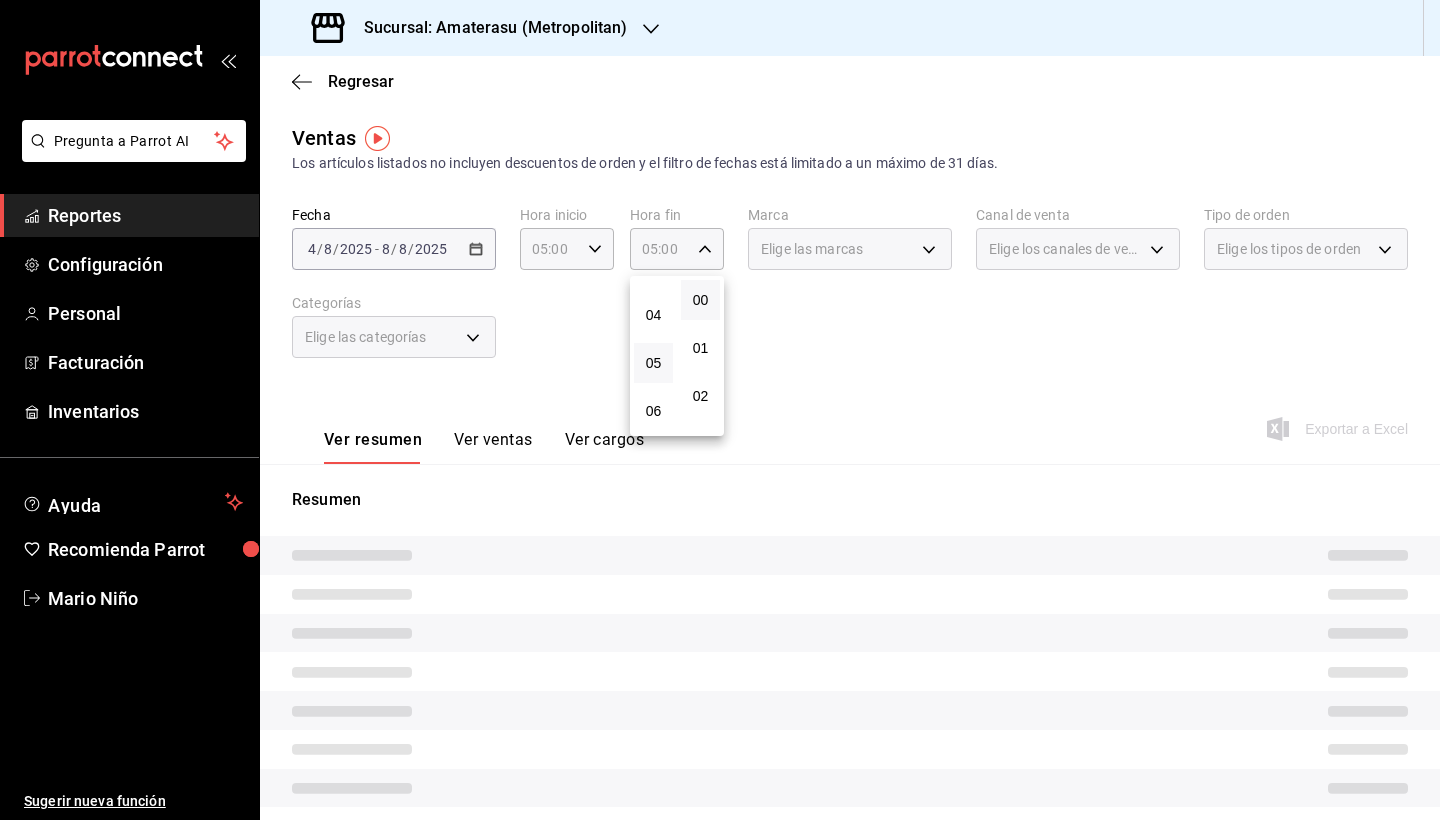 click at bounding box center [720, 410] 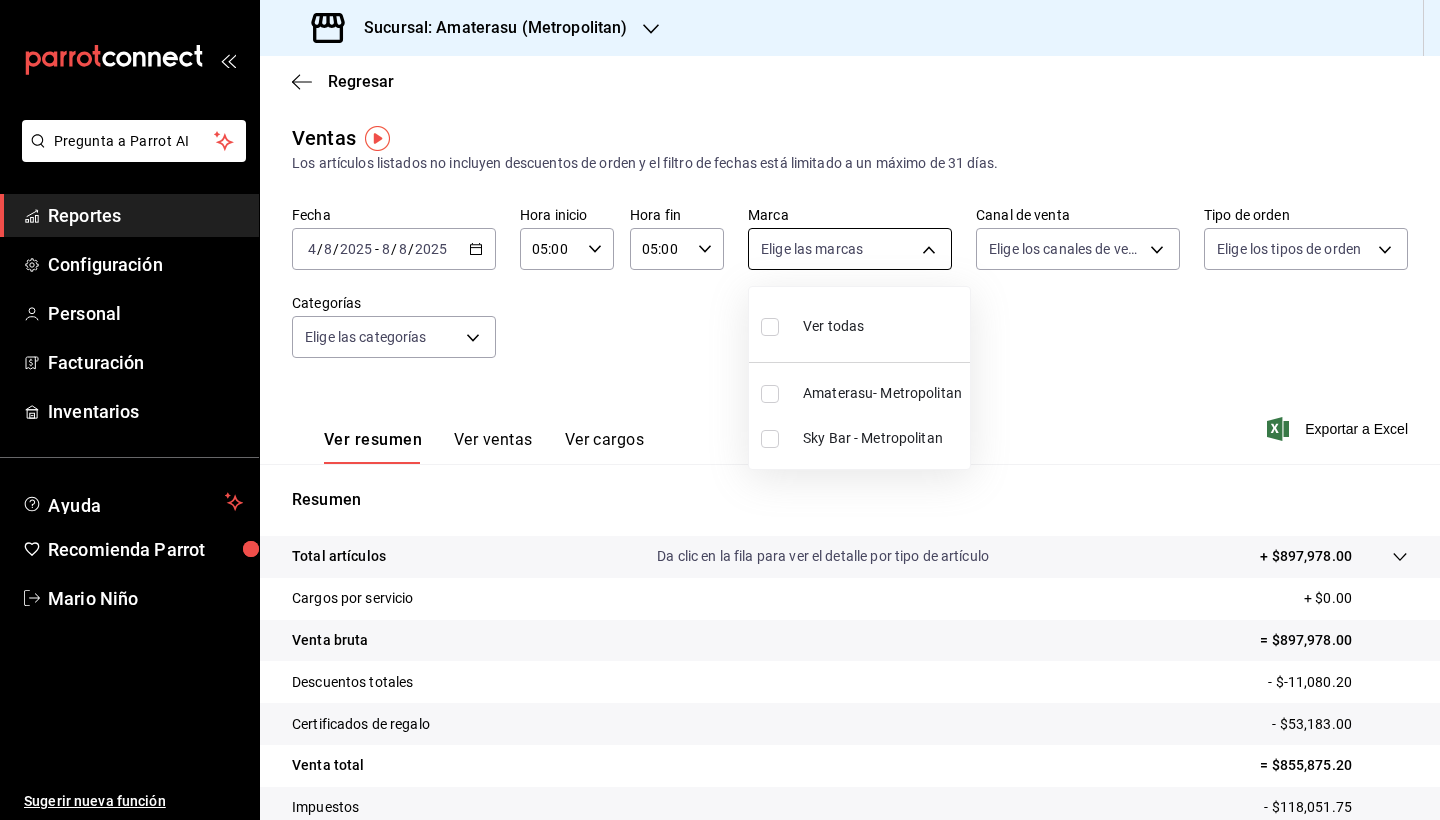 click on "Pregunta a Parrot AI Reportes   Configuración   Personal   Facturación   Inventarios   Ayuda Recomienda Parrot   [FIRST] [LAST]   Sugerir nueva función   Sucursal: Amaterasu ([CITY]) Regresar Ventas Los artículos listados no incluyen descuentos de orden y el filtro de fechas está limitado a un máximo de 31 días. Fecha [DATE] [DATE] - [DATE] [DATE] Hora inicio 05:00 Hora inicio Hora fin 05:00 Hora fin Marca Elige las marcas Canal de venta Elige los canales de venta Tipo de orden Elige los tipos de orden Categorías Elige las categorías Ver resumen Ver ventas Ver cargos Exportar a Excel Resumen Total artículos Da clic en la fila para ver el detalle por tipo de artículo + $897,978.00 Cargos por servicio + $0.00 Venta bruta = $897,978.00 Descuentos totales - $-11,080.20 Certificados de regalo - $53,183.00 Venta total = $855,875.20 Impuestos - $118,051.75 Venta neta = $737,823.45 GANA 1 MES GRATIS EN TU SUSCRIPCIÓN AQUÍ Ver video tutorial Ir a video Pregunta a Parrot AI Reportes" at bounding box center [720, 410] 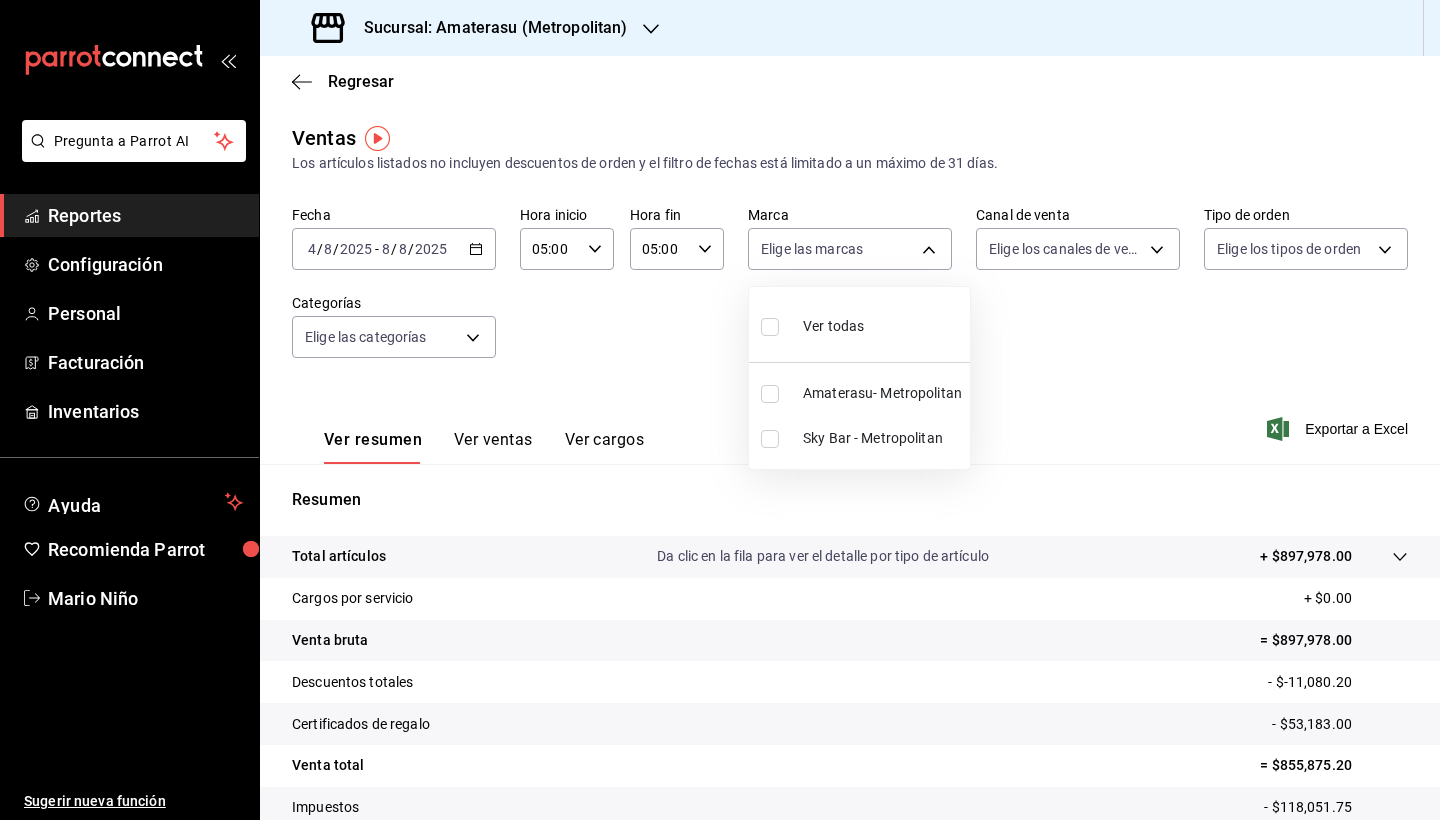 click at bounding box center (770, 327) 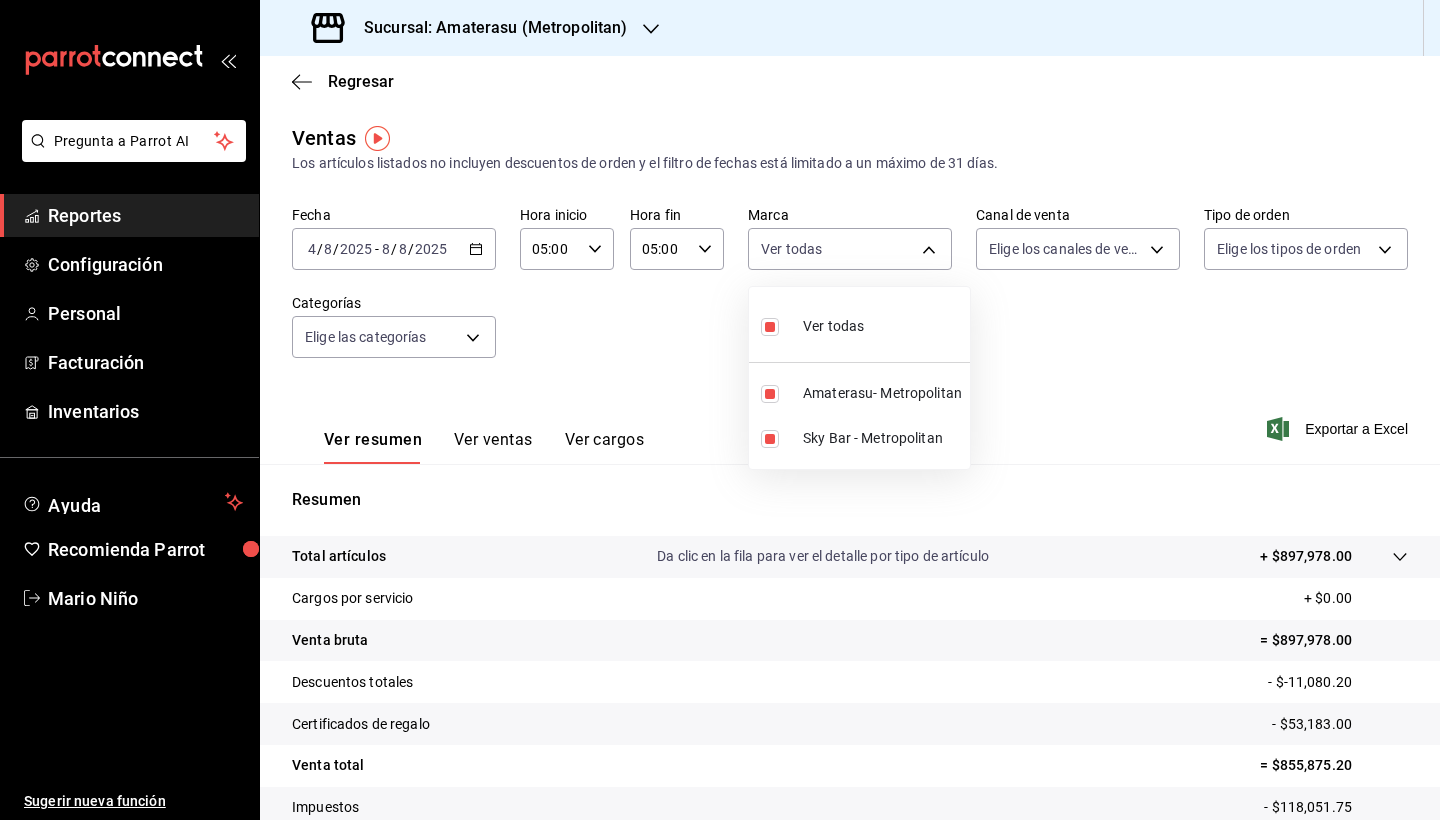 click at bounding box center [720, 410] 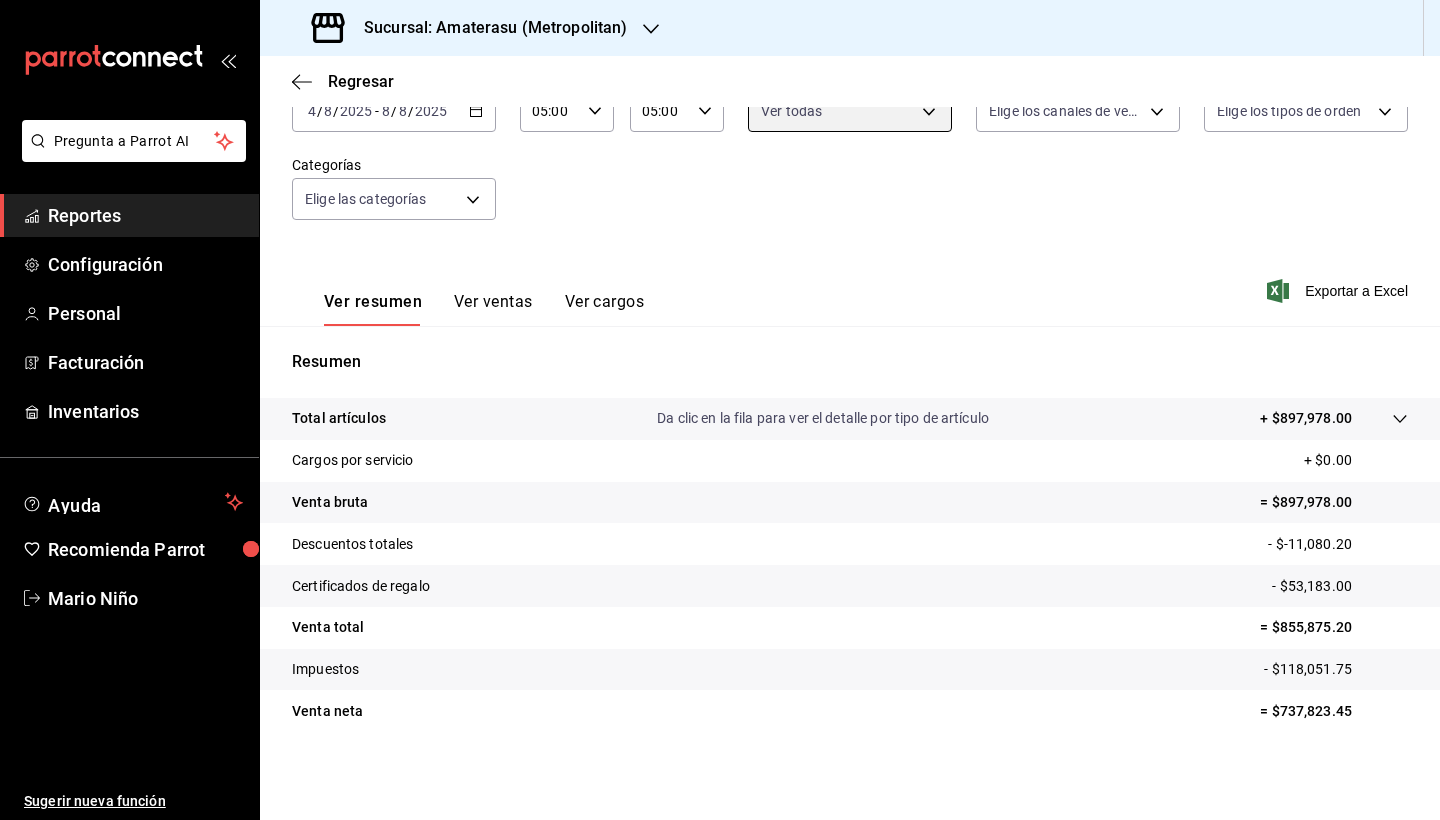 scroll, scrollTop: 138, scrollLeft: 0, axis: vertical 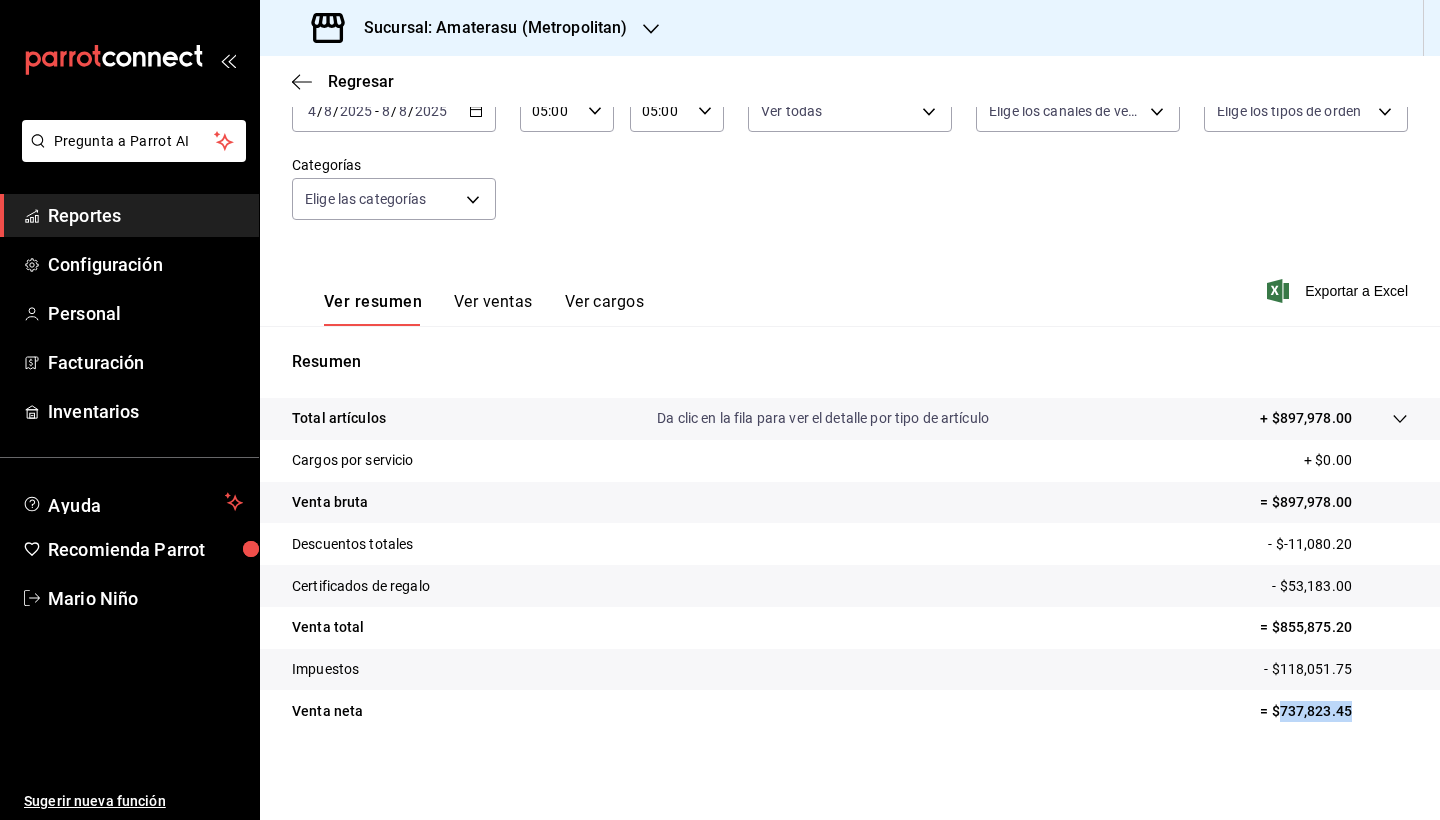 drag, startPoint x: 1281, startPoint y: 712, endPoint x: 1362, endPoint y: 708, distance: 81.09871 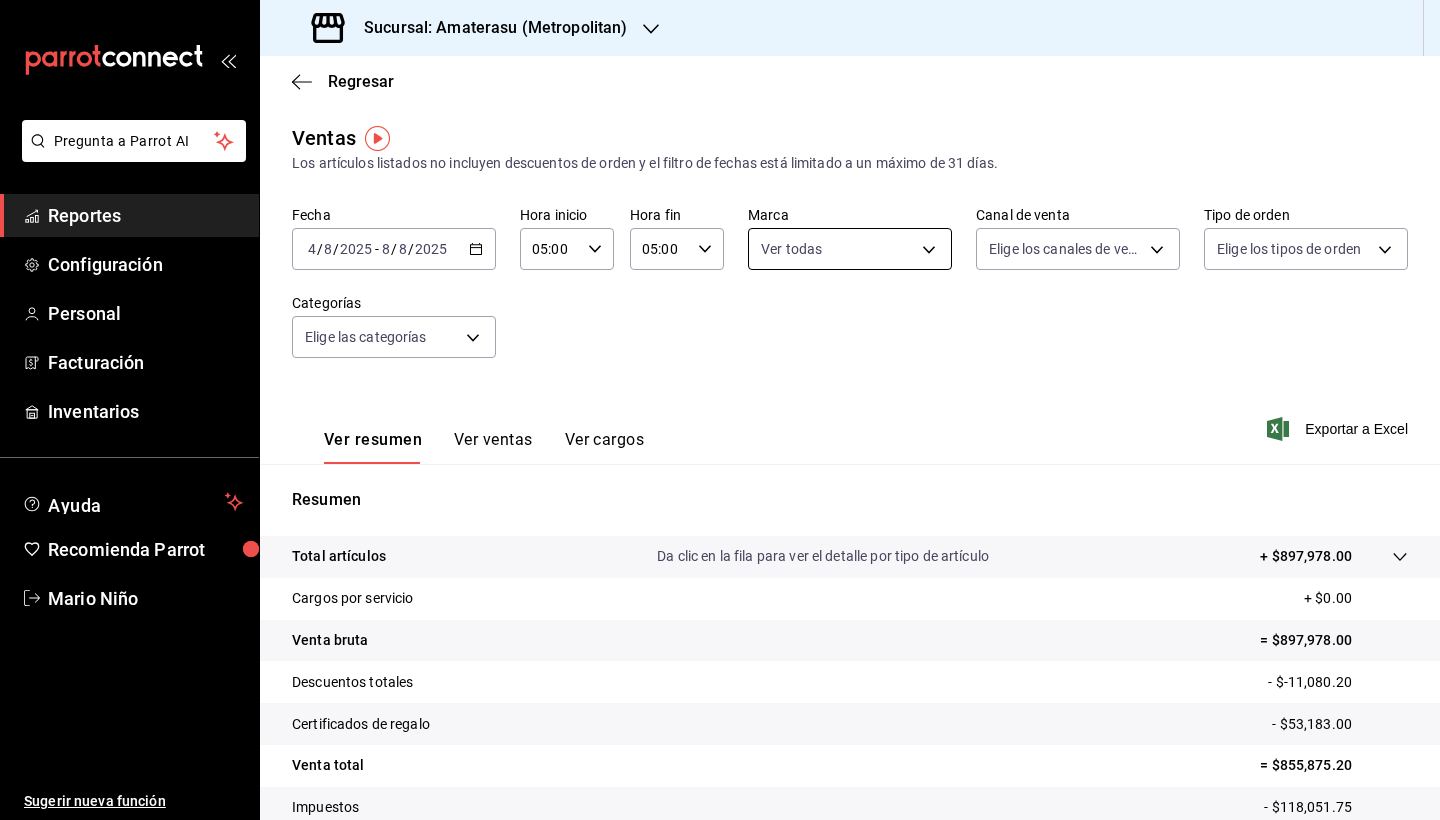 click on "Pregunta a Parrot AI Reportes   Configuración   Personal   Facturación   Inventarios   Ayuda Recomienda Parrot   [FIRST] [LAST]   Sugerir nueva función   Sucursal: Amaterasu ([CITY]) Regresar Ventas Los artículos listados no incluyen descuentos de orden y el filtro de fechas está limitado a un máximo de 31 días. Fecha [DATE] [DATE] - [DATE] [DATE] Hora inicio 05:00 Hora inicio Hora fin 05:00 Hora fin Marca Ver todas e4cd7fcb-d45b-43ae-a99f-ad4ccfcd9032,f3afaab8-8d3d-4e49-a299-af9bdf6027b2 Canal de venta Elige los canales de venta Tipo de orden Elige los tipos de orden Categorías Elige las categorías Ver resumen Ver ventas Ver cargos Exportar a Excel Resumen Total artículos Da clic en la fila para ver el detalle por tipo de artículo + $897,978.00 Cargos por servicio + $0.00 Venta bruta = $897,978.00 Descuentos totales - $-11,080.20 Certificados de regalo - $53,183.00 Venta total = $855,875.20 Impuestos - $118,051.75 Venta neta = $737,823.45 Ver video tutorial Ir a video" at bounding box center (720, 410) 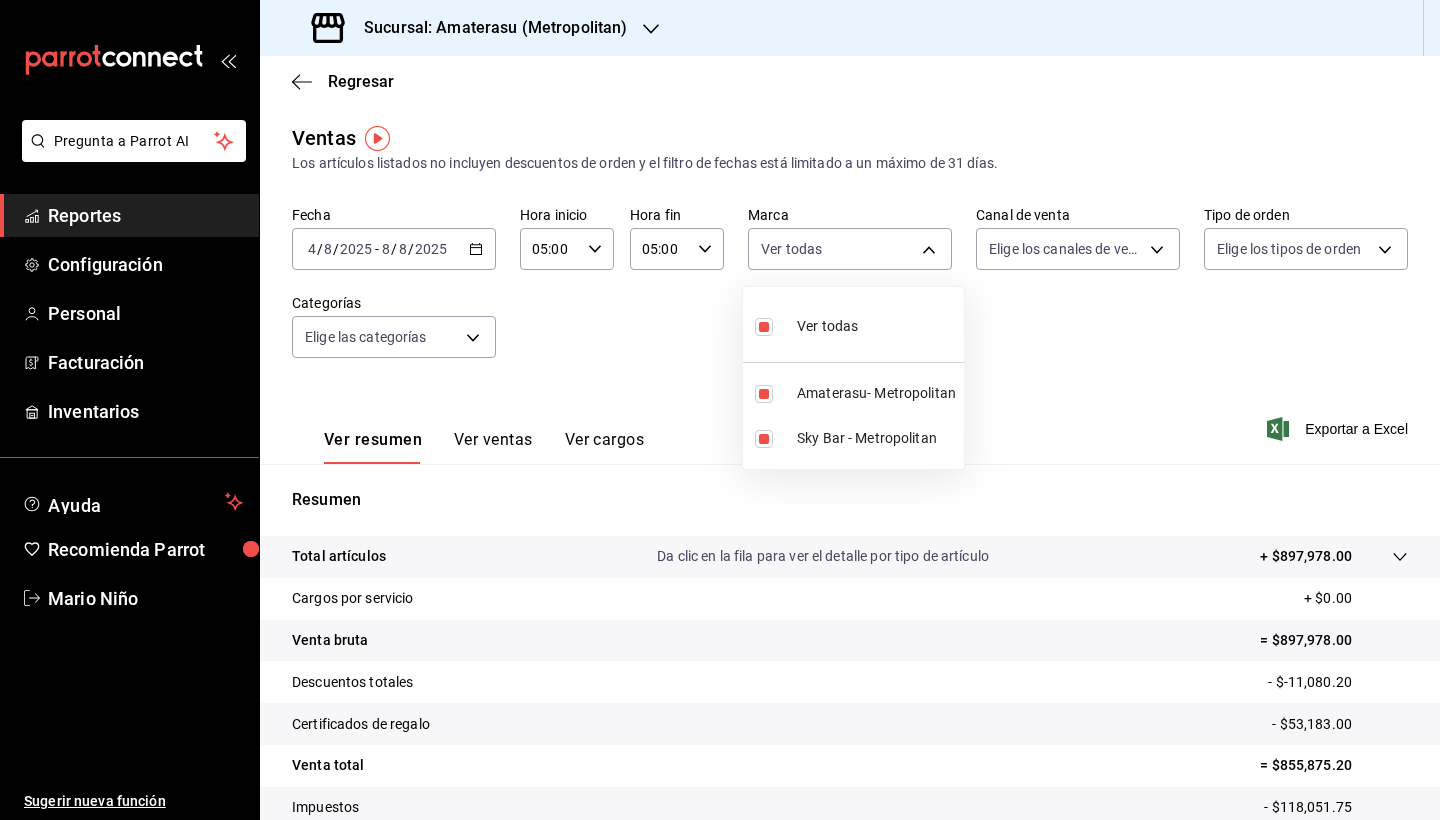 click at bounding box center (764, 327) 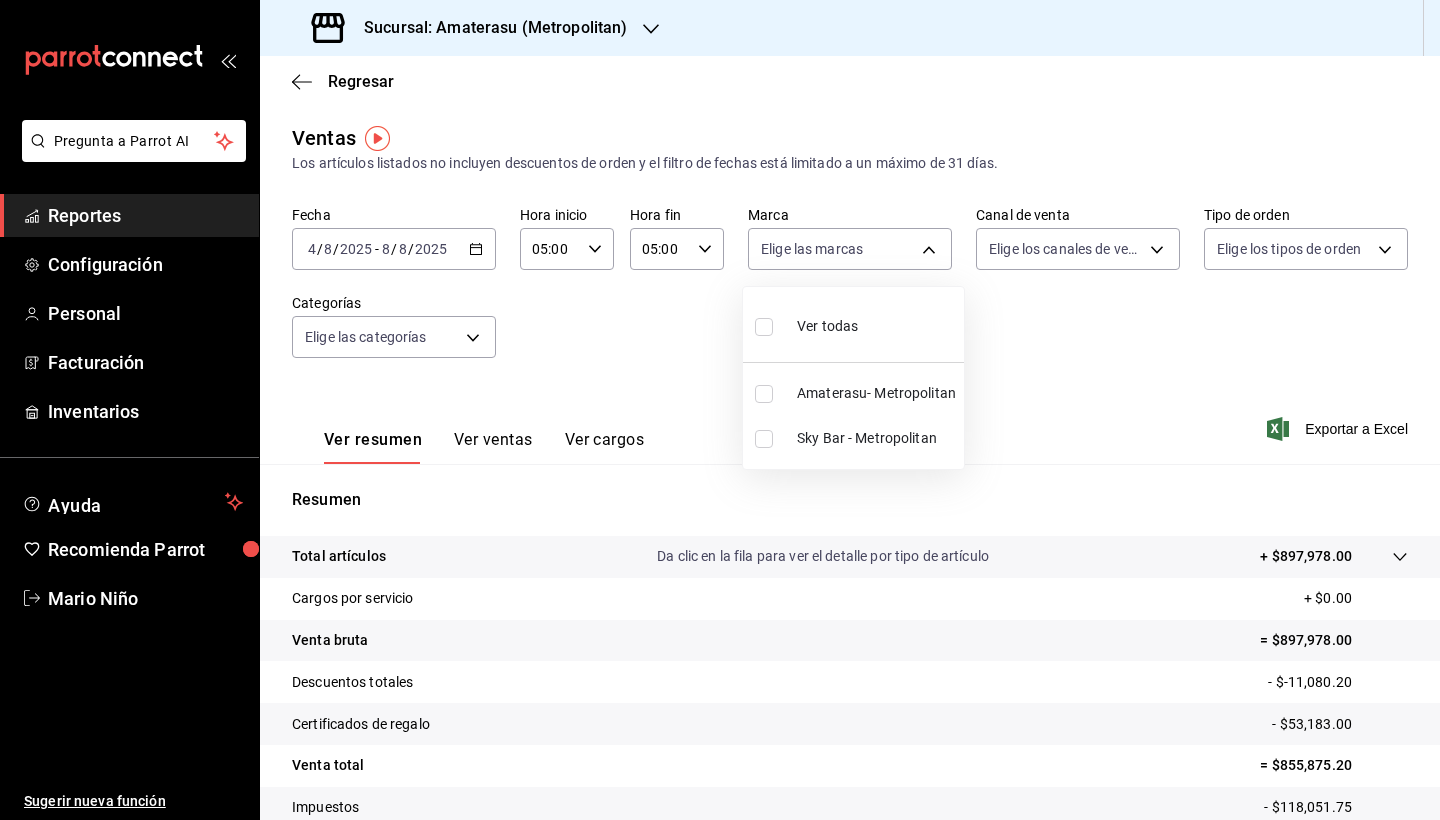 click at bounding box center [764, 439] 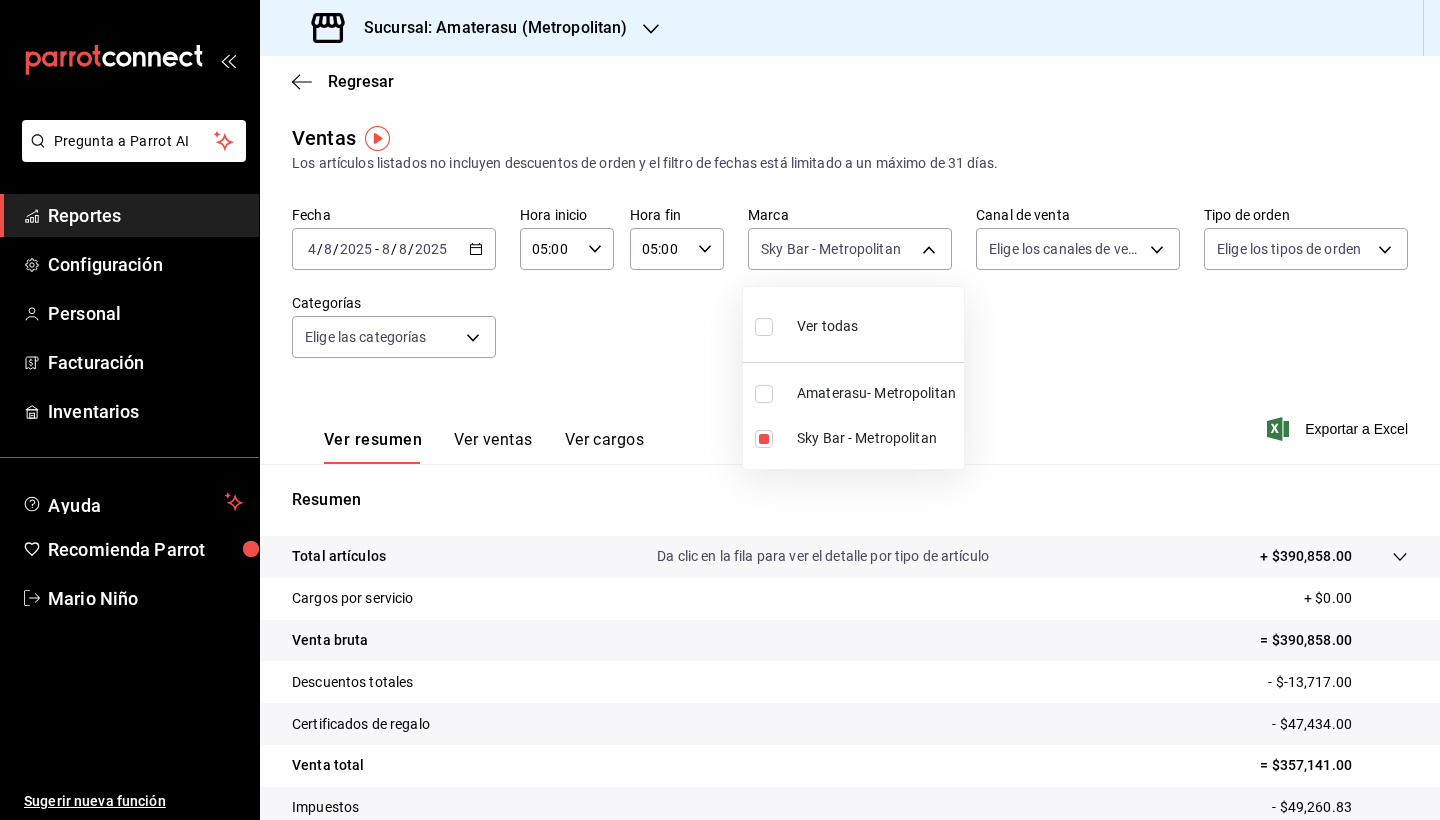 click at bounding box center (720, 410) 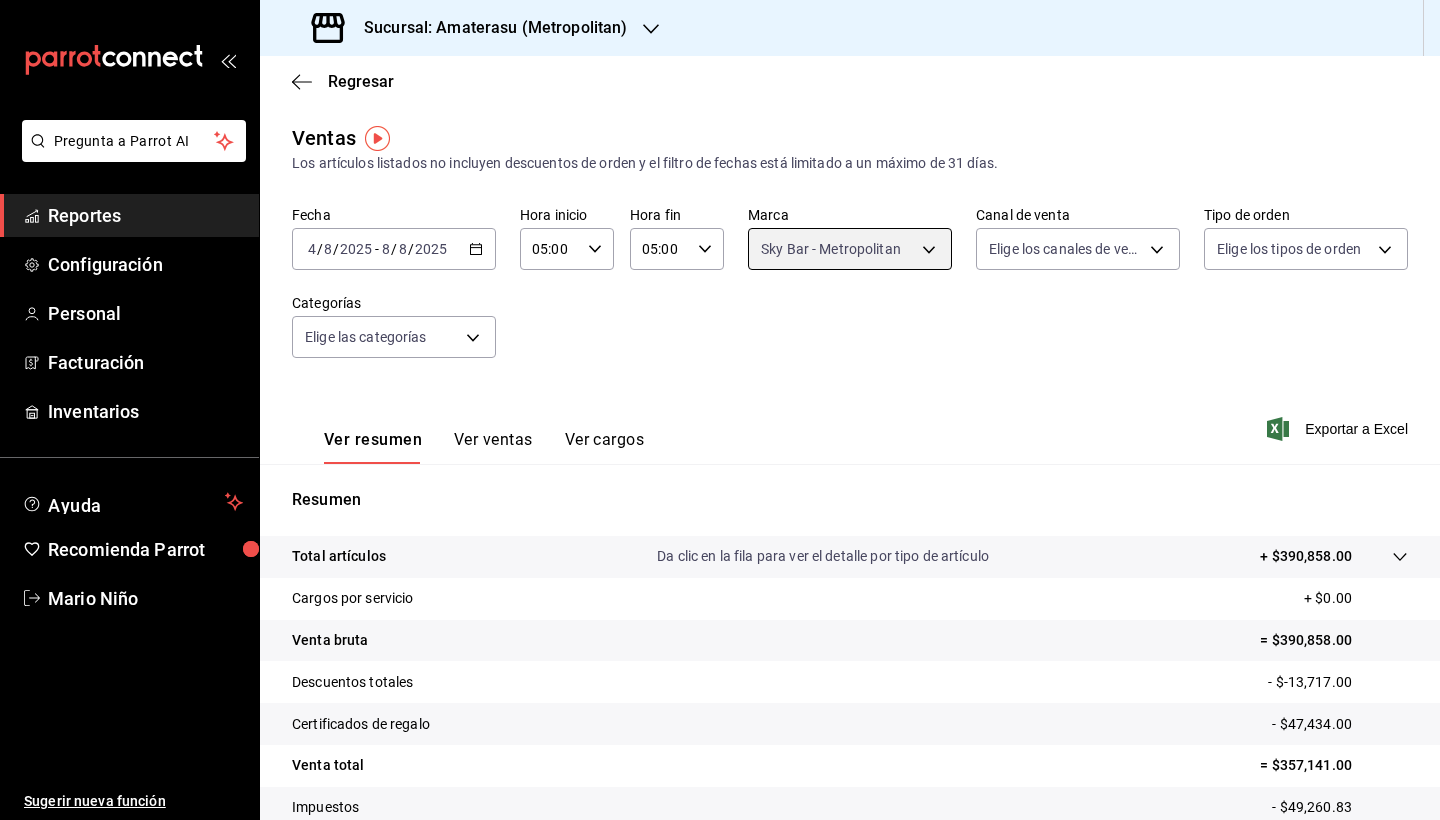 scroll, scrollTop: 138, scrollLeft: 0, axis: vertical 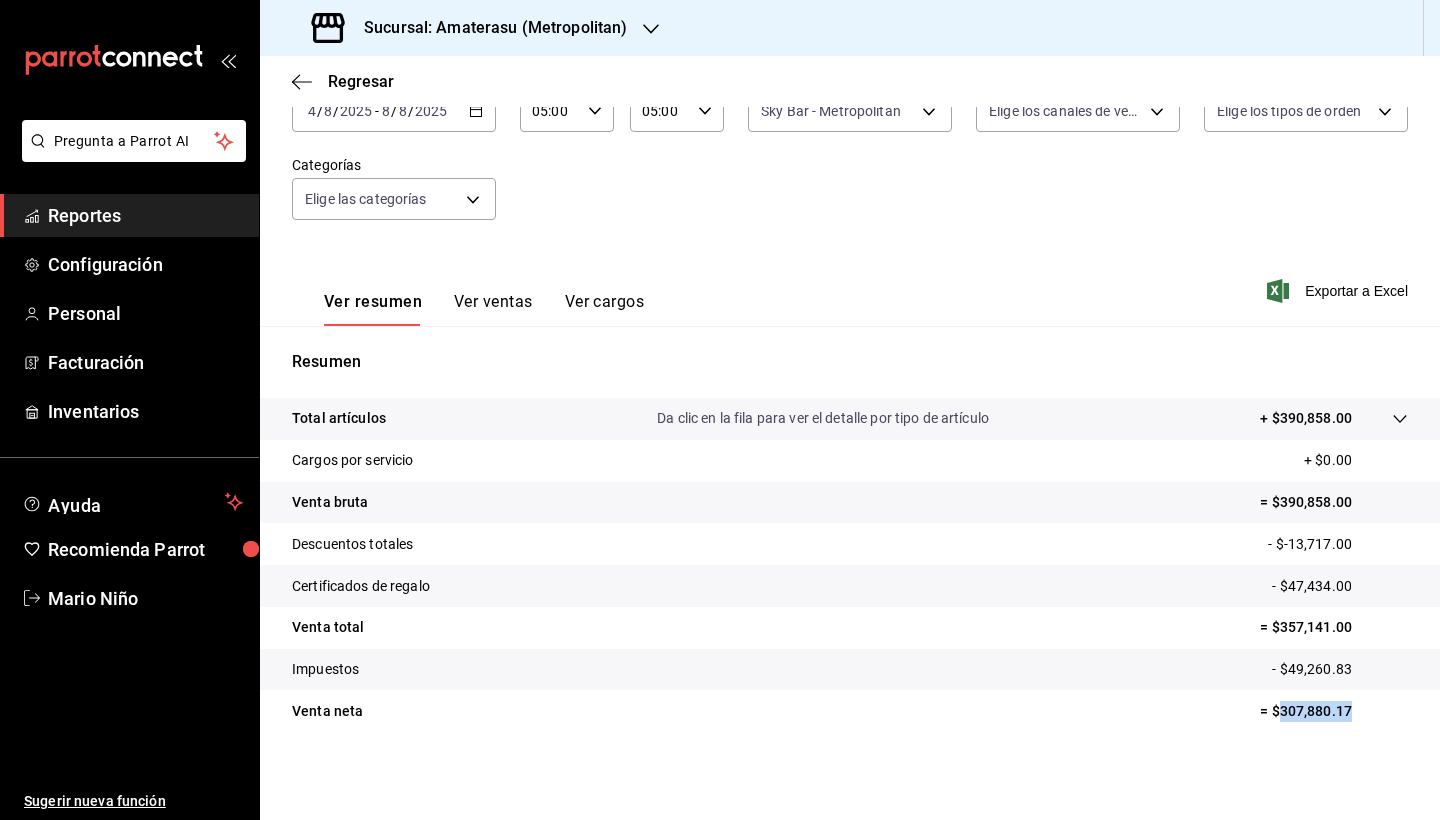 drag, startPoint x: 1267, startPoint y: 710, endPoint x: 1358, endPoint y: 709, distance: 91.00549 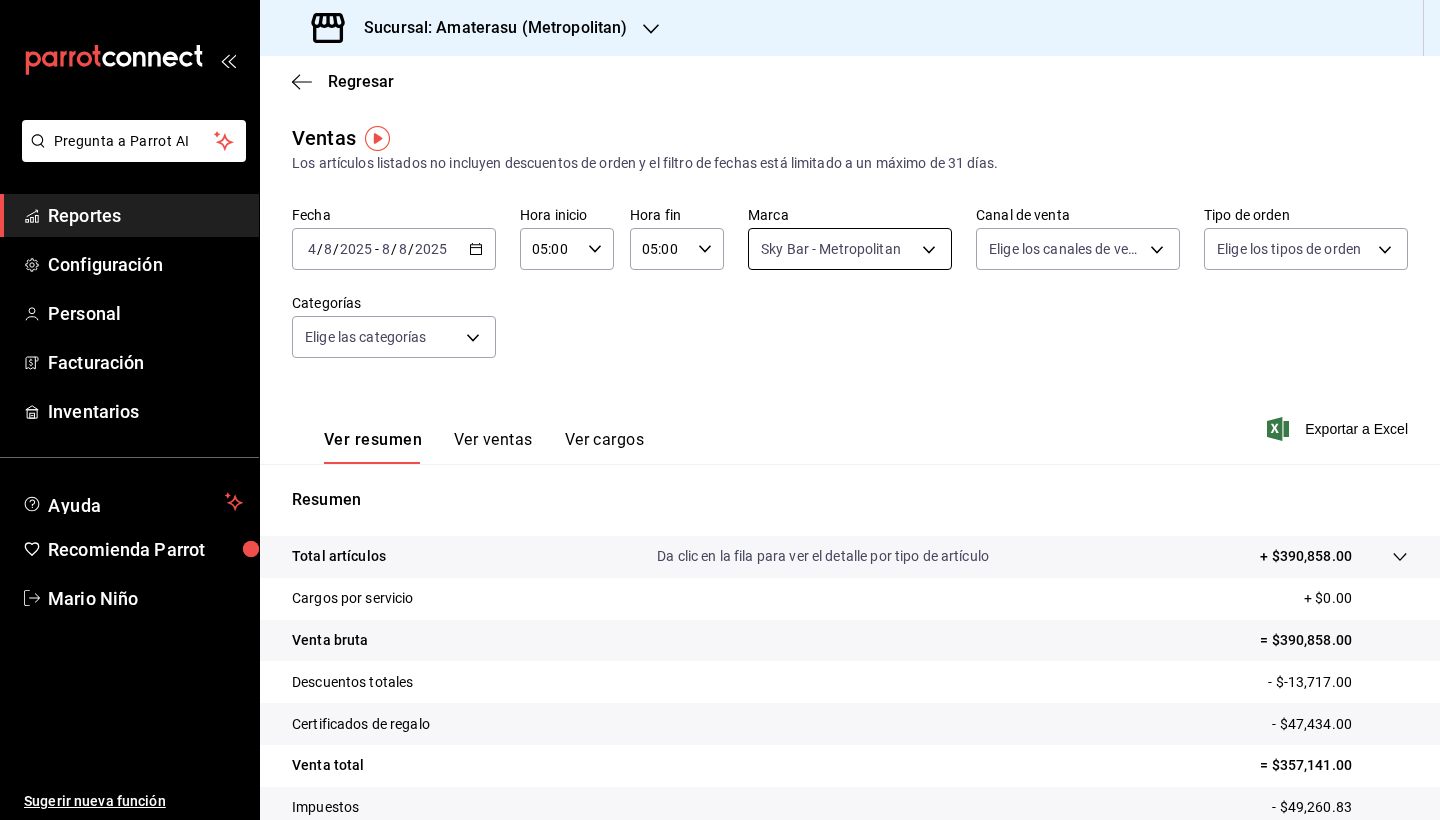 click on "Pregunta a Parrot AI Reportes   Configuración   Personal   Facturación   Inventarios   Ayuda Recomienda Parrot   [FIRST] [LAST]   Sugerir nueva función   Sucursal: Amaterasu ([CITY]) Regresar Ventas Los artículos listados no incluyen descuentos de orden y el filtro de fechas está limitado a un máximo de 31 días. Fecha [DATE] [DATE] - [DATE] [DATE] Hora inicio 05:00 Hora inicio Hora fin 05:00 Hora fin Marca Sky Bar - ([CITY]) f3afaab8-8d3d-4e49-a299-af9bdf6027b2 Canal de venta Elige los canales de venta Tipo de orden Elige los tipos de orden Categorías Elige las categorías Ver resumen Ver ventas Ver cargos Exportar a Excel Resumen Total artículos Da clic en la fila para ver el detalle por tipo de artículo + $390,858.00 Cargos por servicio + $0.00 Venta bruta = $390,858.00 Descuentos totales - $-13,717.00 Certificados de regalo - $47,434.00 Venta total = $357,141.00 Impuestos - $49,260.83 Venta neta = $307,880.17 GANA 1 MES GRATIS EN TU SUSCRIPCIÓN AQUÍ Ver video tutorial" at bounding box center (720, 410) 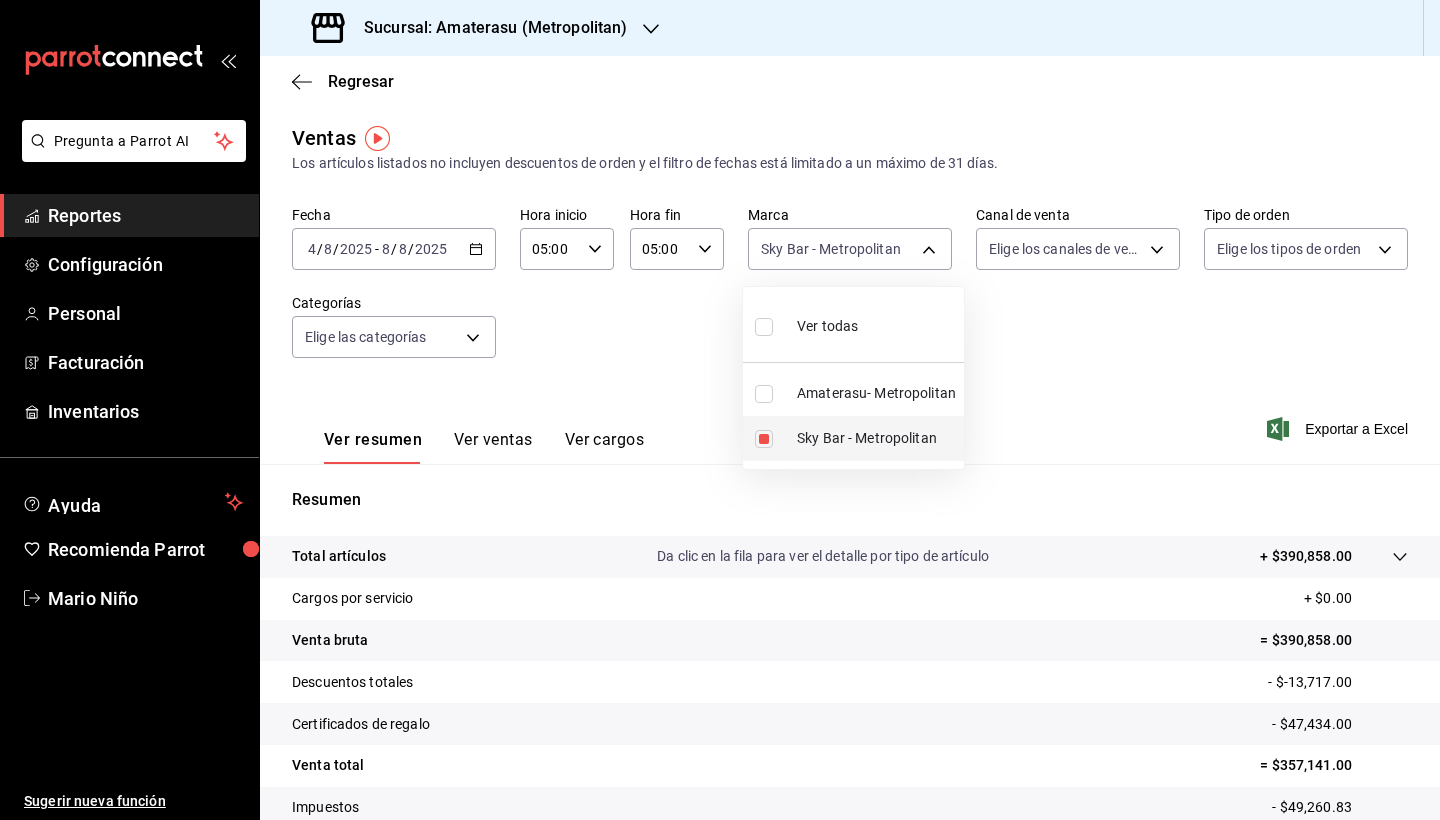 click at bounding box center [764, 439] 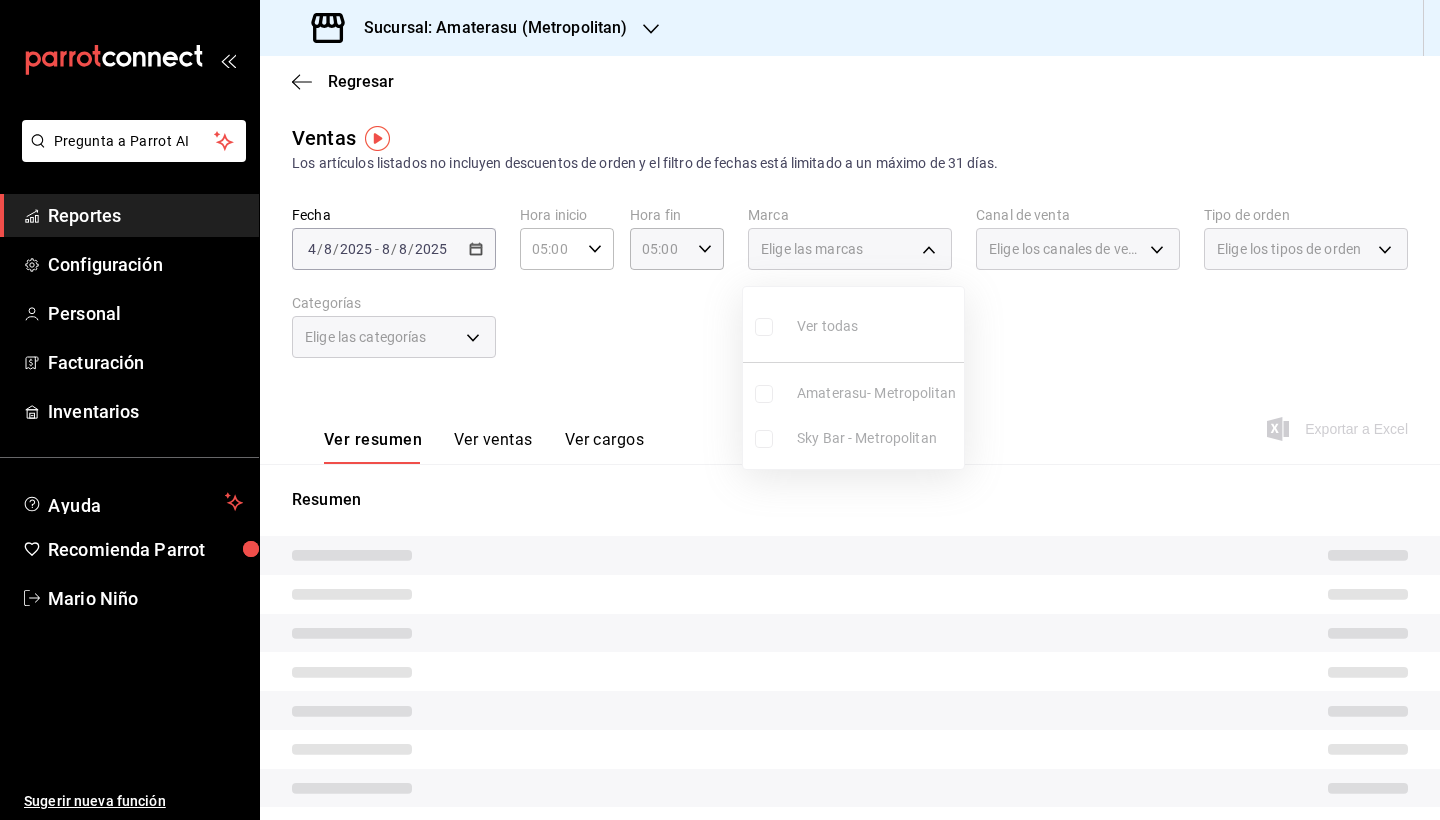 click at bounding box center [764, 394] 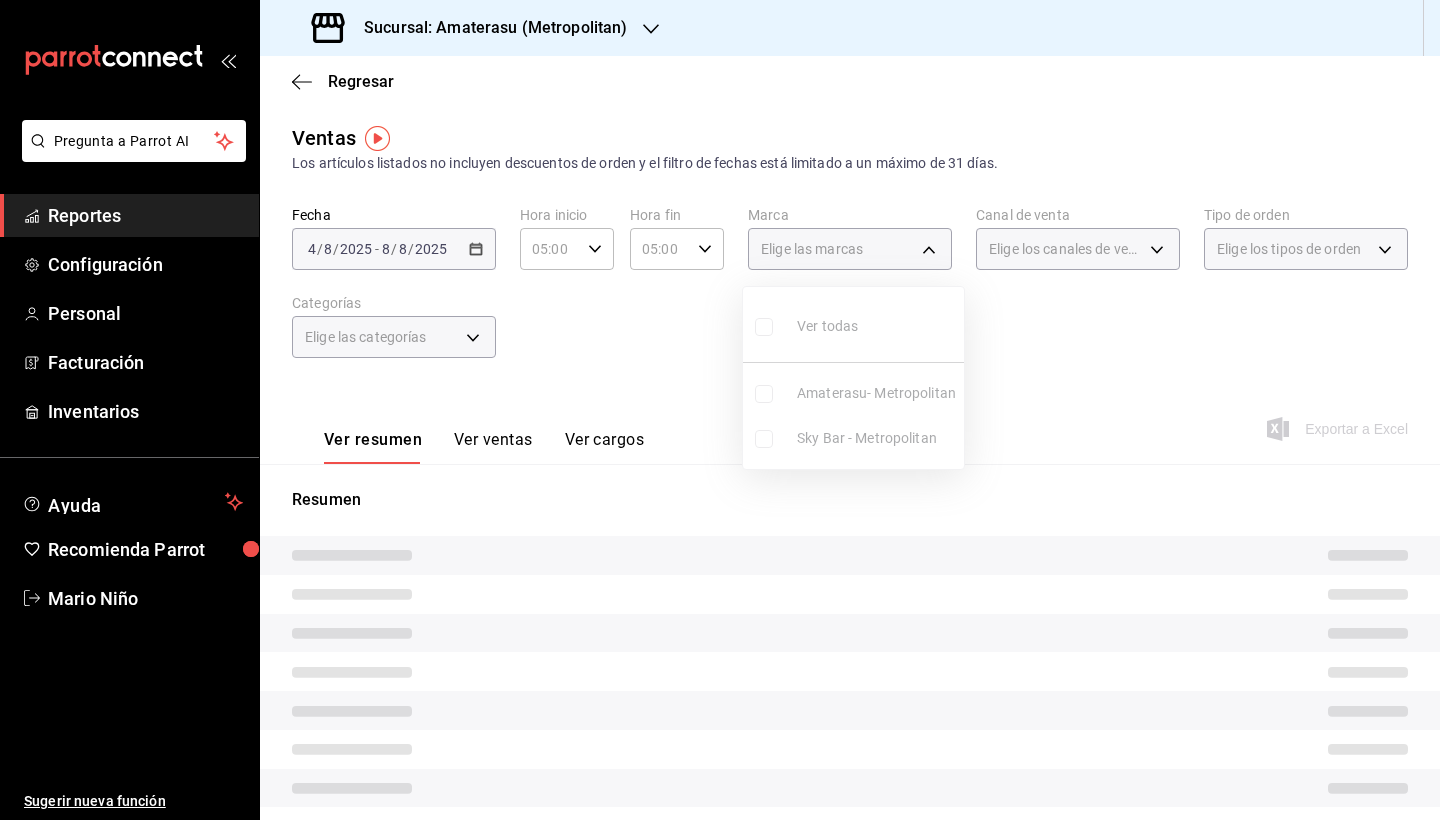 checkbox on "true" 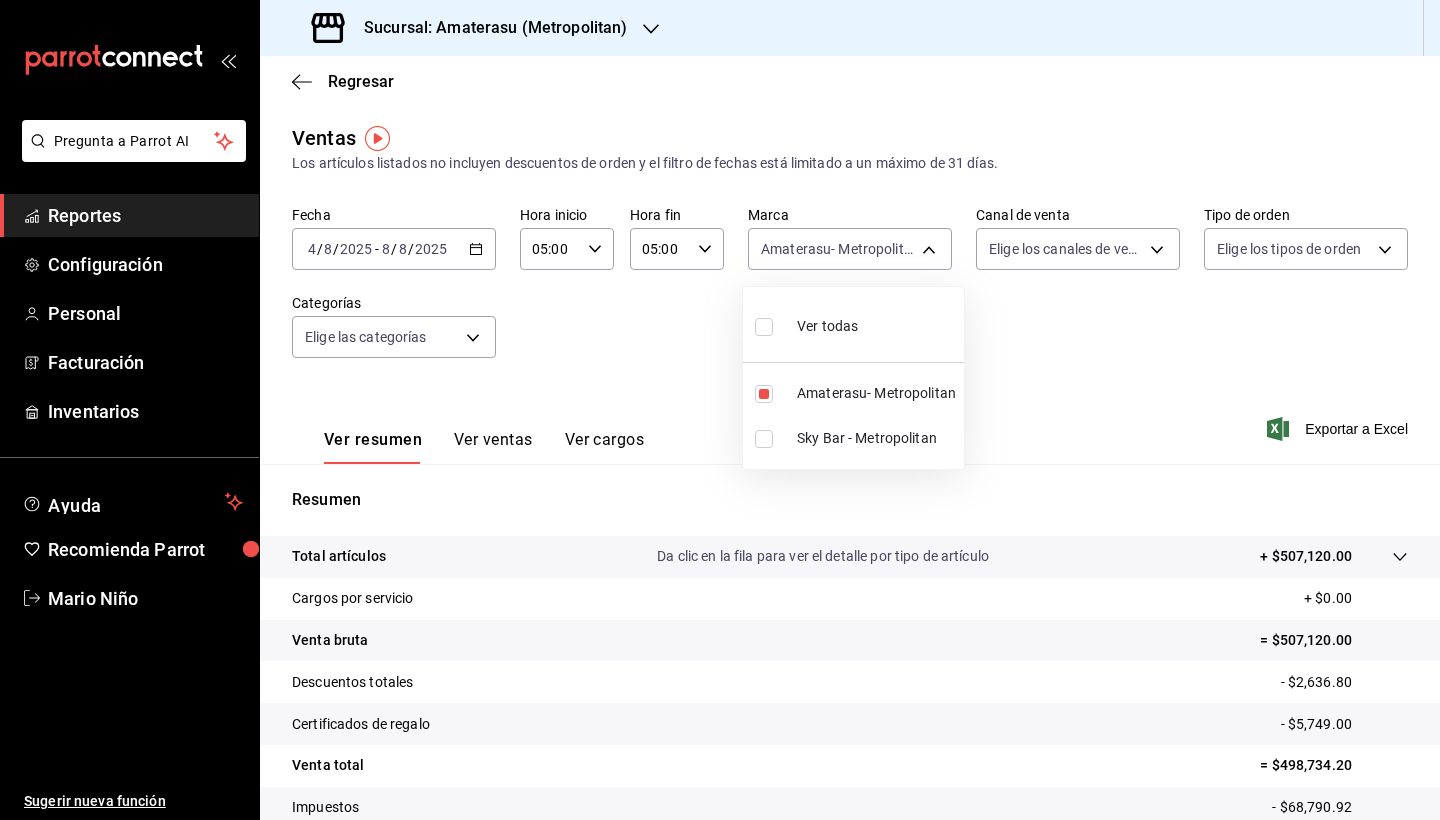 click at bounding box center (720, 410) 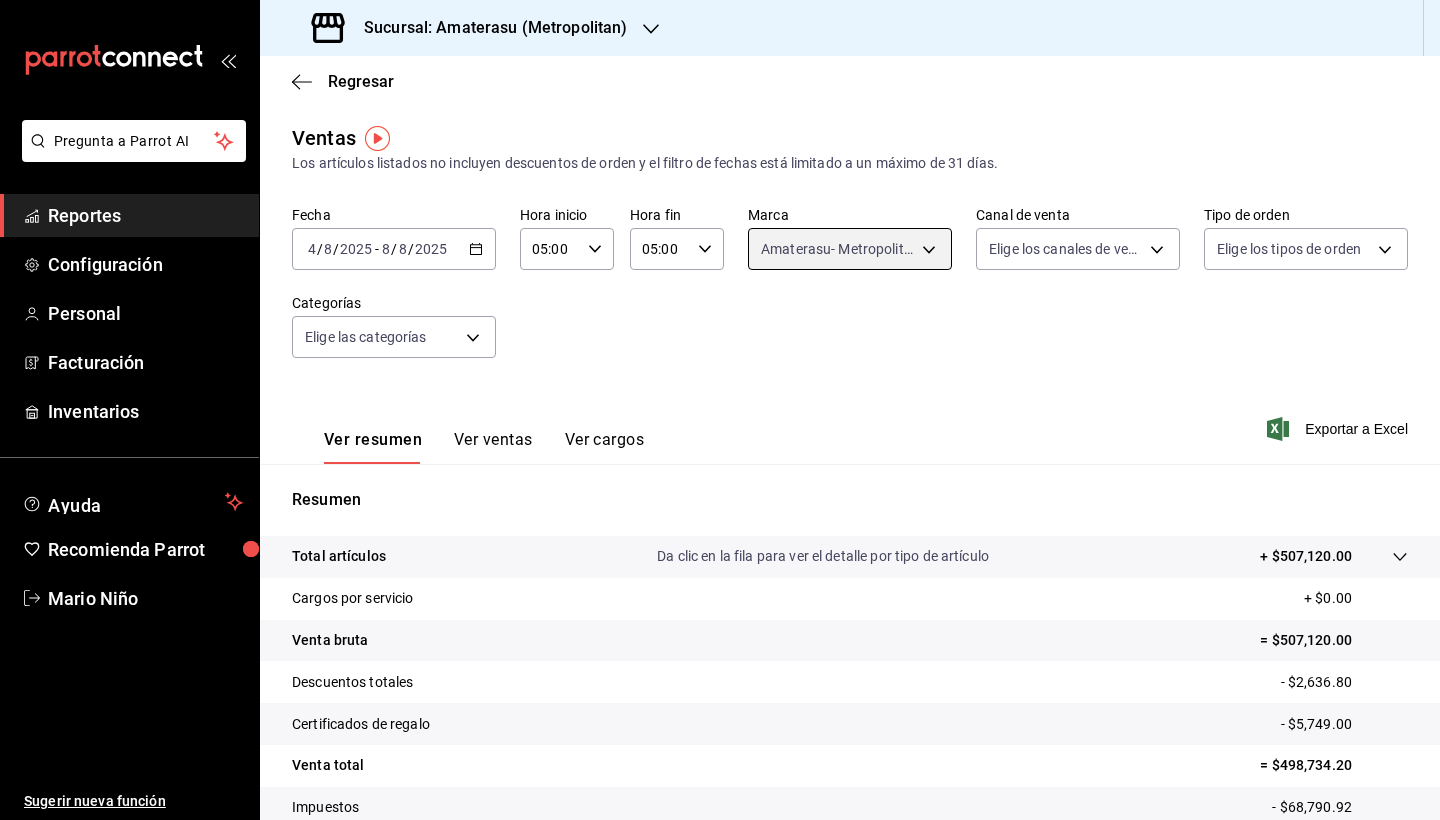 scroll, scrollTop: 138, scrollLeft: 0, axis: vertical 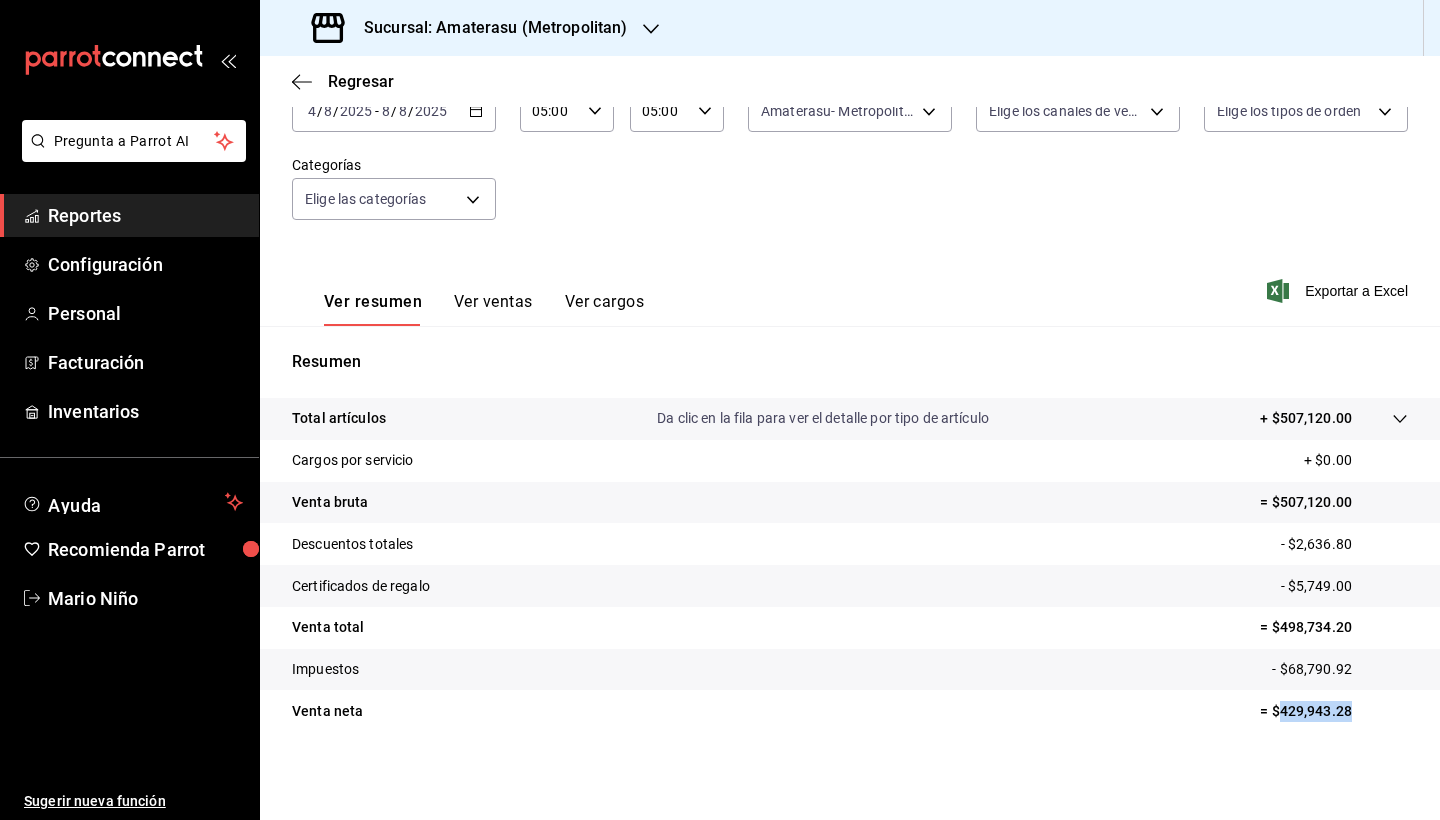 drag, startPoint x: 1265, startPoint y: 713, endPoint x: 1396, endPoint y: 718, distance: 131.09538 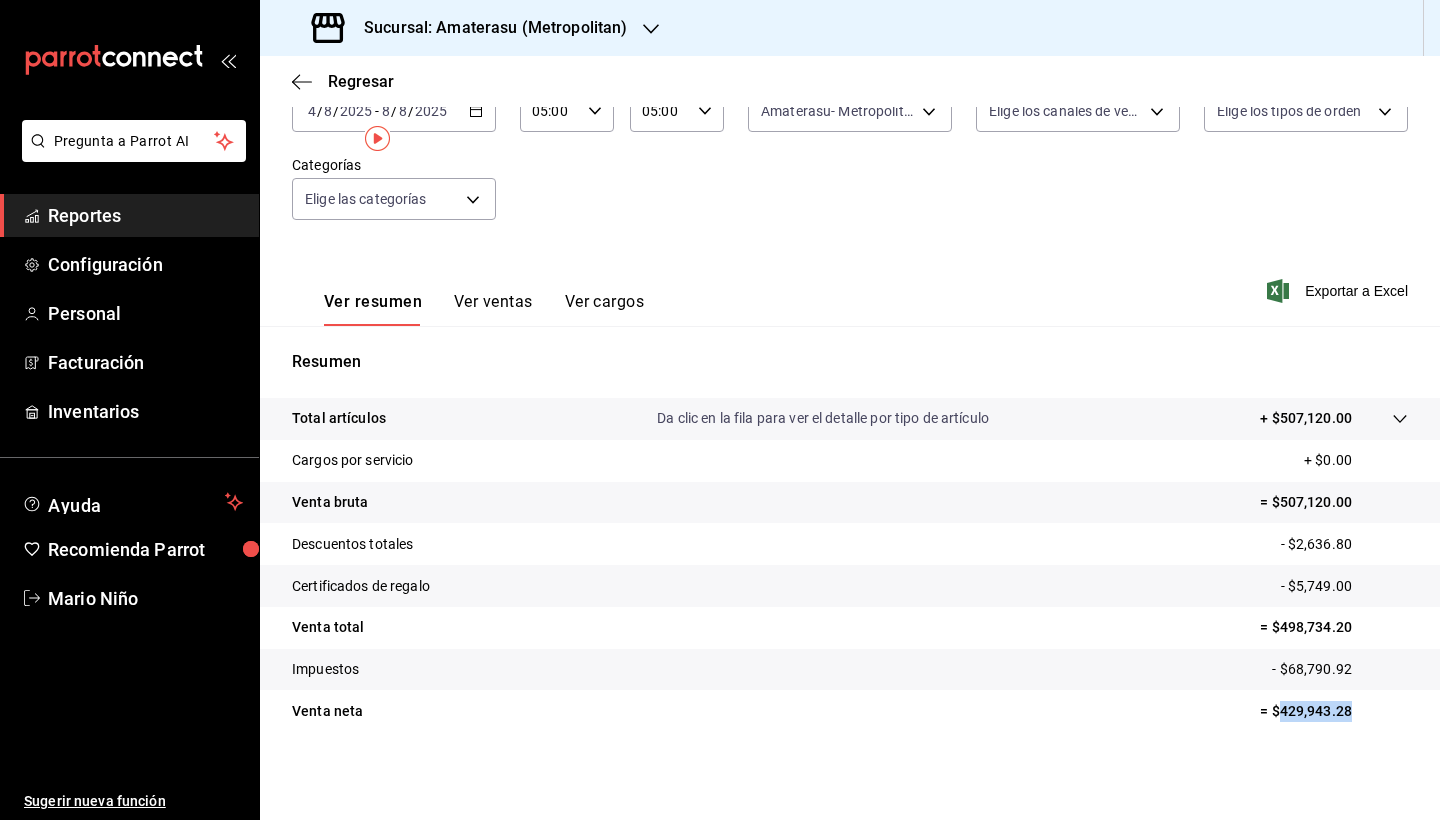 scroll, scrollTop: 0, scrollLeft: 0, axis: both 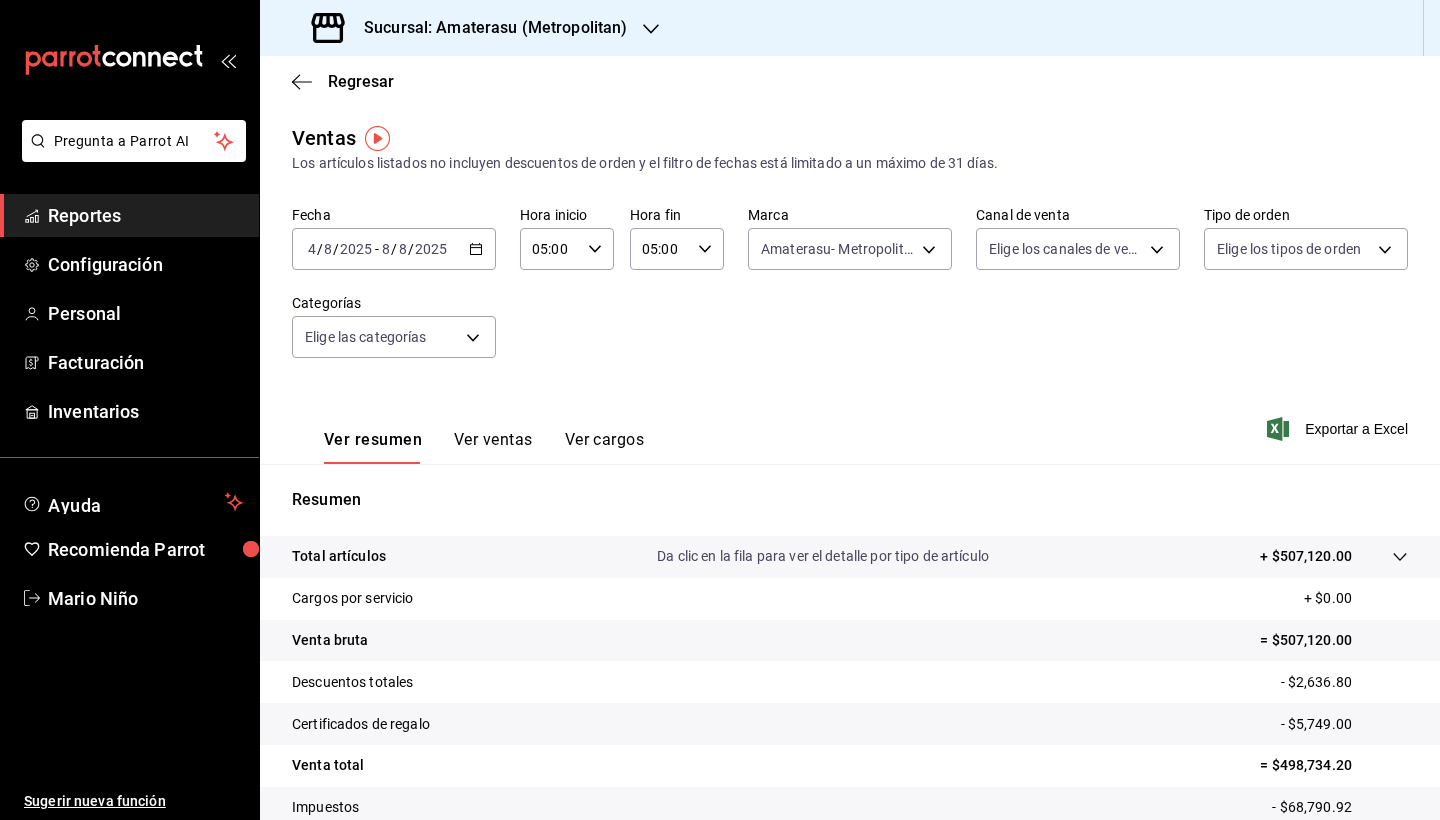 click on "[DATE] [DATE] - [DATE] [DATE]" at bounding box center [394, 249] 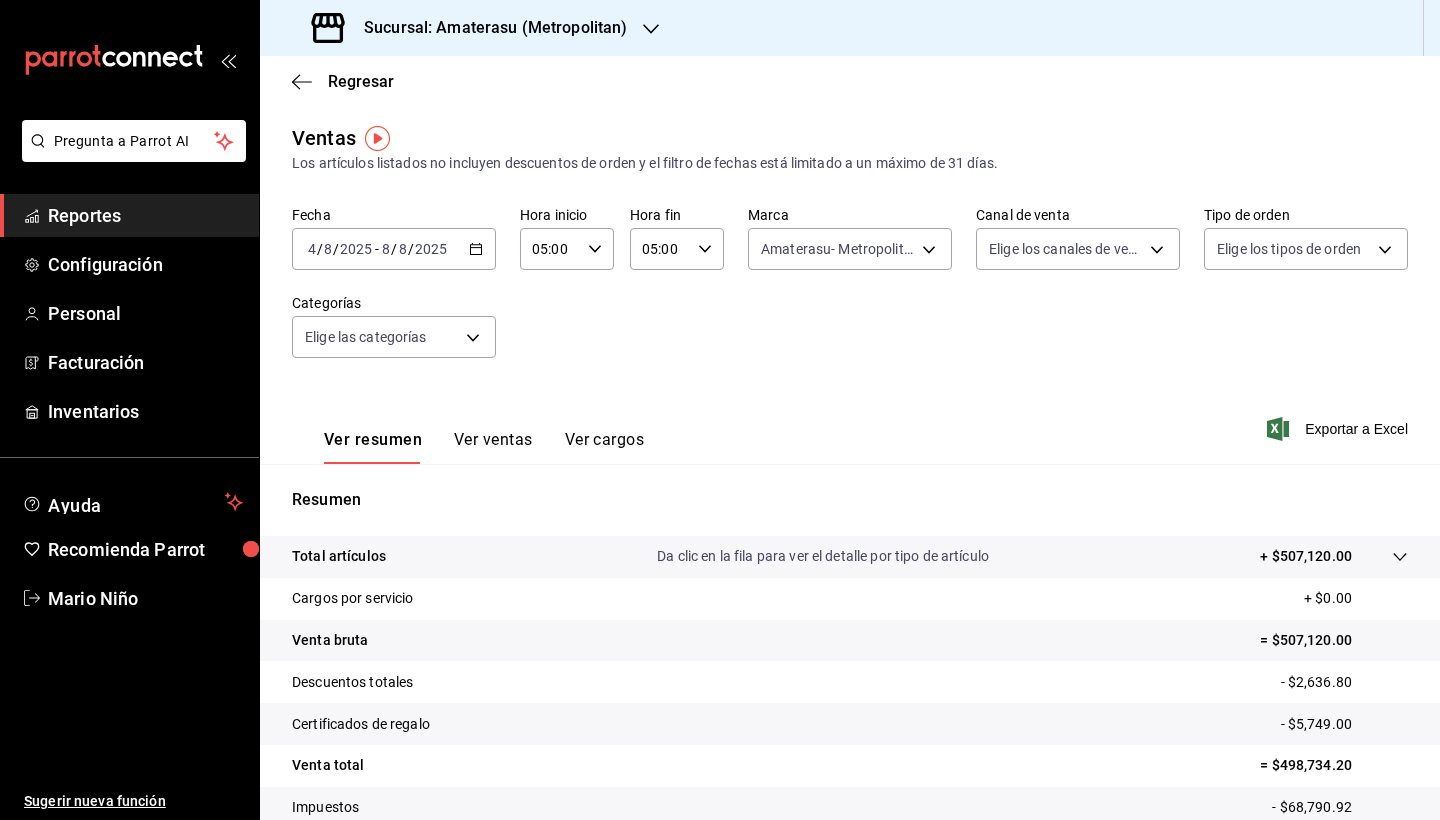 click on "Ver resumen Ver ventas Ver cargos Exportar a Excel" at bounding box center (850, 423) 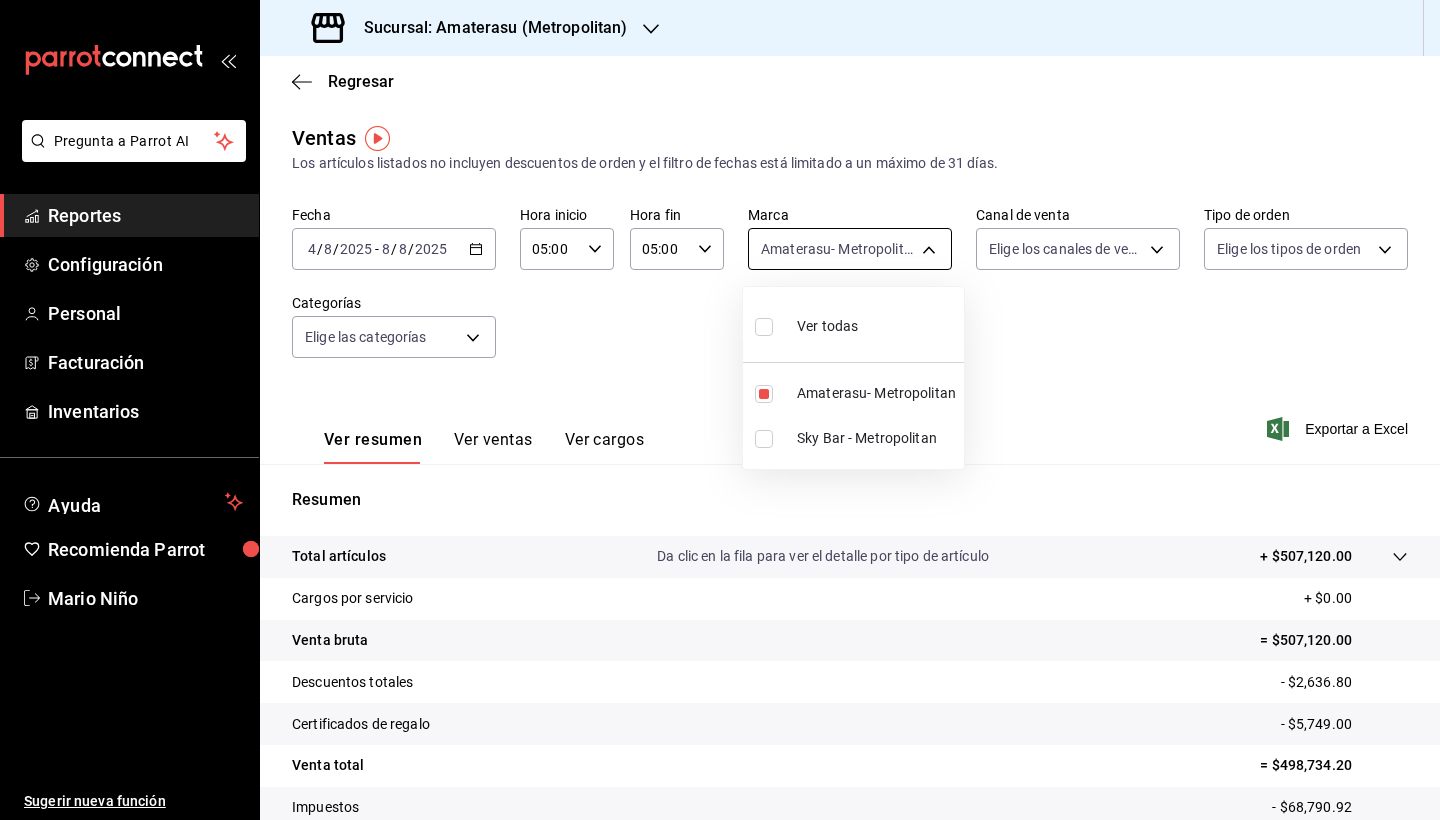 click on "Pregunta a Parrot AI Reportes   Configuración   Personal   Facturación   Inventarios   Ayuda Recomienda Parrot   [FIRST] [LAST]   Sugerir nueva función   Sucursal: Amaterasu ([CITY]) Regresar Ventas Los artículos listados no incluyen descuentos de orden y el filtro de fechas está limitado a un máximo de 31 días. Fecha [DATE] [DATE] - [DATE] [DATE] Hora inicio 05:00 Hora inicio Hora fin 05:00 Hora fin Marca Amaterasu- ([CITY]) e4cd7fcb-d45b-43ae-a99f-ad4ccfcd9032 Canal de venta Elige los canales de venta Tipo de orden Elige los tipos de orden Categorías Elige las categorías Ver resumen Ver ventas Ver cargos Exportar a Excel Resumen Total artículos Da clic en la fila para ver el detalle por tipo de artículo + $507,120.00 Cargos por servicio + $0.00 Venta bruta = $507,120.00 Descuentos totales - $2,636.80 Certificados de regalo - $5,749.00 Venta total = $498,734.20 Impuestos - $68,790.92 Venta neta = $429,943.28 GANA 1 MES GRATIS EN TU SUSCRIPCIÓN AQUÍ Ver video tutorial" at bounding box center (720, 410) 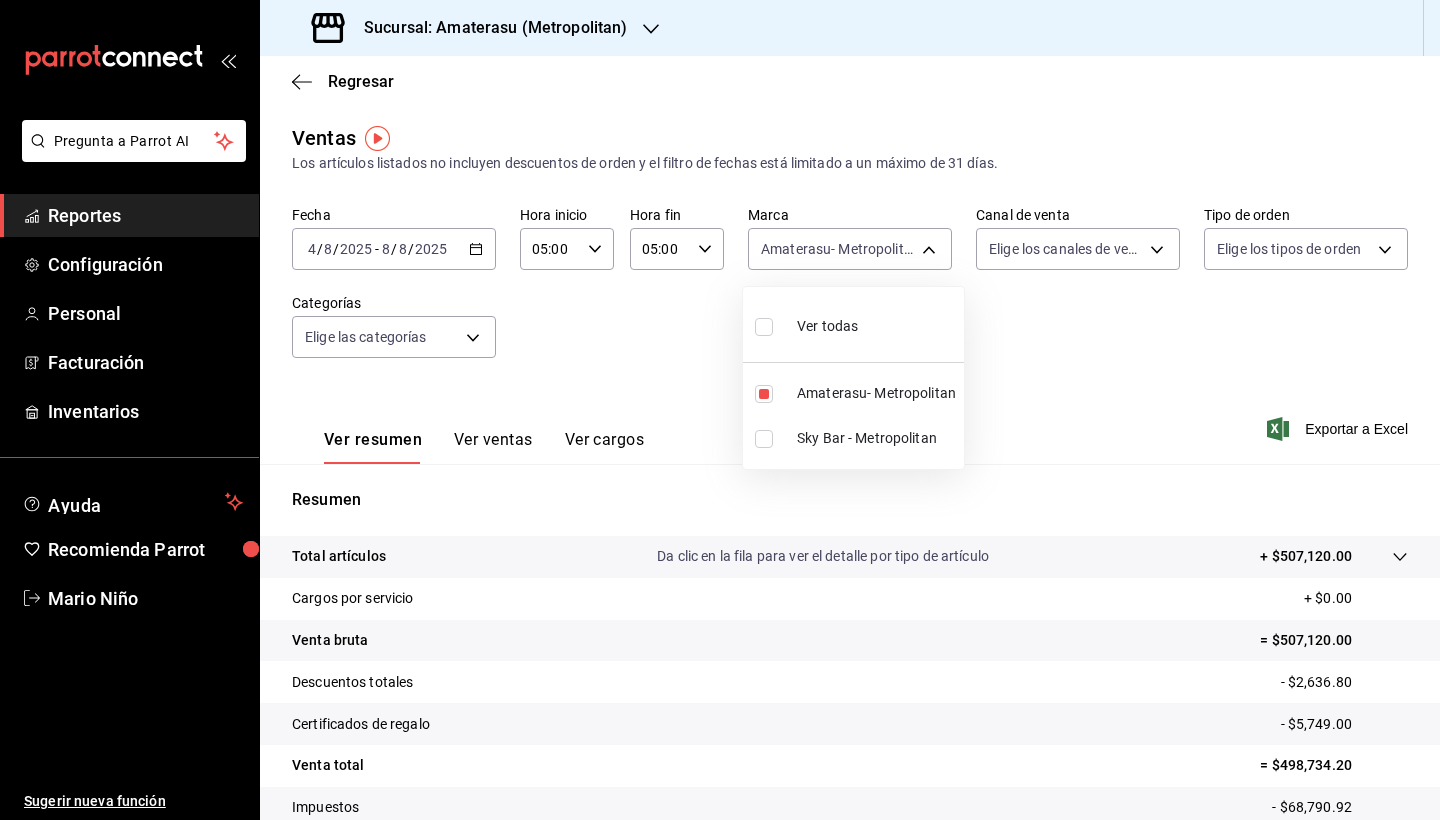 click at bounding box center (720, 410) 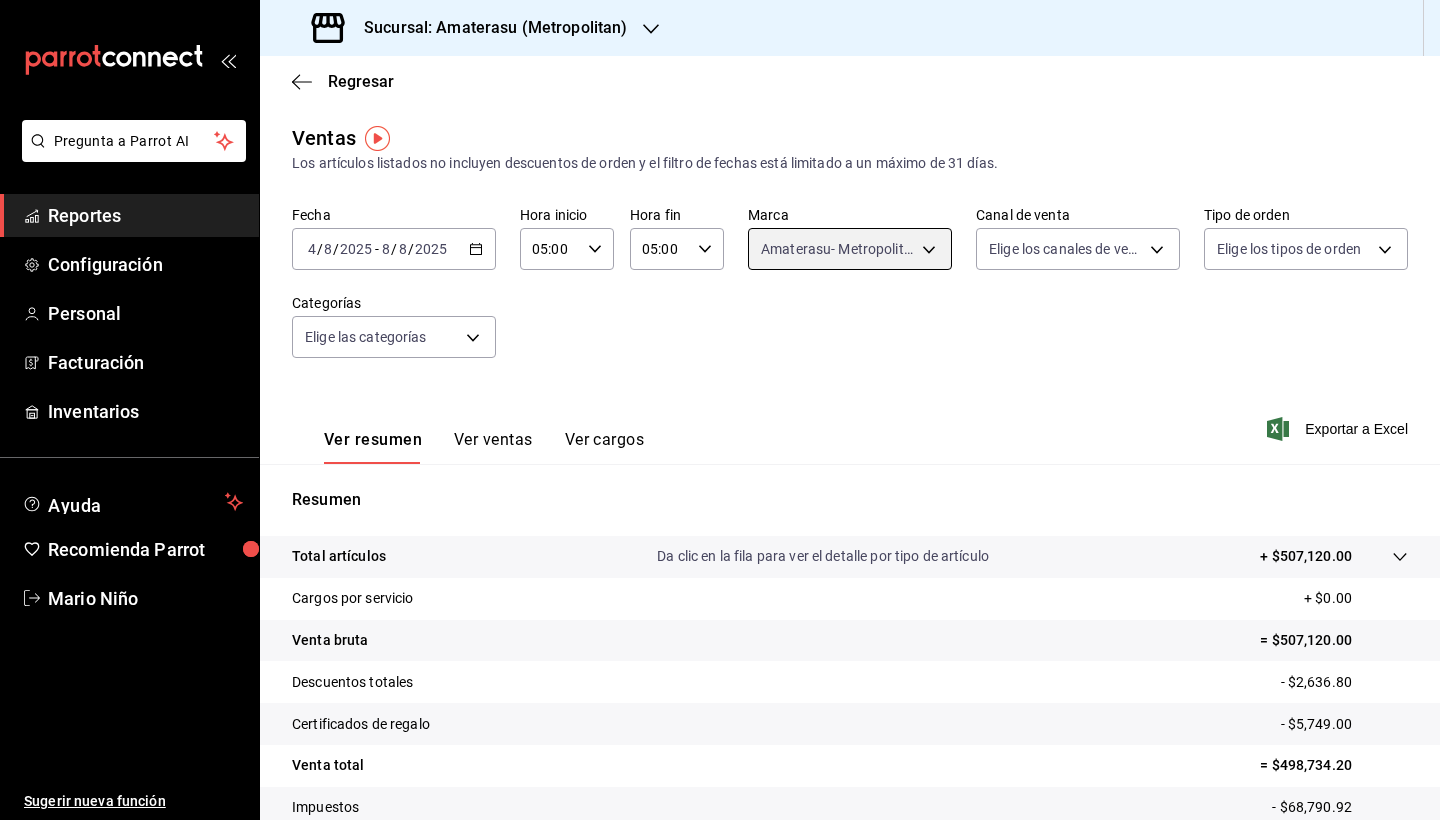 scroll, scrollTop: 138, scrollLeft: 0, axis: vertical 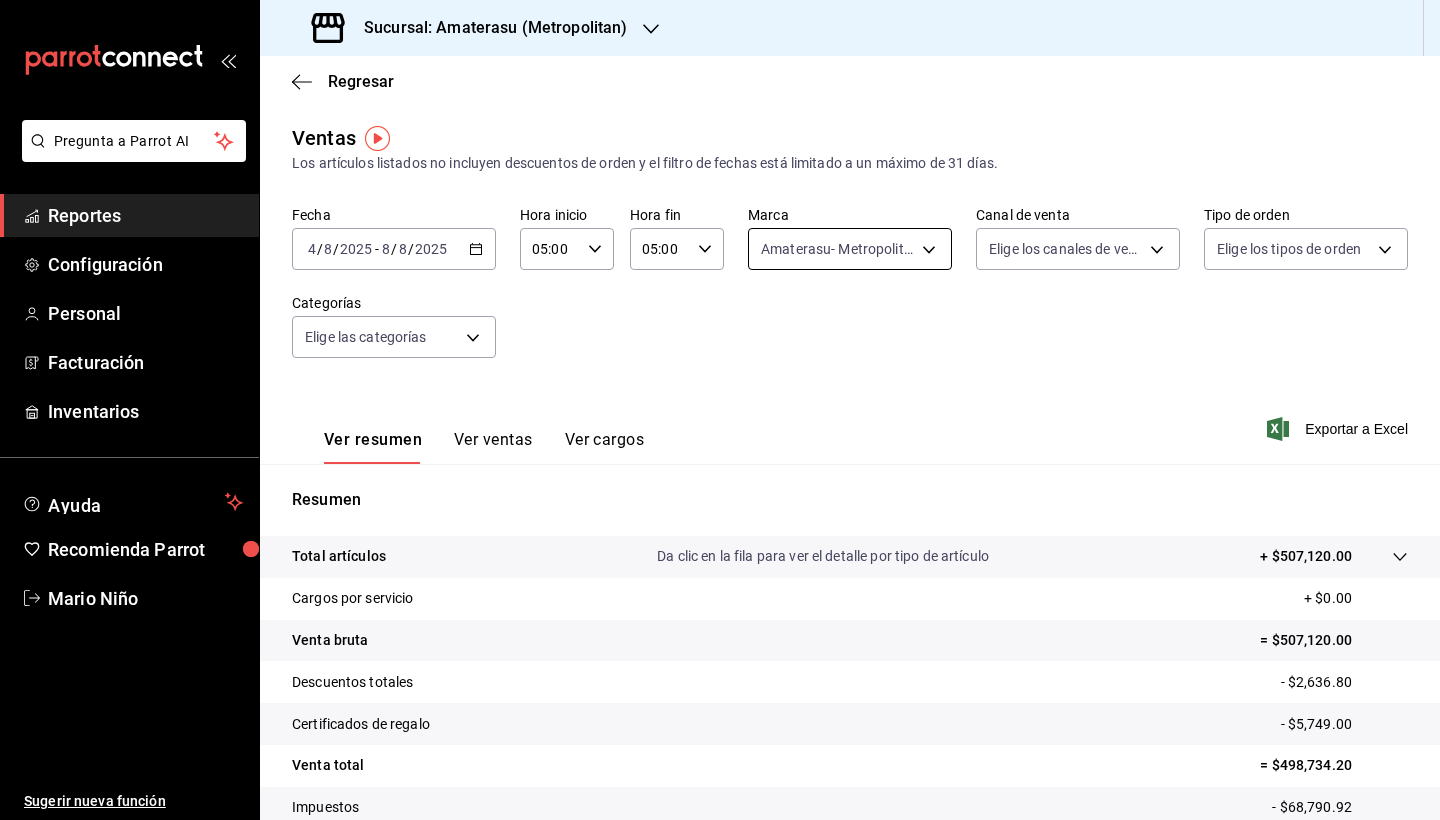 click on "Pregunta a Parrot AI Reportes   Configuración   Personal   Facturación   Inventarios   Ayuda Recomienda Parrot   [FIRST] [LAST]   Sugerir nueva función   Sucursal: Amaterasu ([CITY]) Regresar Ventas Los artículos listados no incluyen descuentos de orden y el filtro de fechas está limitado a un máximo de 31 días. Fecha [DATE] [DATE] - [DATE] [DATE] Hora inicio 05:00 Hora inicio Hora fin 05:00 Hora fin Marca Amaterasu- ([CITY]) e4cd7fcb-d45b-43ae-a99f-ad4ccfcd9032 Canal de venta Elige los canales de venta Tipo de orden Elige los tipos de orden Categorías Elige las categorías Ver resumen Ver ventas Ver cargos Exportar a Excel Resumen Total artículos Da clic en la fila para ver el detalle por tipo de artículo + $507,120.00 Cargos por servicio + $0.00 Venta bruta = $507,120.00 Descuentos totales - $2,636.80 Certificados de regalo - $5,749.00 Venta total = $498,734.20 Impuestos - $68,790.92 Venta neta = $429,943.28 GANA 1 MES GRATIS EN TU SUSCRIPCIÓN AQUÍ Ver video tutorial" at bounding box center [720, 410] 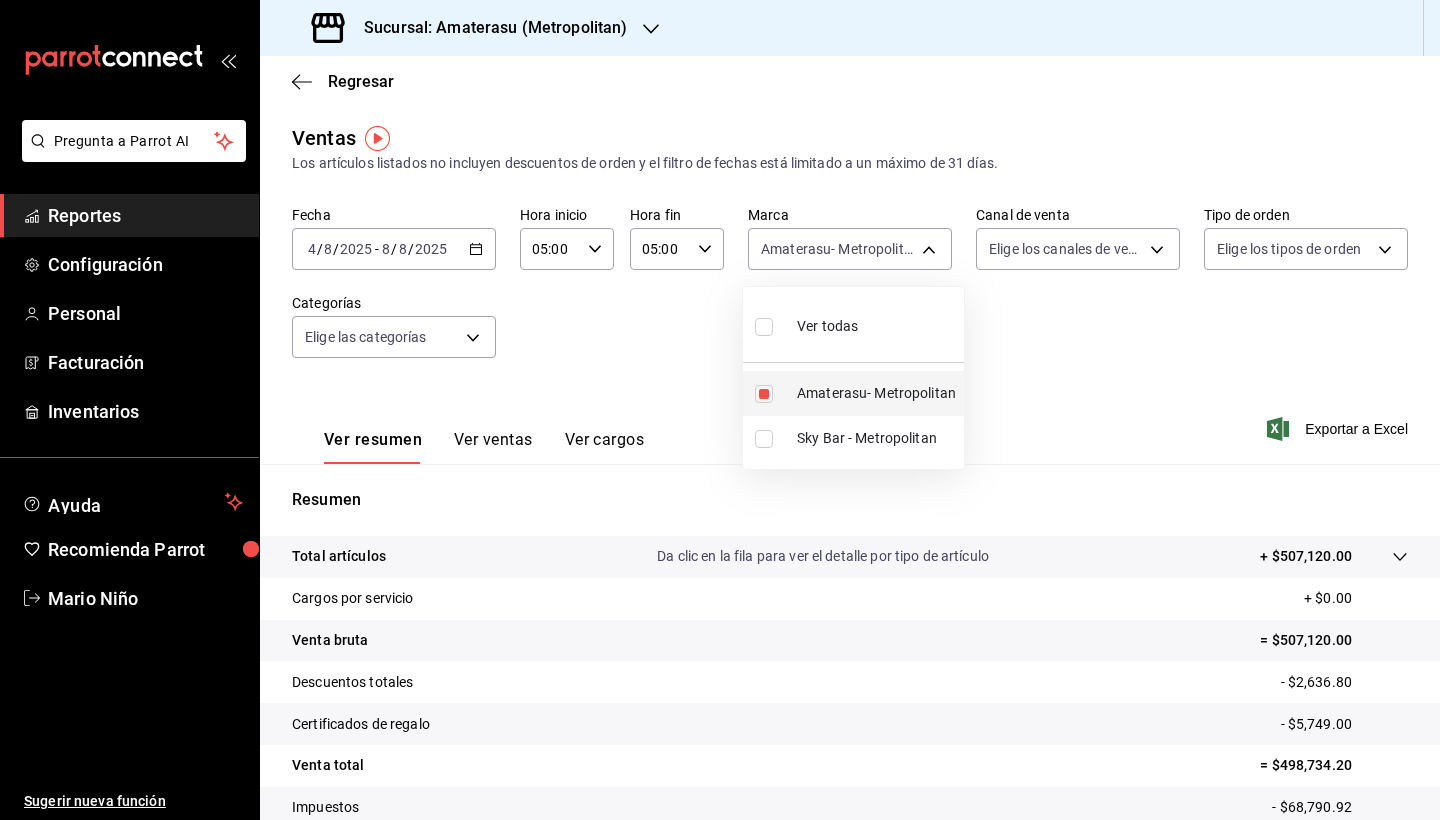click at bounding box center [764, 394] 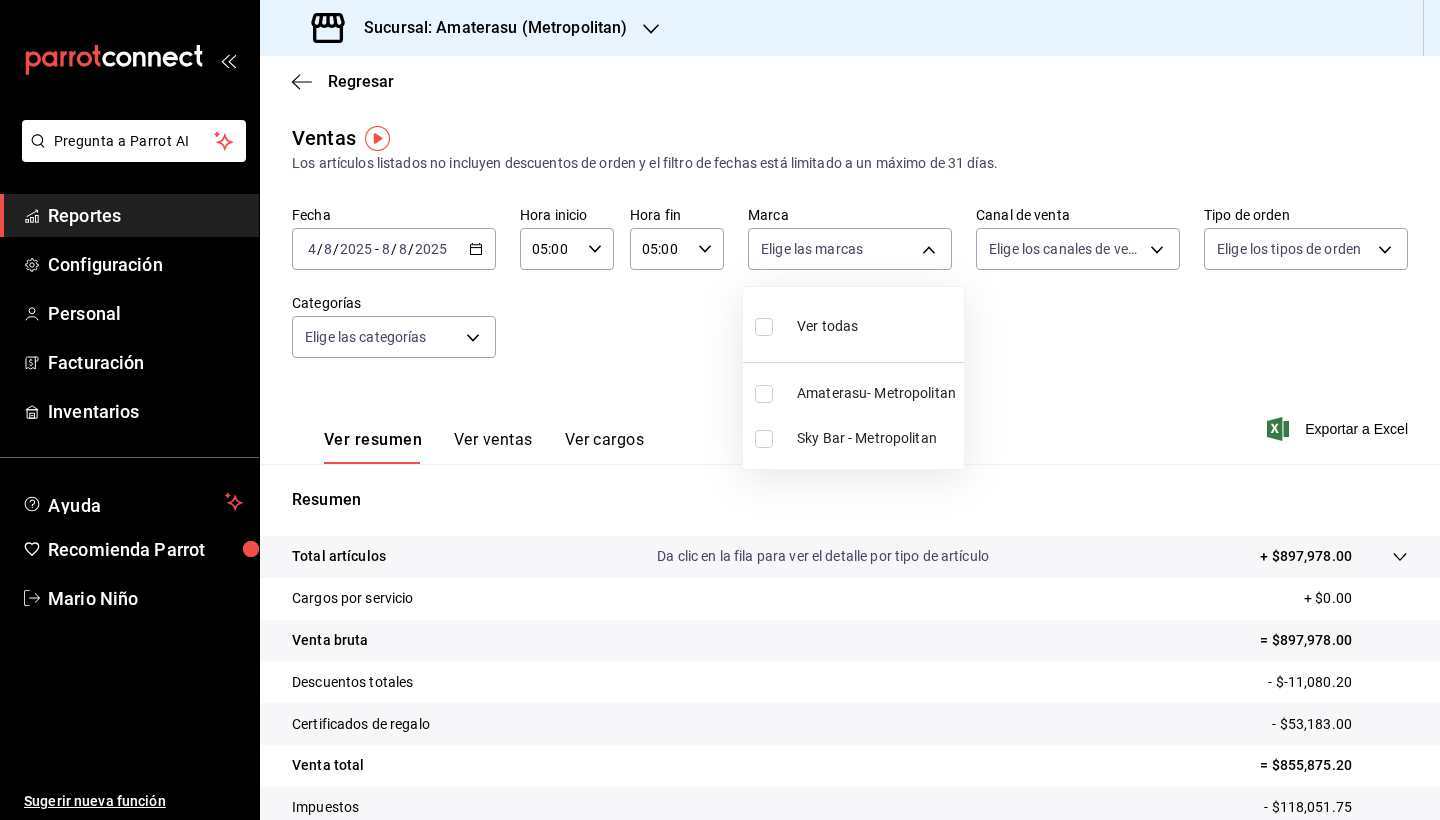 click at bounding box center [764, 439] 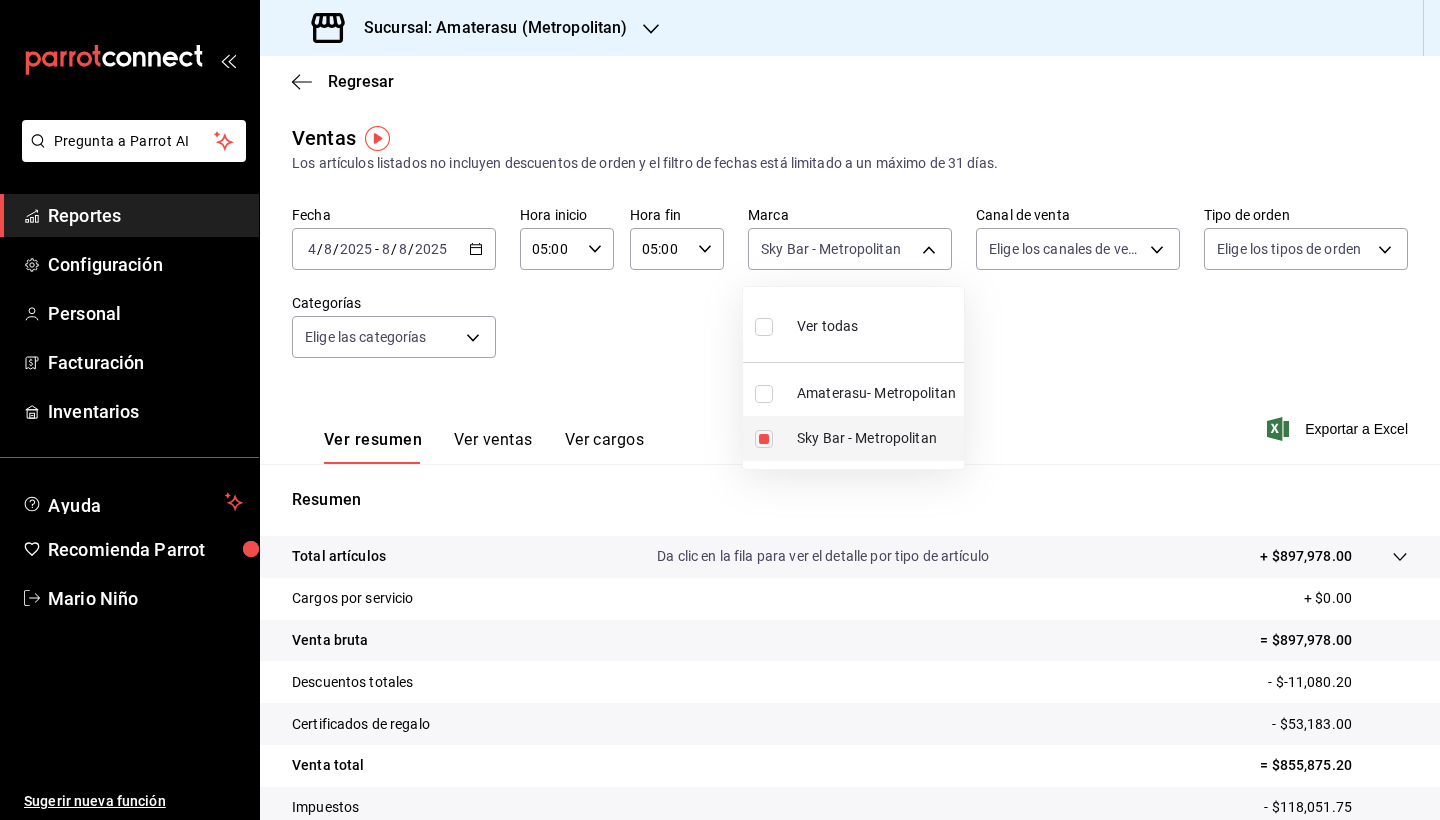 type on "f3afaab8-8c3d-4e49-a299-af9bdf6027b2" 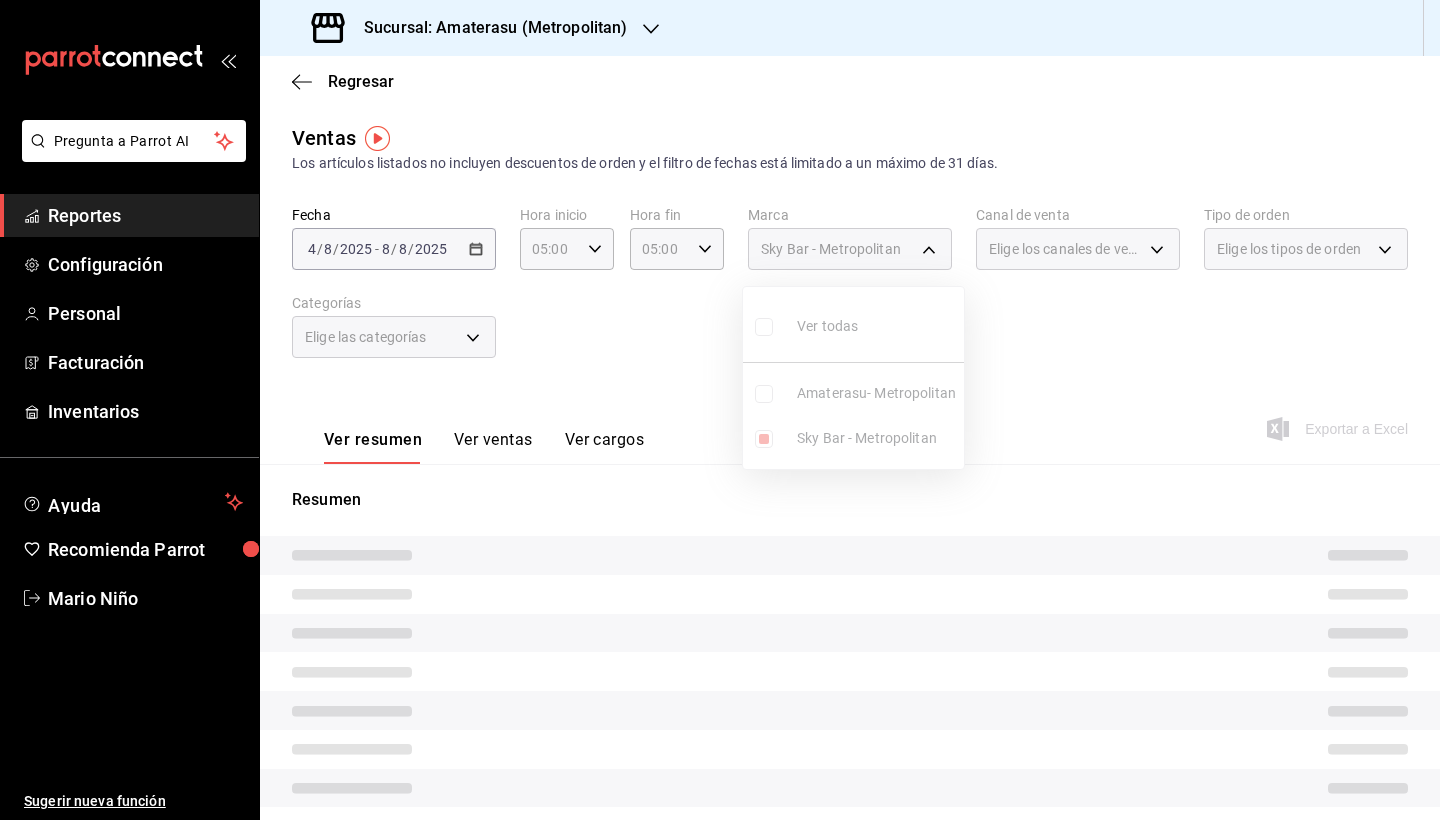 click at bounding box center [720, 410] 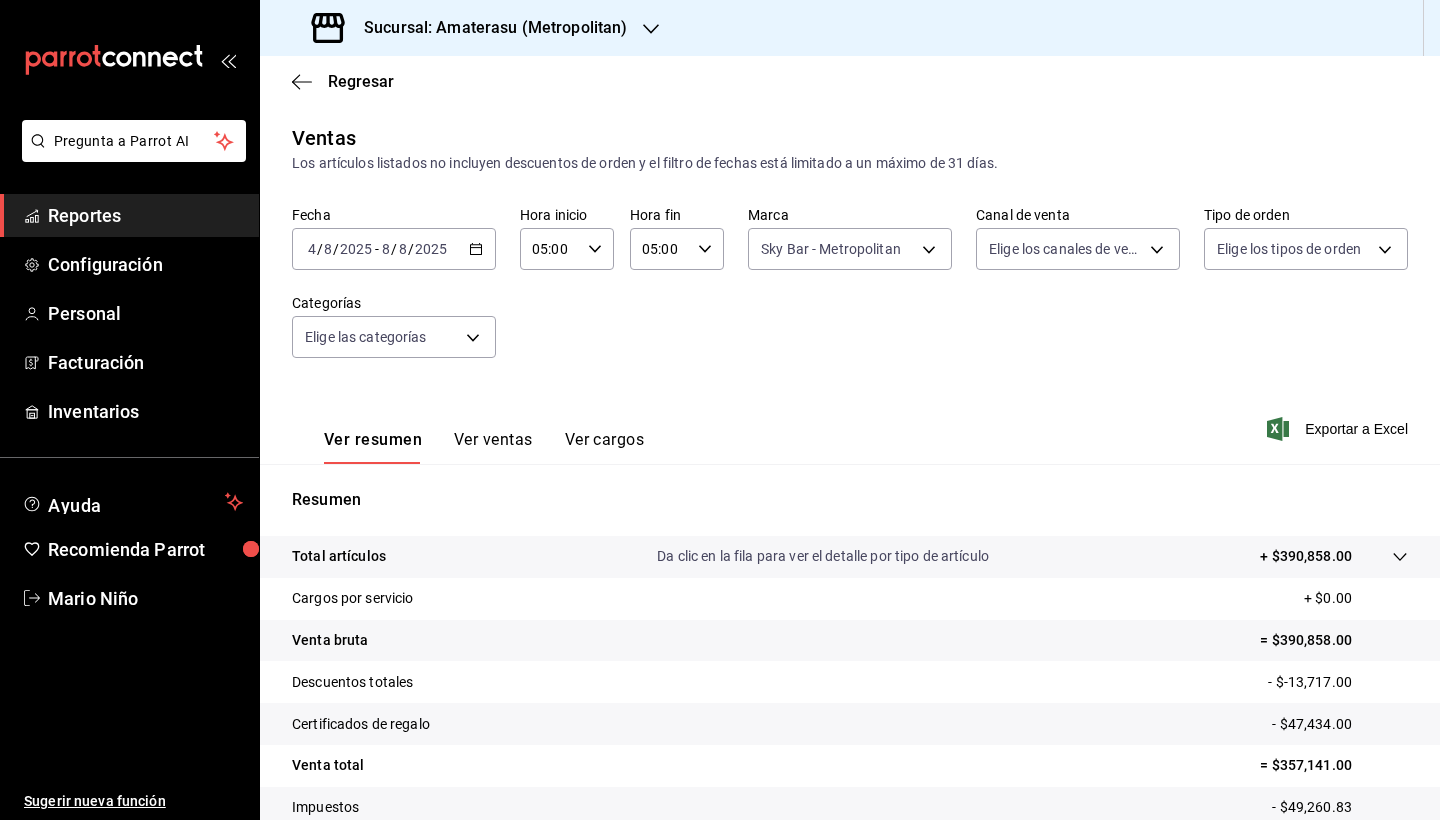 scroll, scrollTop: 138, scrollLeft: 0, axis: vertical 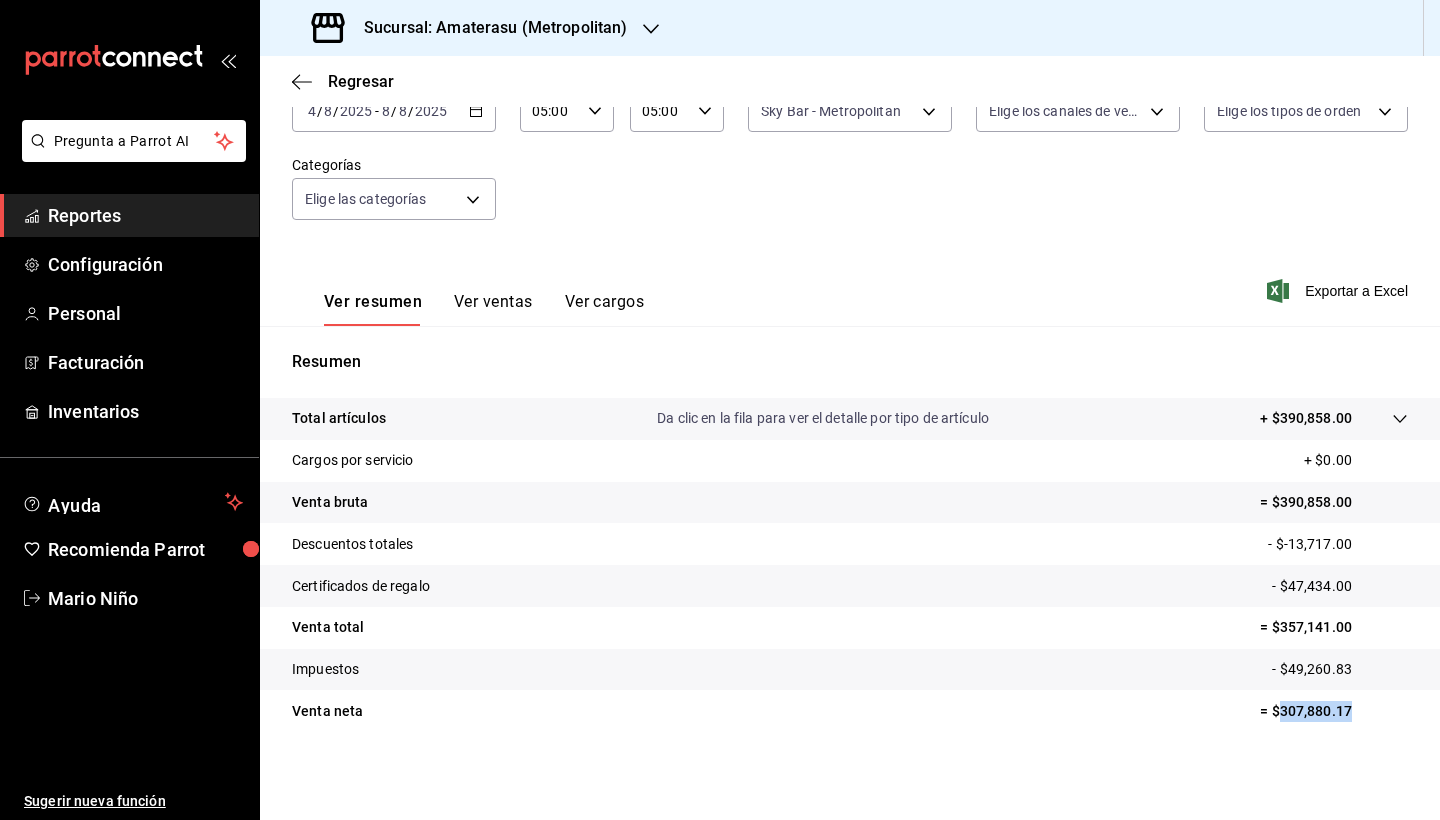 drag, startPoint x: 1264, startPoint y: 713, endPoint x: 1377, endPoint y: 716, distance: 113.03982 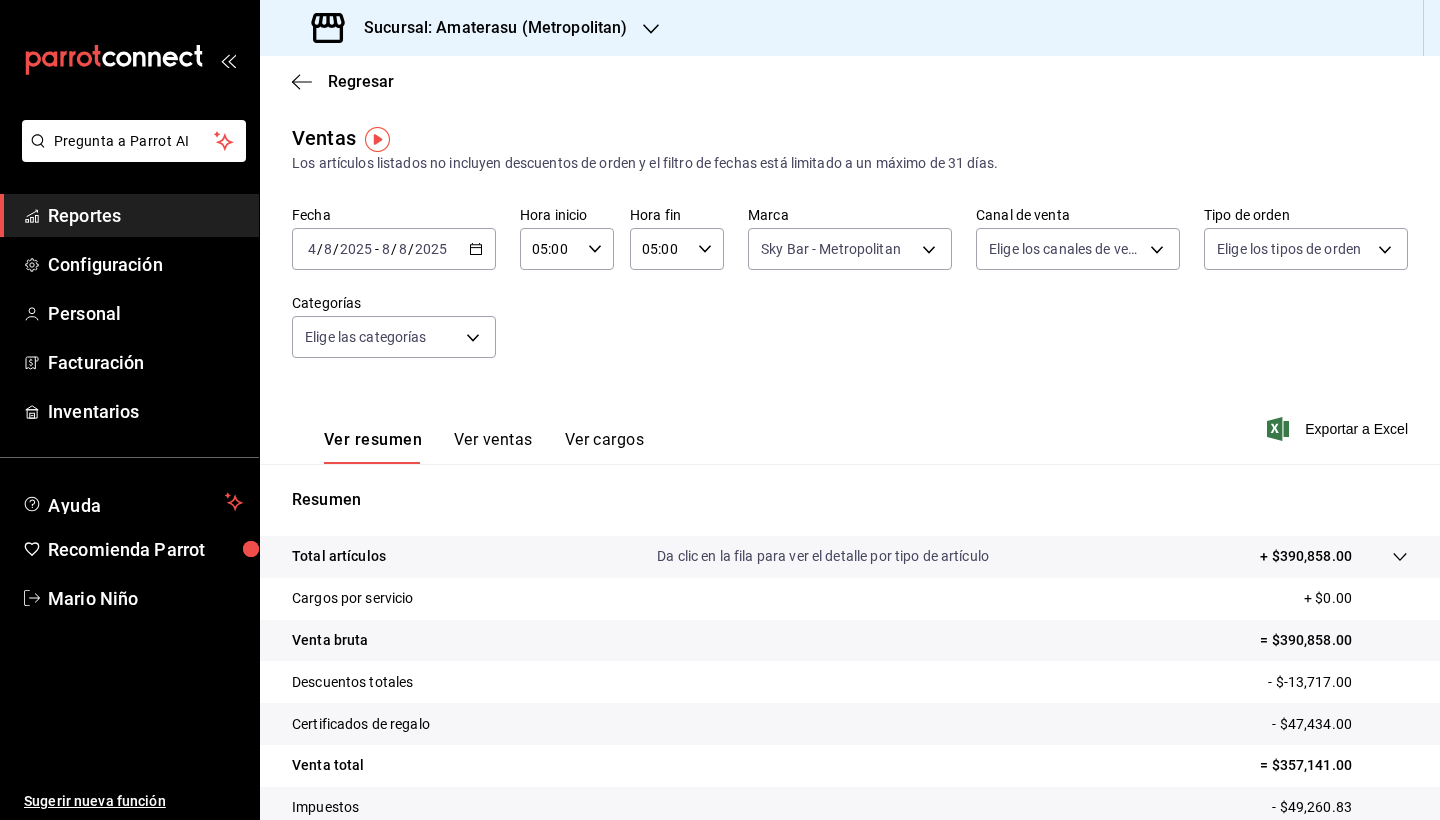 scroll, scrollTop: 0, scrollLeft: 0, axis: both 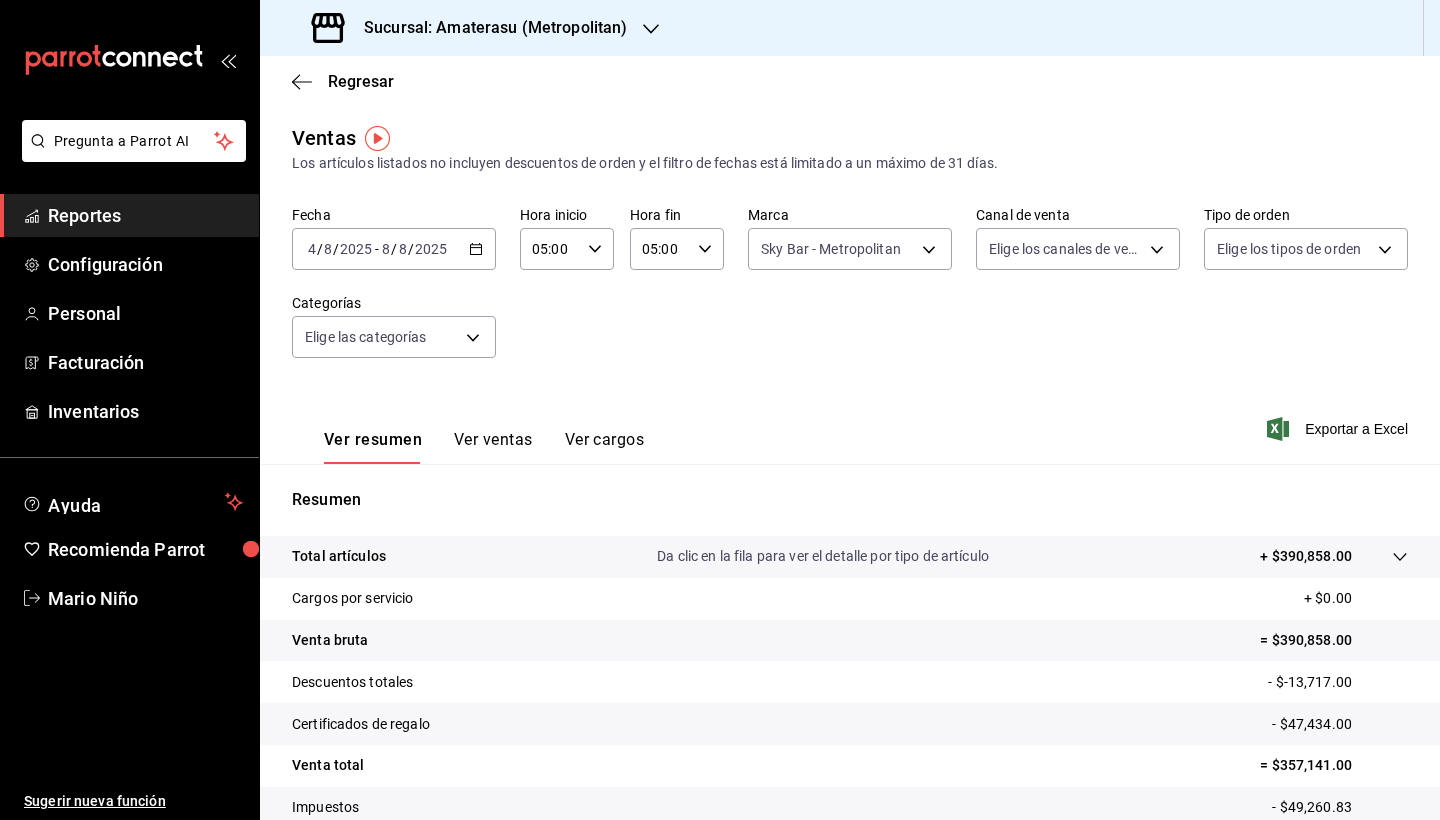 click 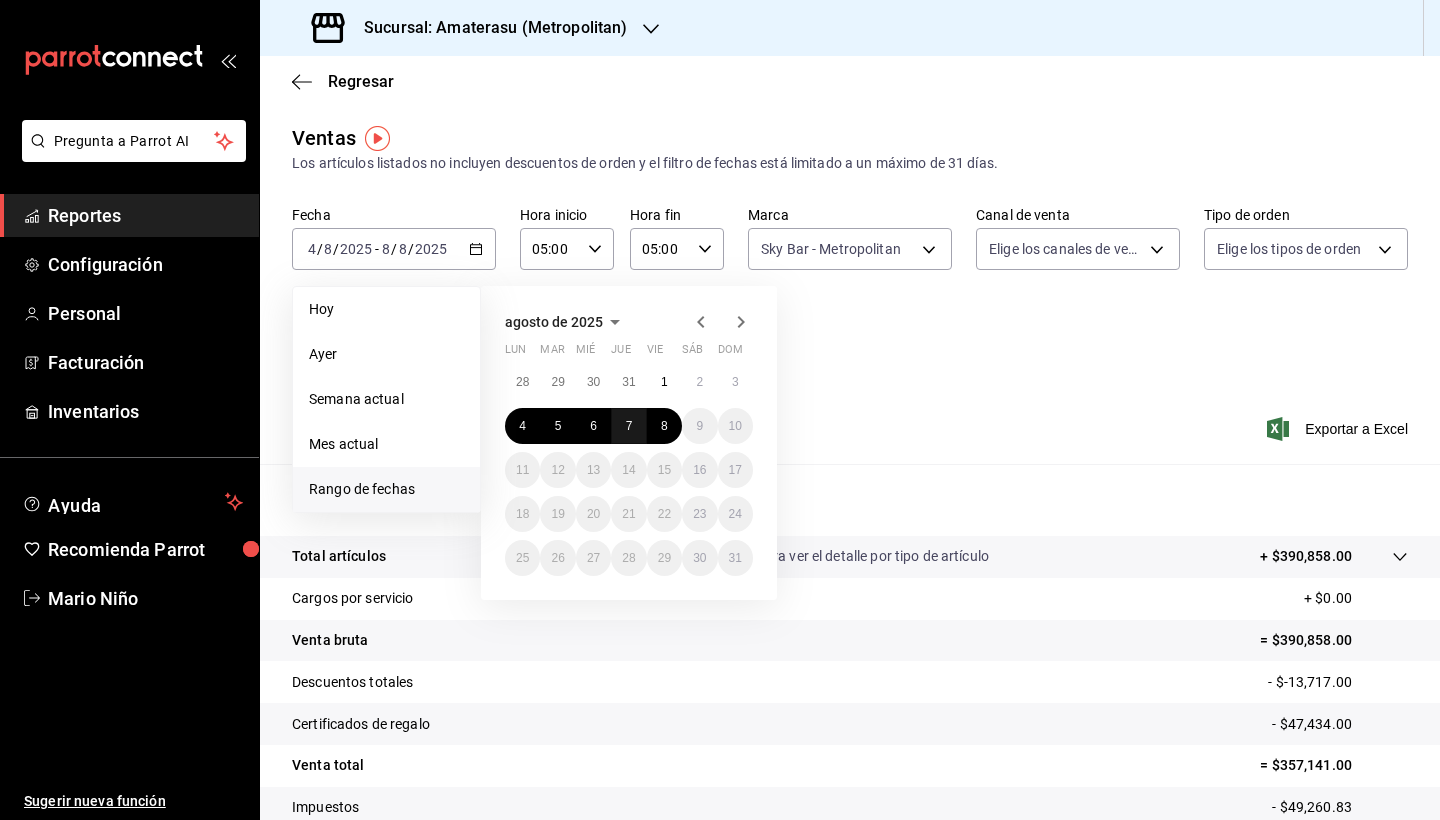 click on "7" at bounding box center (629, 426) 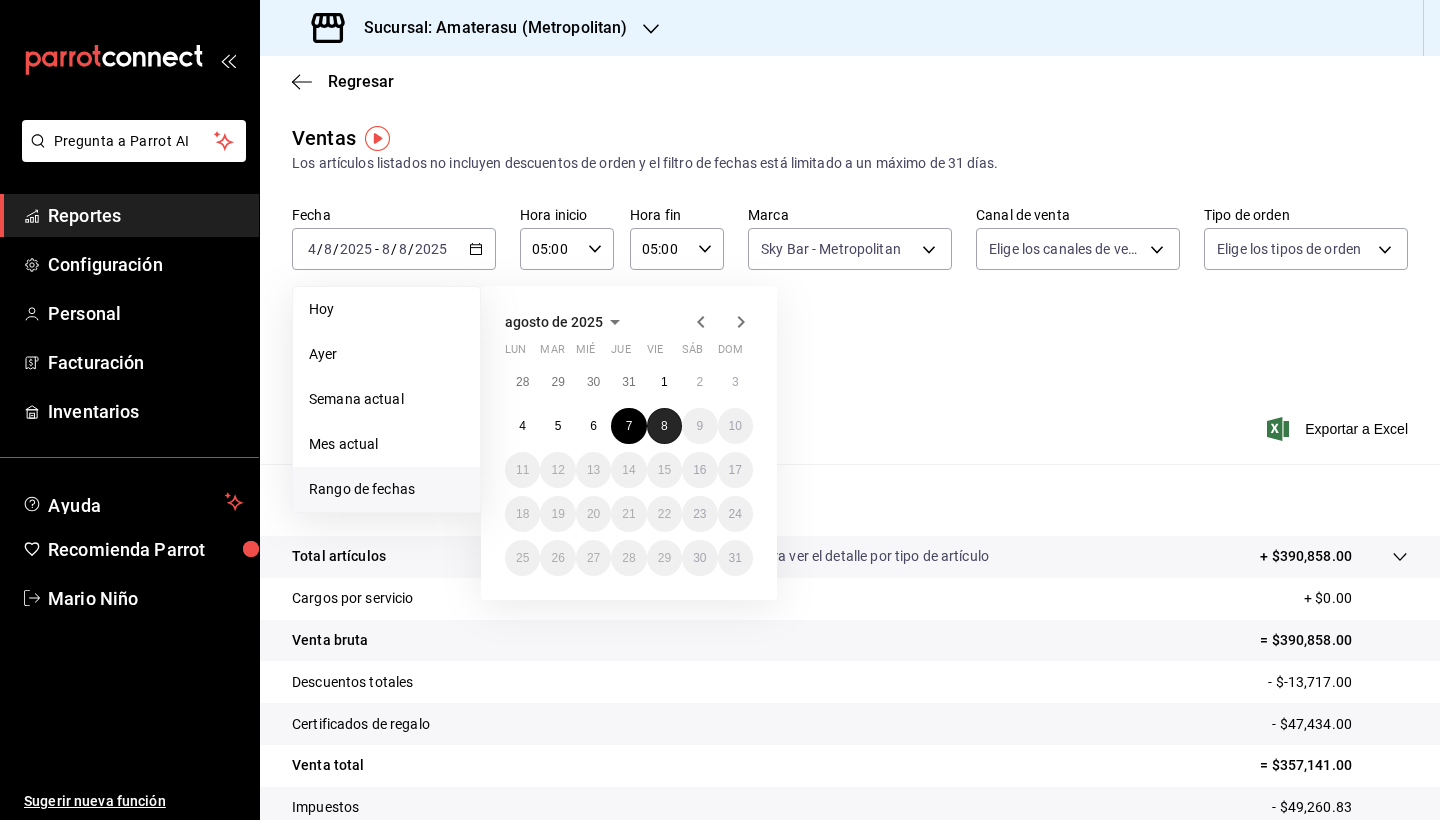 click on "8" at bounding box center [664, 426] 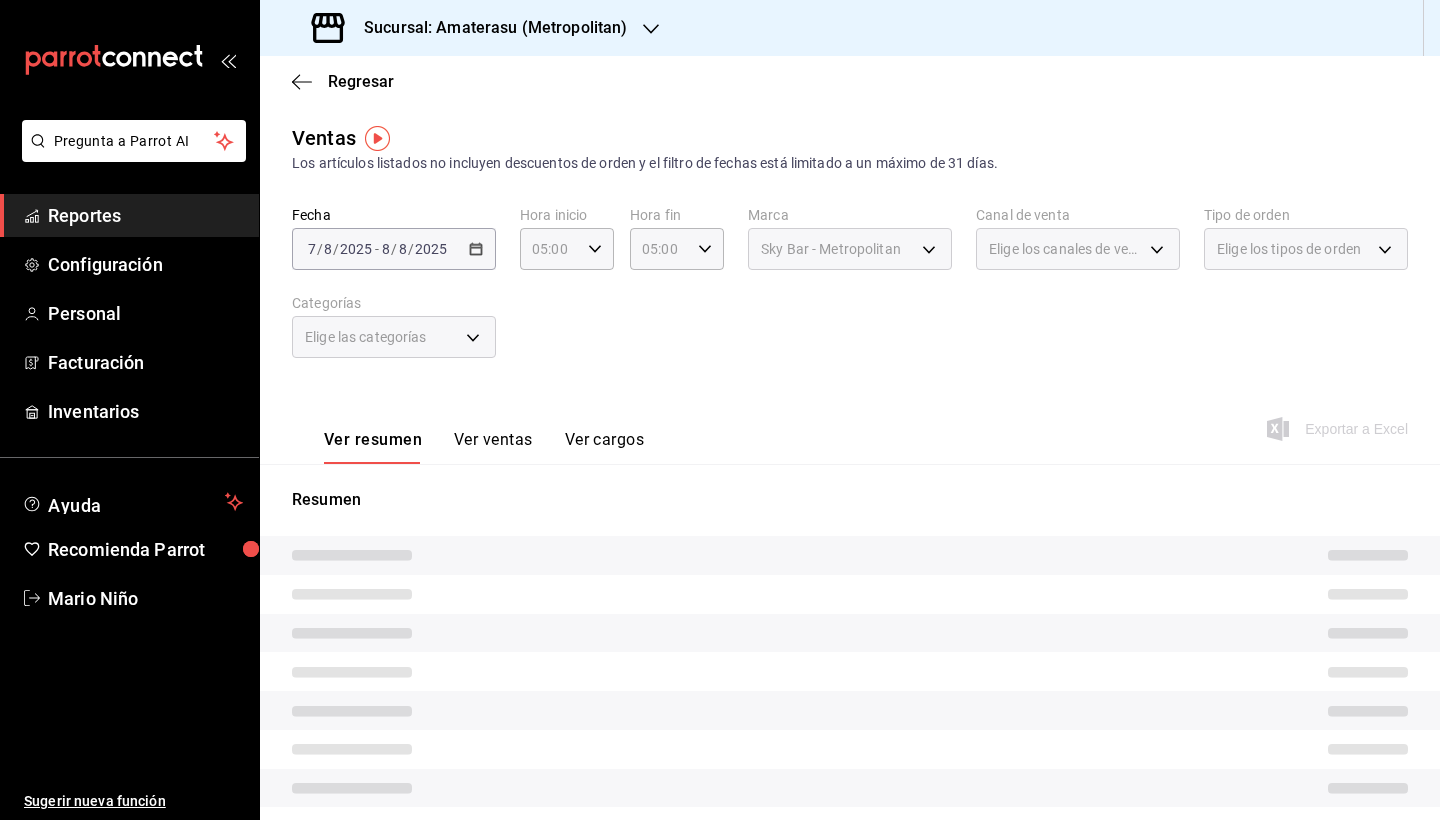 click on "Ver resumen Ver ventas Ver cargos Exportar a Excel" at bounding box center [850, 423] 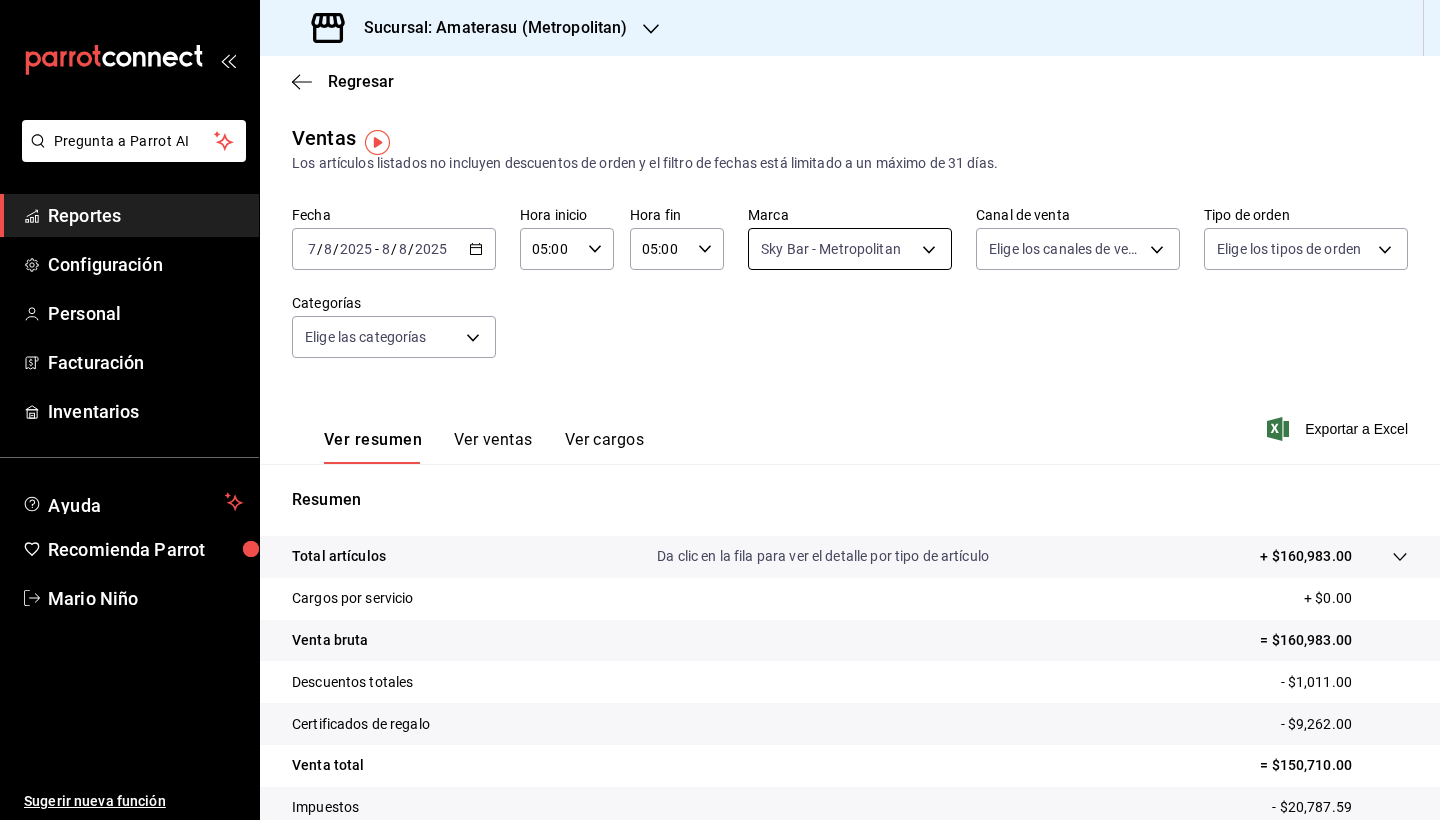 scroll, scrollTop: 0, scrollLeft: 0, axis: both 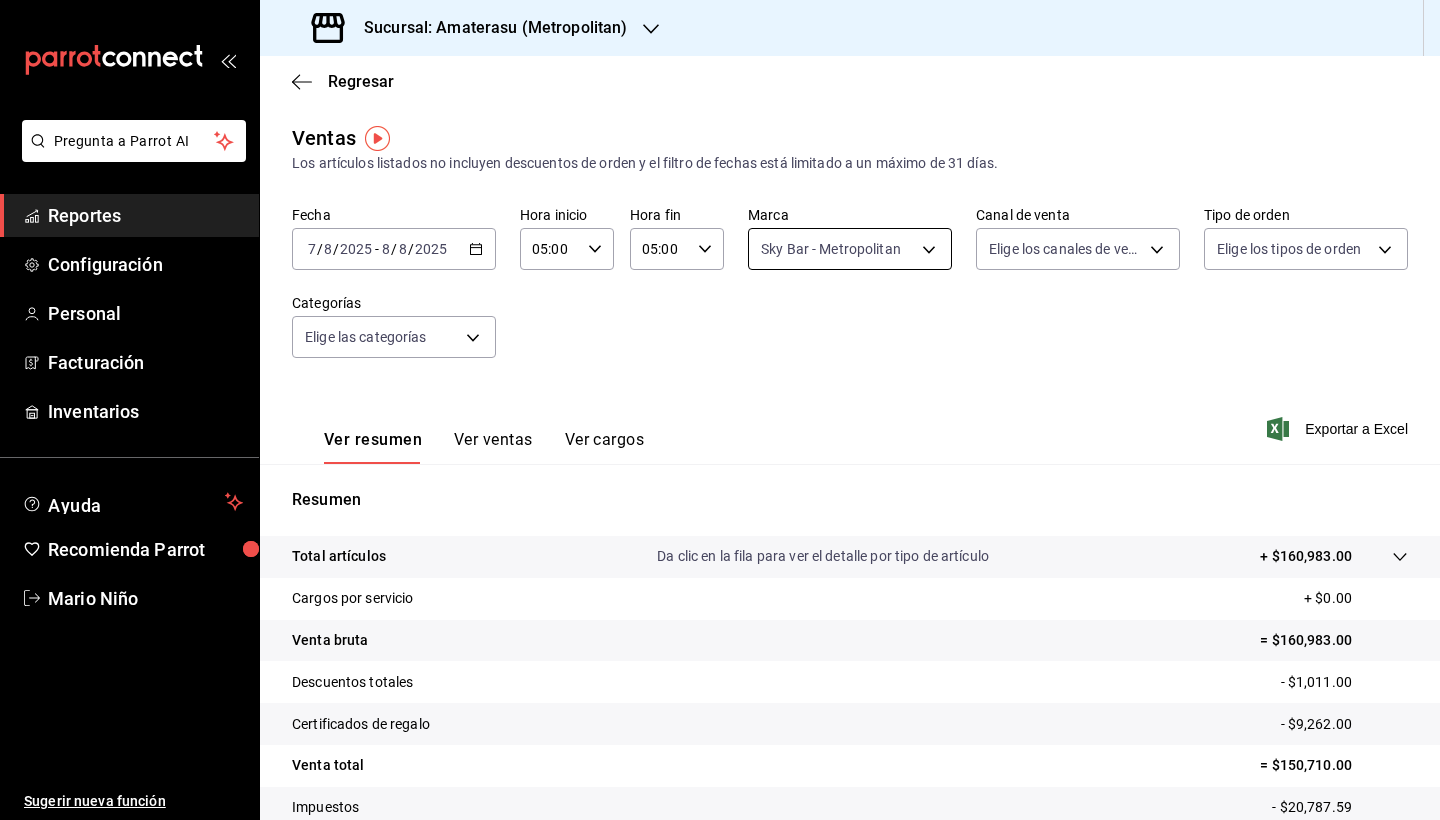 click on "Pregunta a Parrot AI Reportes   Configuración   Personal   Facturación   Inventarios   Ayuda Recomienda Parrot   [FIRST] [LAST]   Sugerir nueva función   Sucursal: Amaterasu ([CITY]) Regresar Ventas Los artículos listados no incluyen descuentos de orden y el filtro de fechas está limitado a un máximo de 31 días. Fecha [DATE] [DATE] - [DATE] [DATE] Hora inicio 05:00 Hora inicio Hora fin 05:00 Hora fin Marca Sky Bar - ([CITY]) f3afaab8-8d3d-4e49-a299-af9bdf6027b2 Canal de venta Elige los canales de venta Tipo de orden Elige los tipos de orden Categorías Elige las categorías Ver resumen Ver ventas Ver cargos Exportar a Excel Resumen Total artículos Da clic en la fila para ver el detalle por tipo de artículo + $160,983.00 Cargos por servicio + $0.00 Venta bruta = $160,983.00 Descuentos totales - $1,011.00 Certificados de regalo - $9,262.00 Venta total = $150,710.00 Impuestos - $20,787.59 Venta neta = $129,922.41 GANA 1 MES GRATIS EN TU SUSCRIPCIÓN AQUÍ Ver video tutorial" at bounding box center [720, 410] 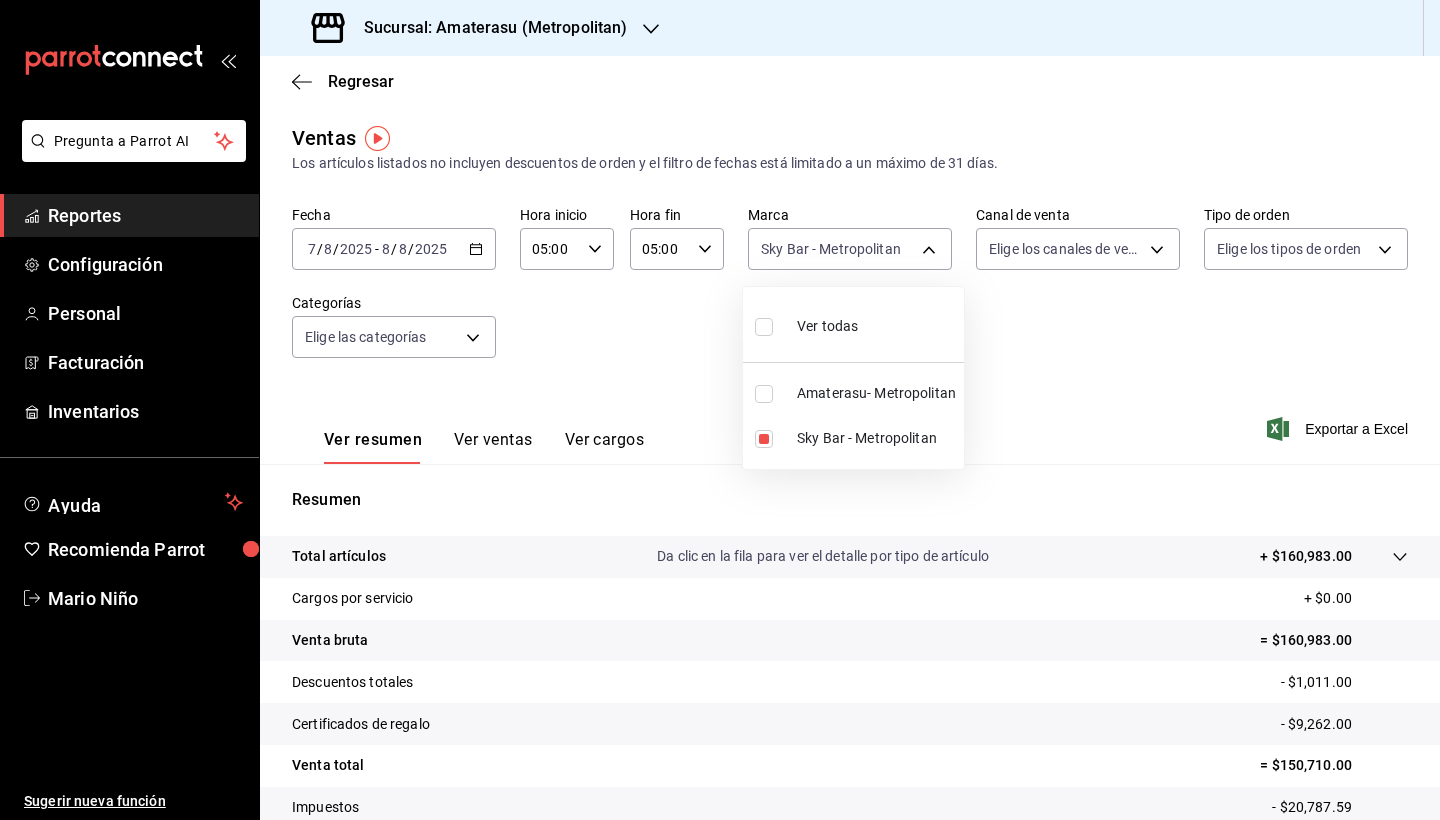 click at bounding box center [720, 410] 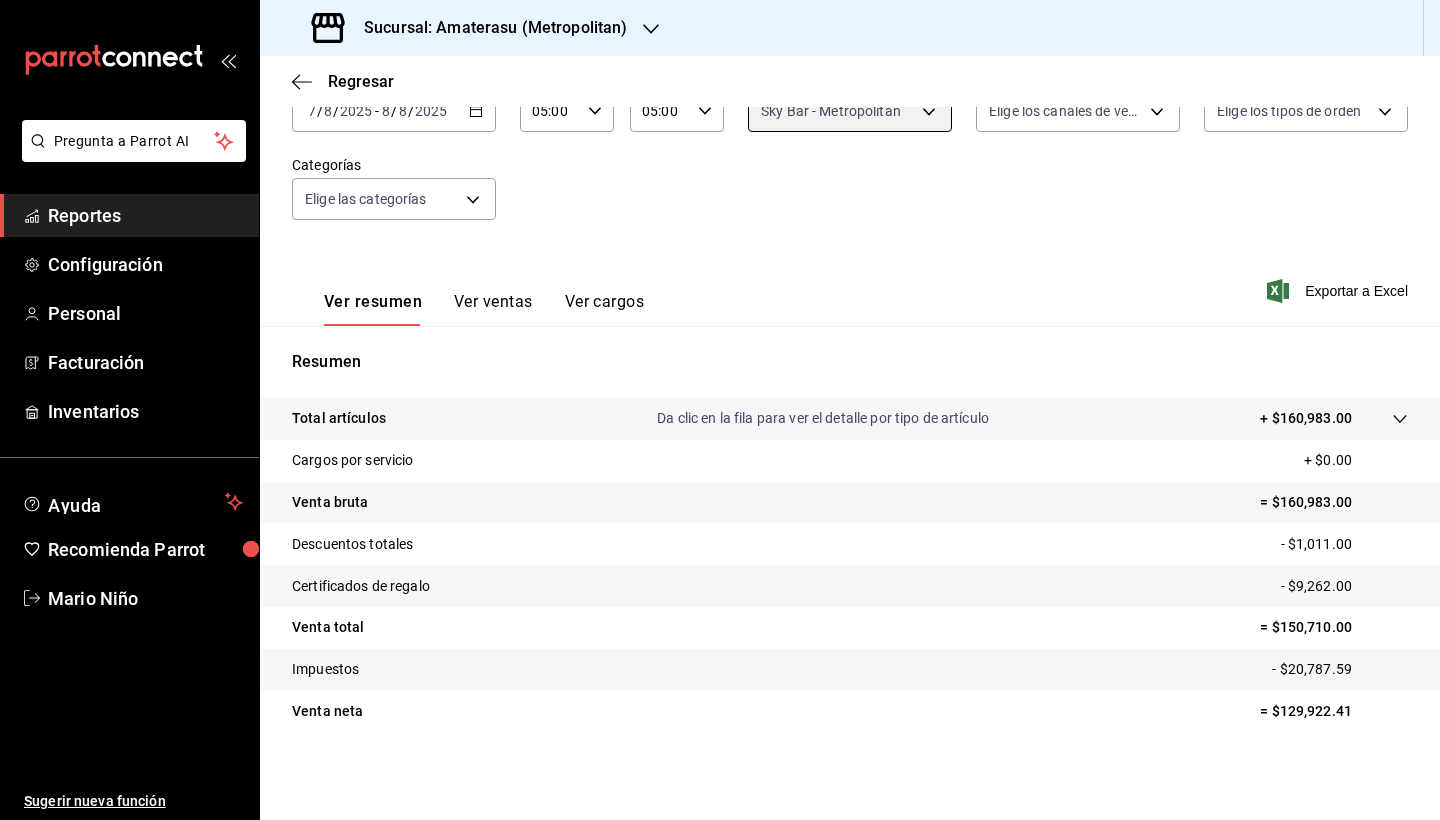 scroll, scrollTop: 138, scrollLeft: 0, axis: vertical 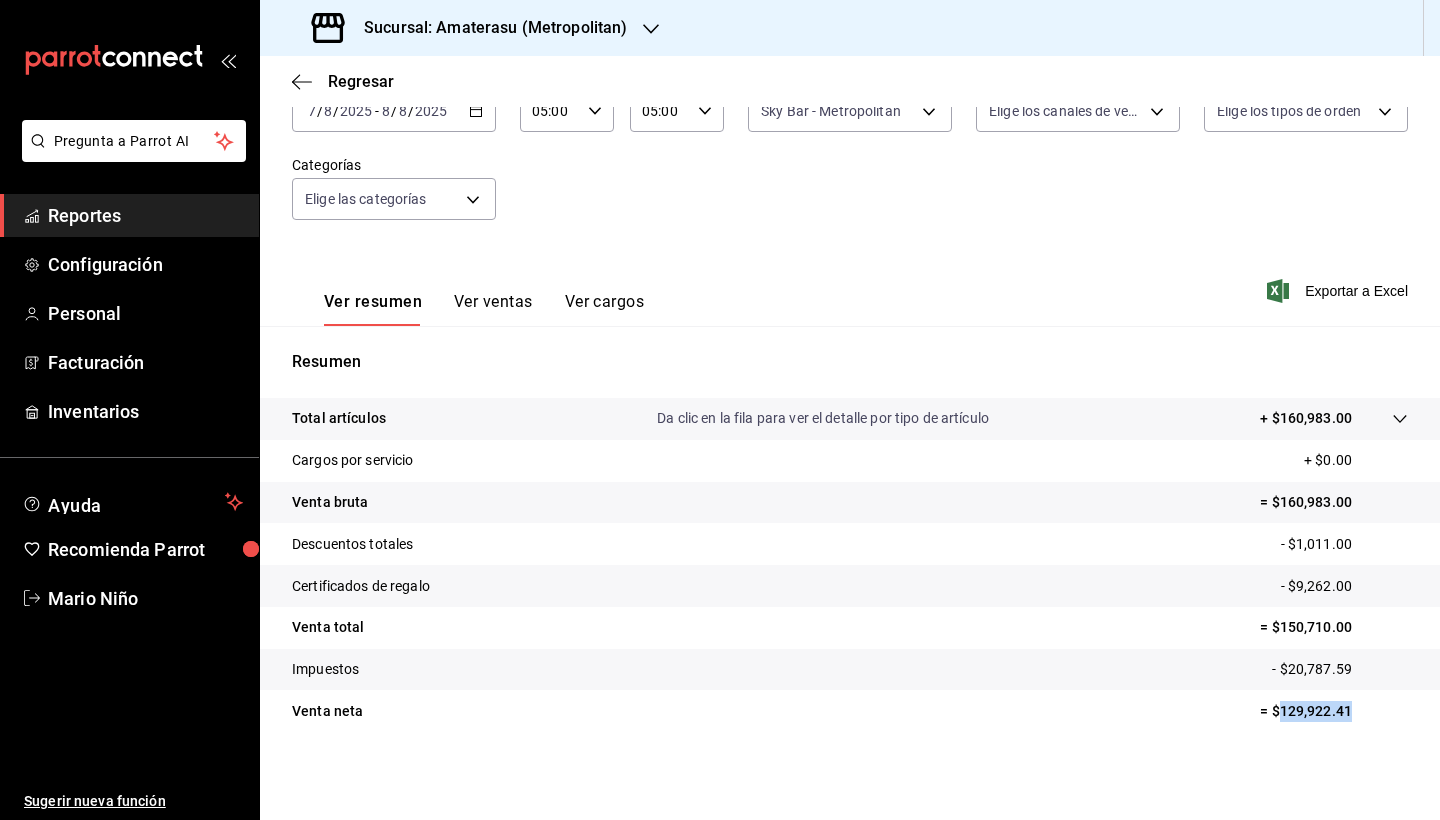 drag, startPoint x: 1267, startPoint y: 711, endPoint x: 1353, endPoint y: 707, distance: 86.09297 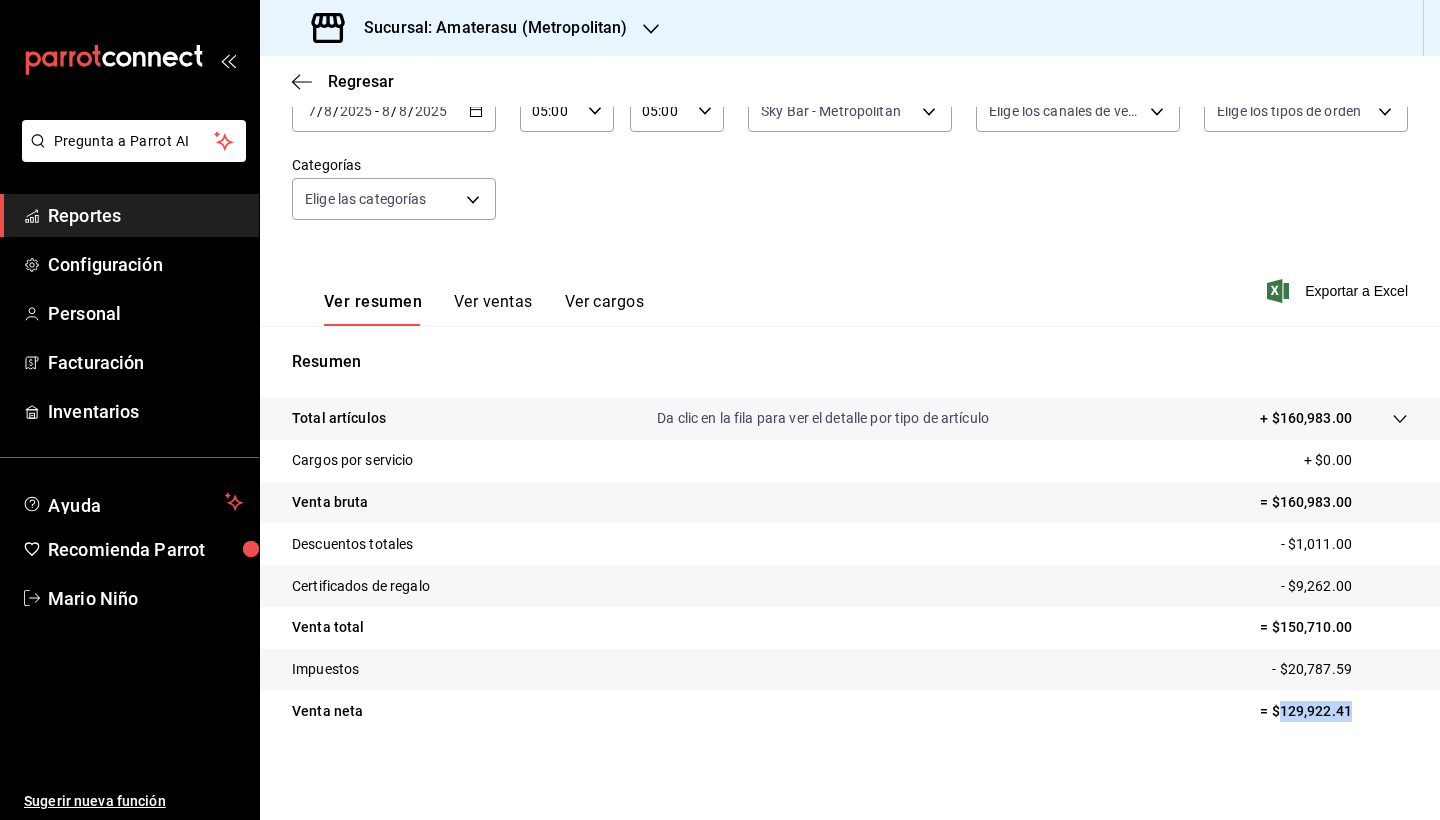 scroll, scrollTop: 0, scrollLeft: 0, axis: both 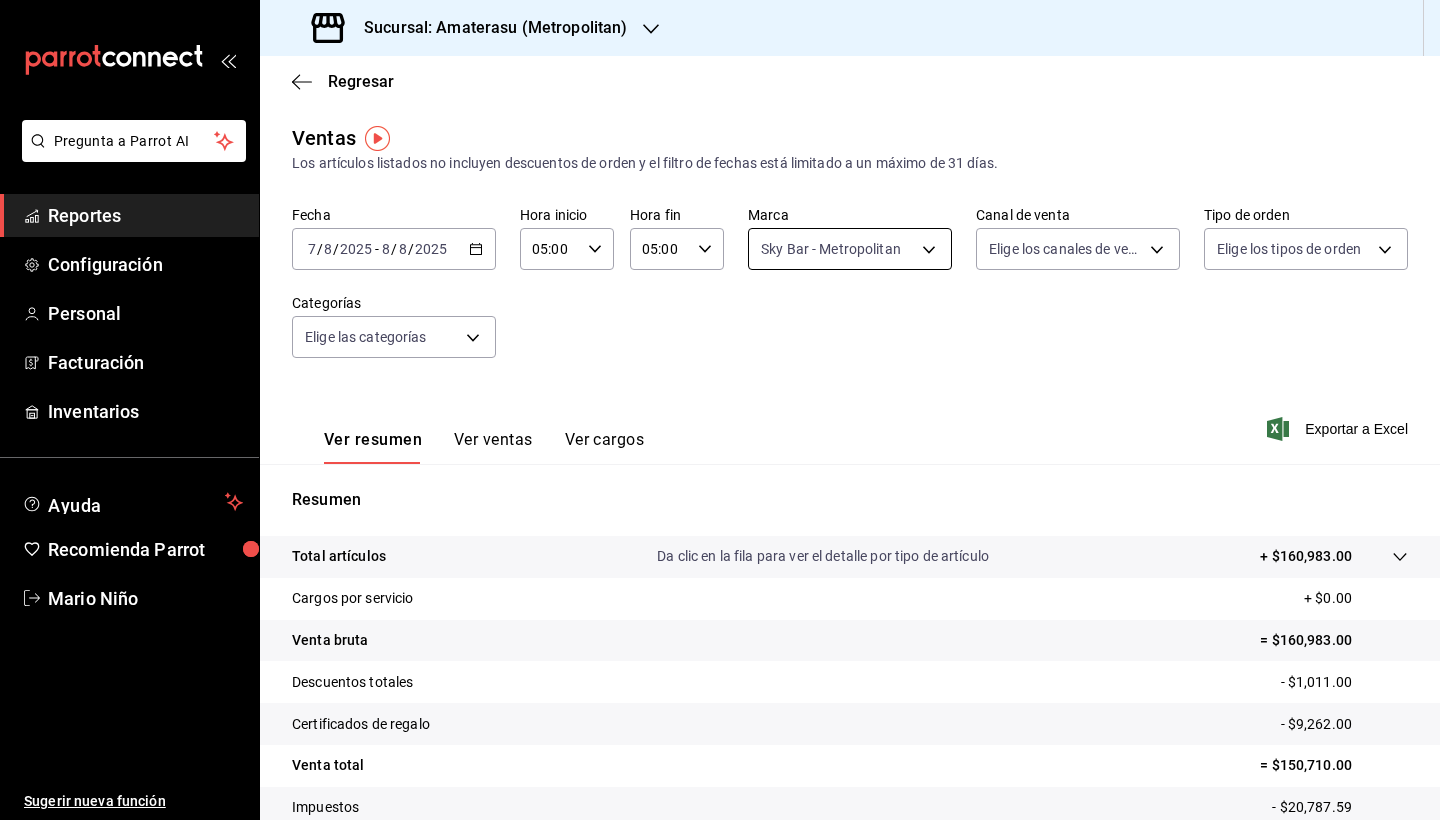 click on "Pregunta a Parrot AI Reportes   Configuración   Personal   Facturación   Inventarios   Ayuda Recomienda Parrot   [FIRST] [LAST]   Sugerir nueva función   Sucursal: Amaterasu ([CITY]) Regresar Ventas Los artículos listados no incluyen descuentos de orden y el filtro de fechas está limitado a un máximo de 31 días. Fecha [DATE] [DATE] - [DATE] [DATE] Hora inicio 05:00 Hora inicio Hora fin 05:00 Hora fin Marca Sky Bar - ([CITY]) f3afaab8-8d3d-4e49-a299-af9bdf6027b2 Canal de venta Elige los canales de venta Tipo de orden Elige los tipos de orden Categorías Elige las categorías Ver resumen Ver ventas Ver cargos Exportar a Excel Resumen Total artículos Da clic en la fila para ver el detalle por tipo de artículo + $160,983.00 Cargos por servicio + $0.00 Venta bruta = $160,983.00 Descuentos totales - $1,011.00 Certificados de regalo - $9,262.00 Venta total = $150,710.00 Impuestos - $20,787.59 Venta neta = $129,922.41 GANA 1 MES GRATIS EN TU SUSCRIPCIÓN AQUÍ Ver video tutorial" at bounding box center (720, 410) 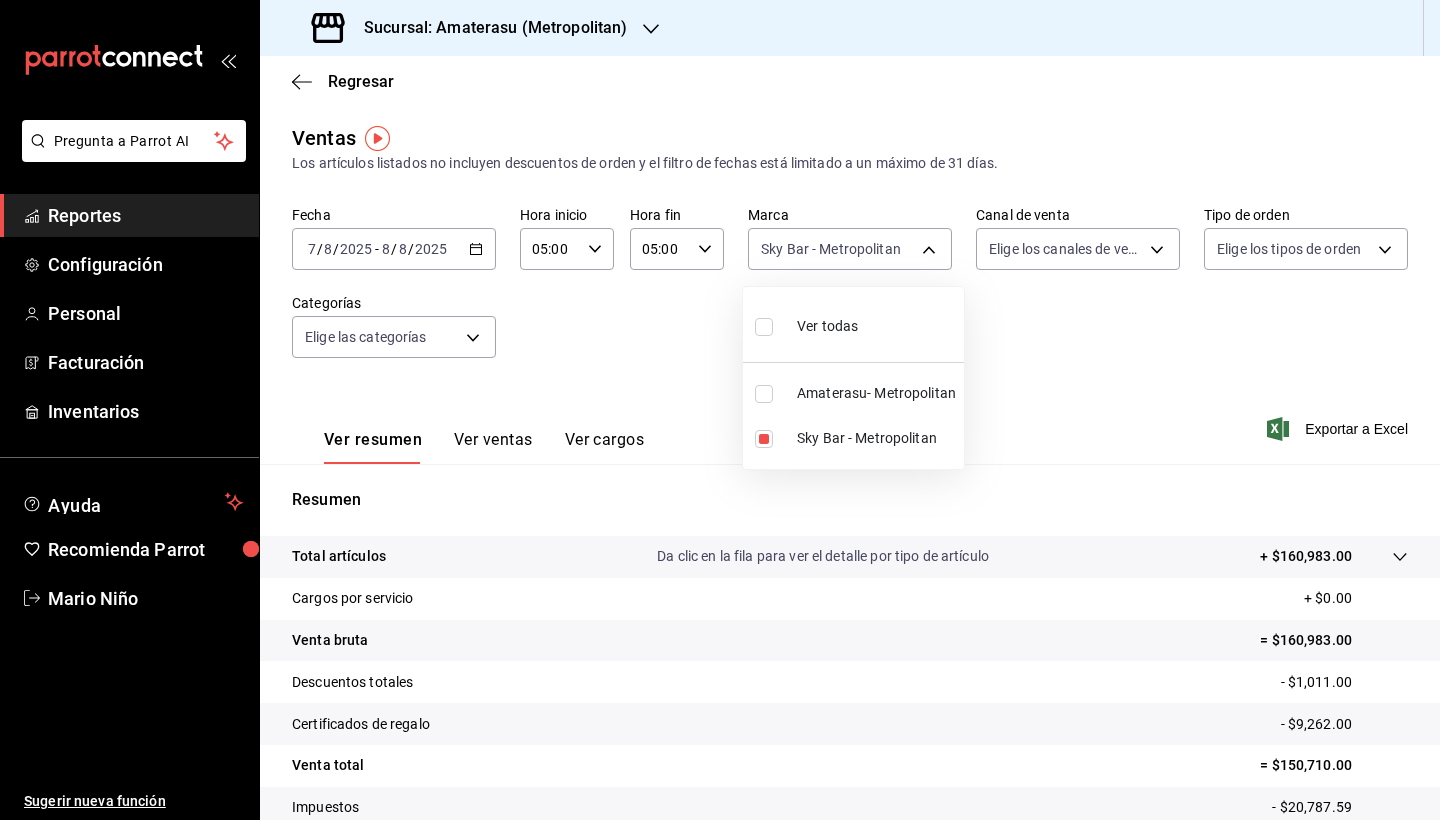 click at bounding box center (768, 326) 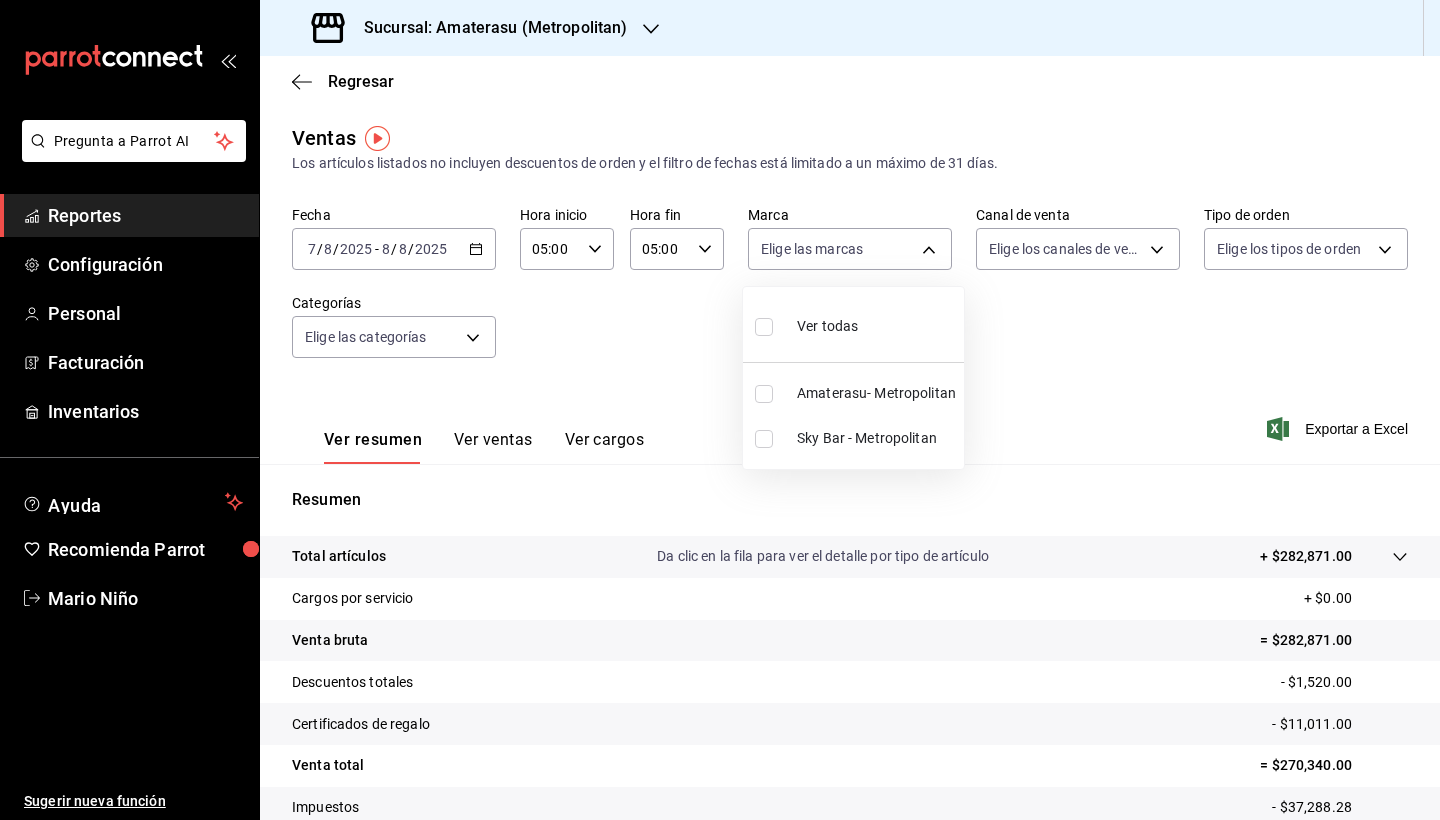 click at bounding box center [764, 327] 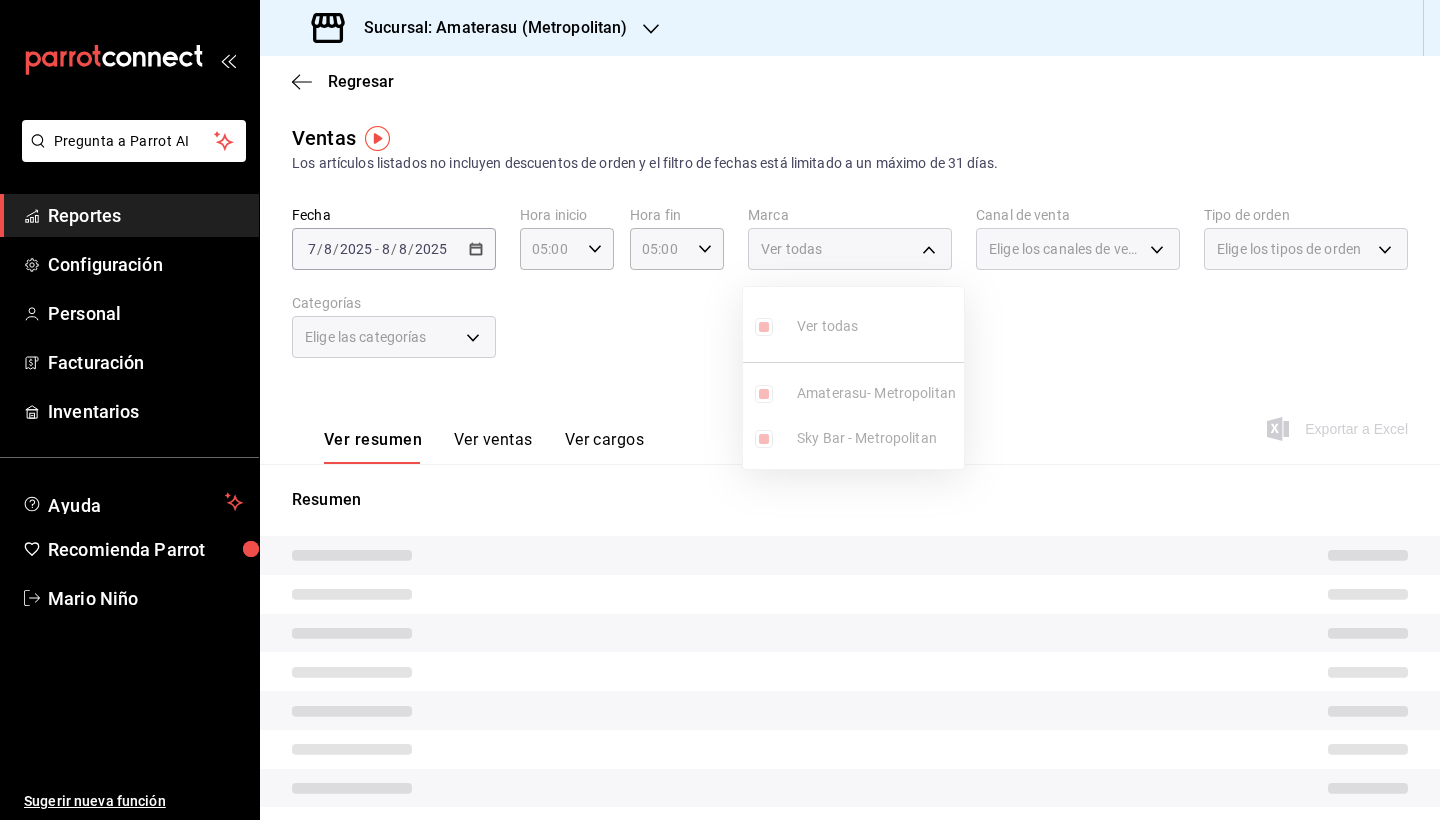 click at bounding box center [720, 410] 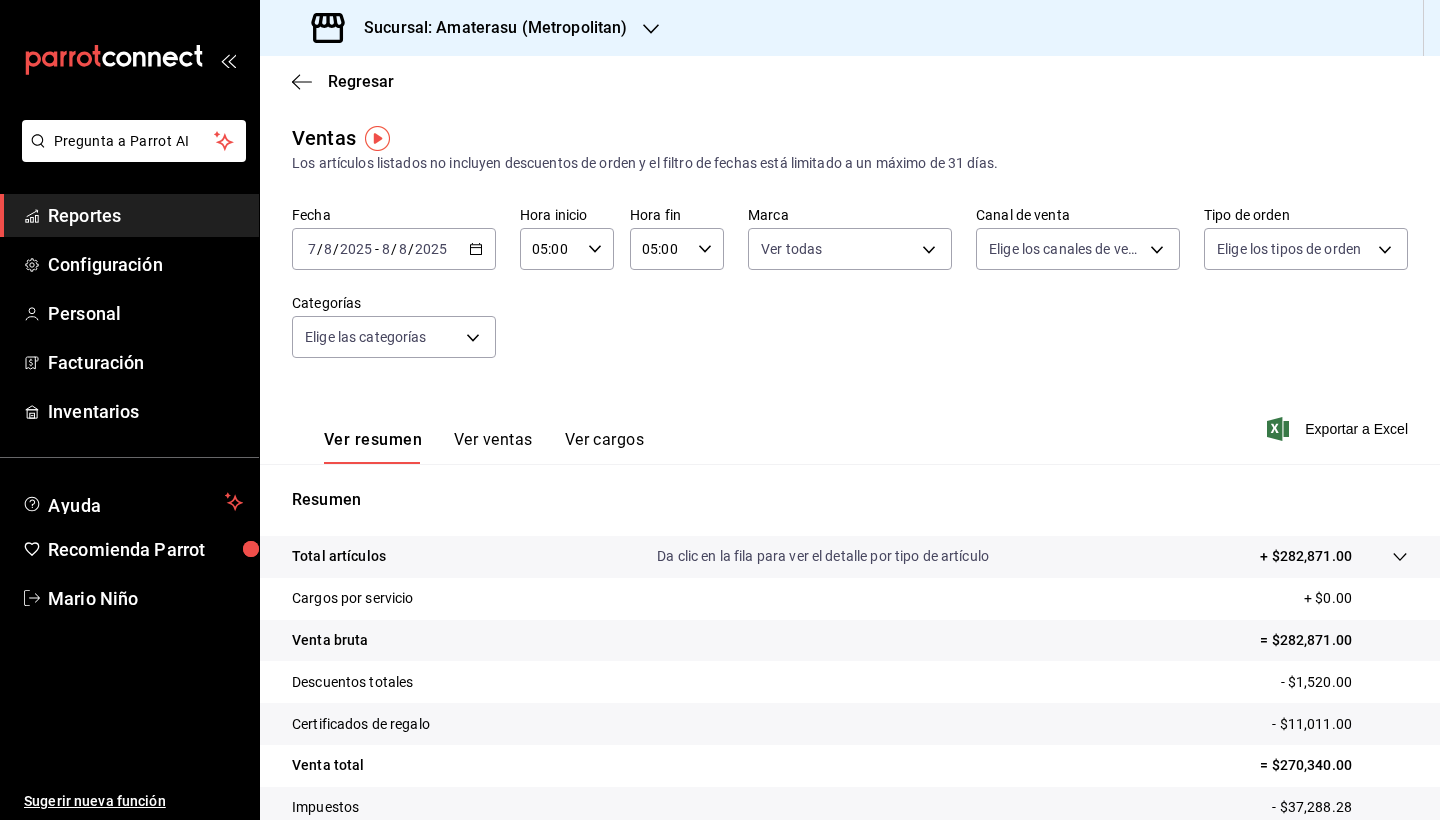 scroll, scrollTop: 138, scrollLeft: 0, axis: vertical 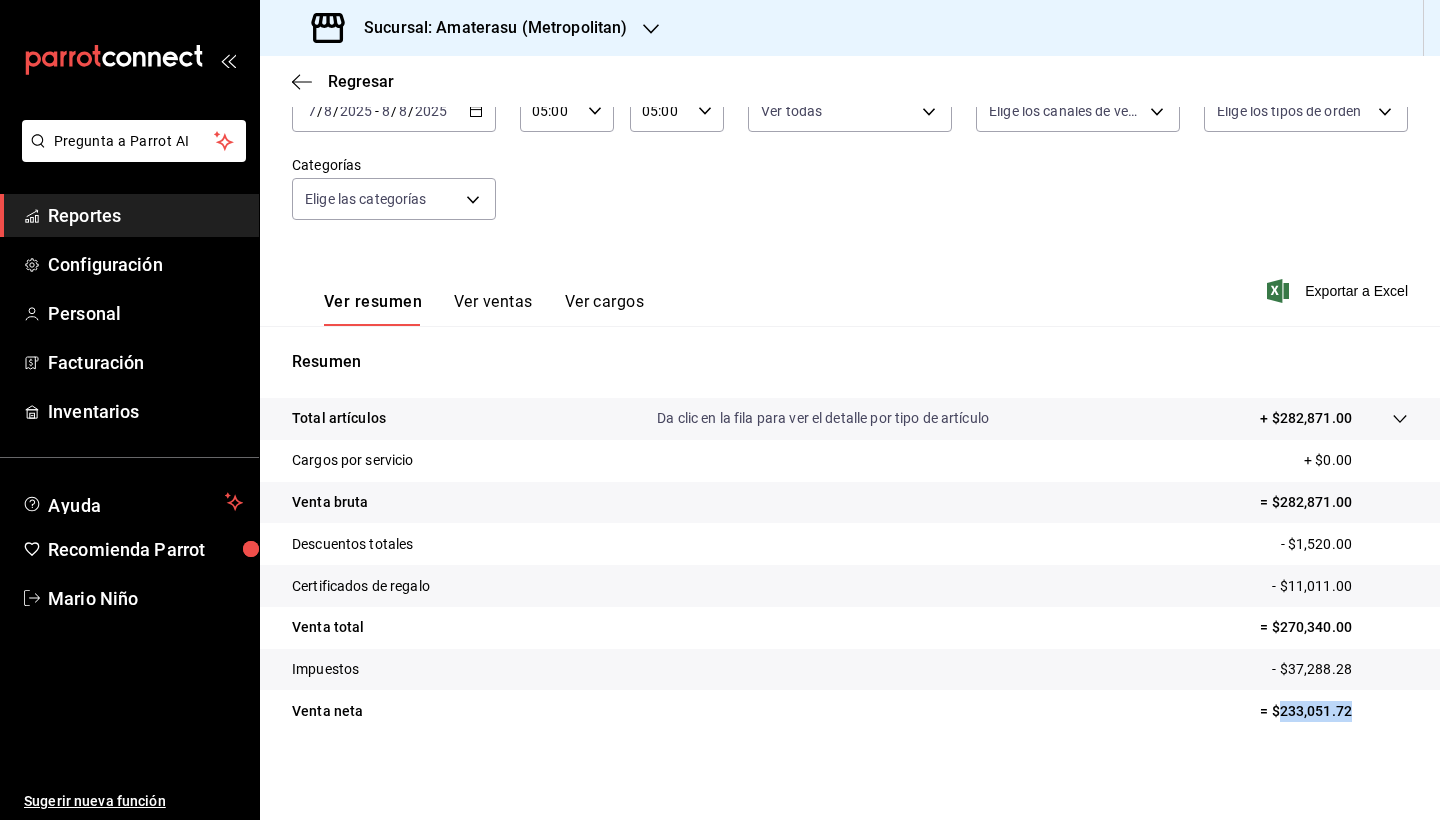 drag, startPoint x: 1264, startPoint y: 712, endPoint x: 1324, endPoint y: 709, distance: 60.074955 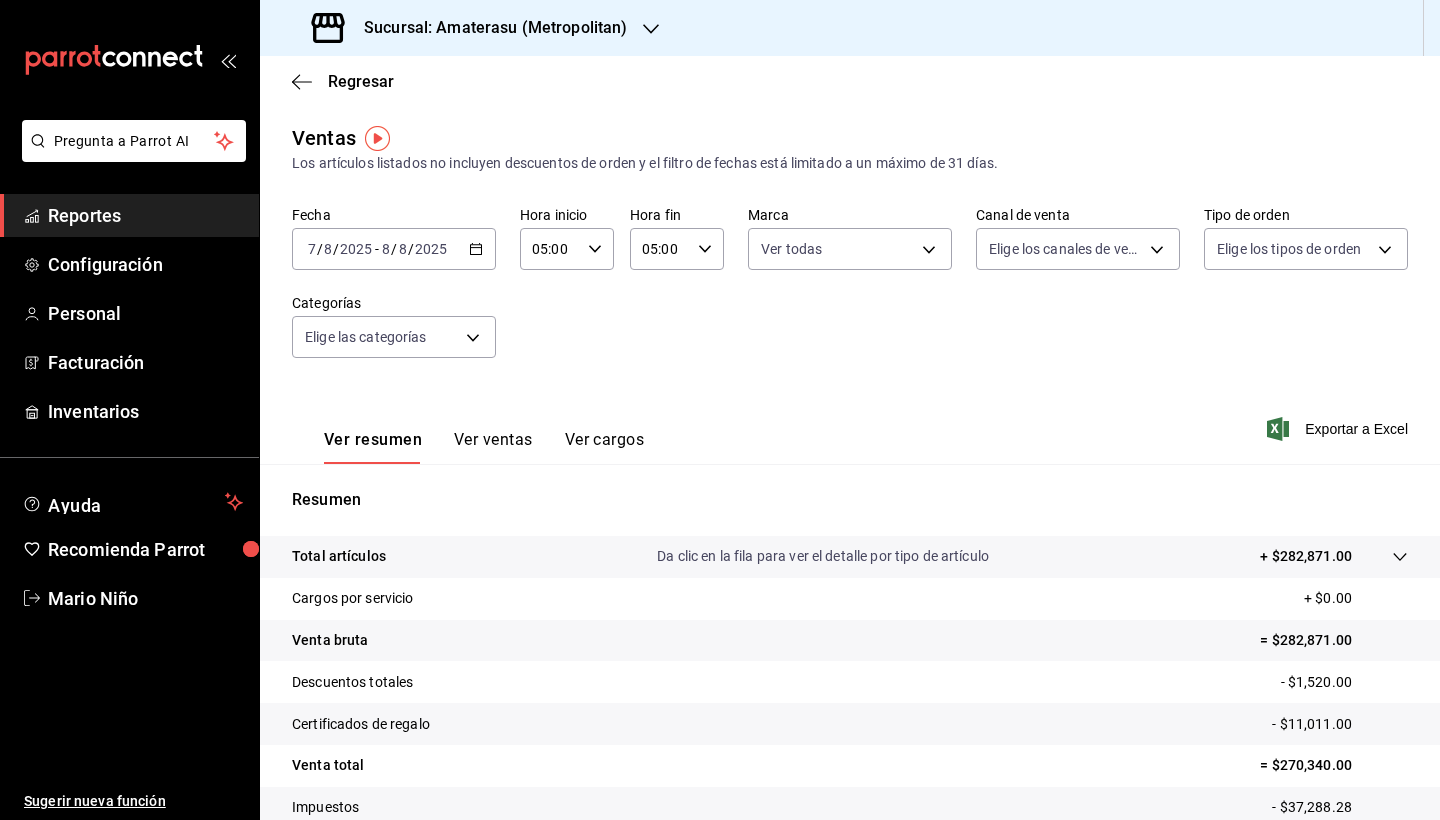 click 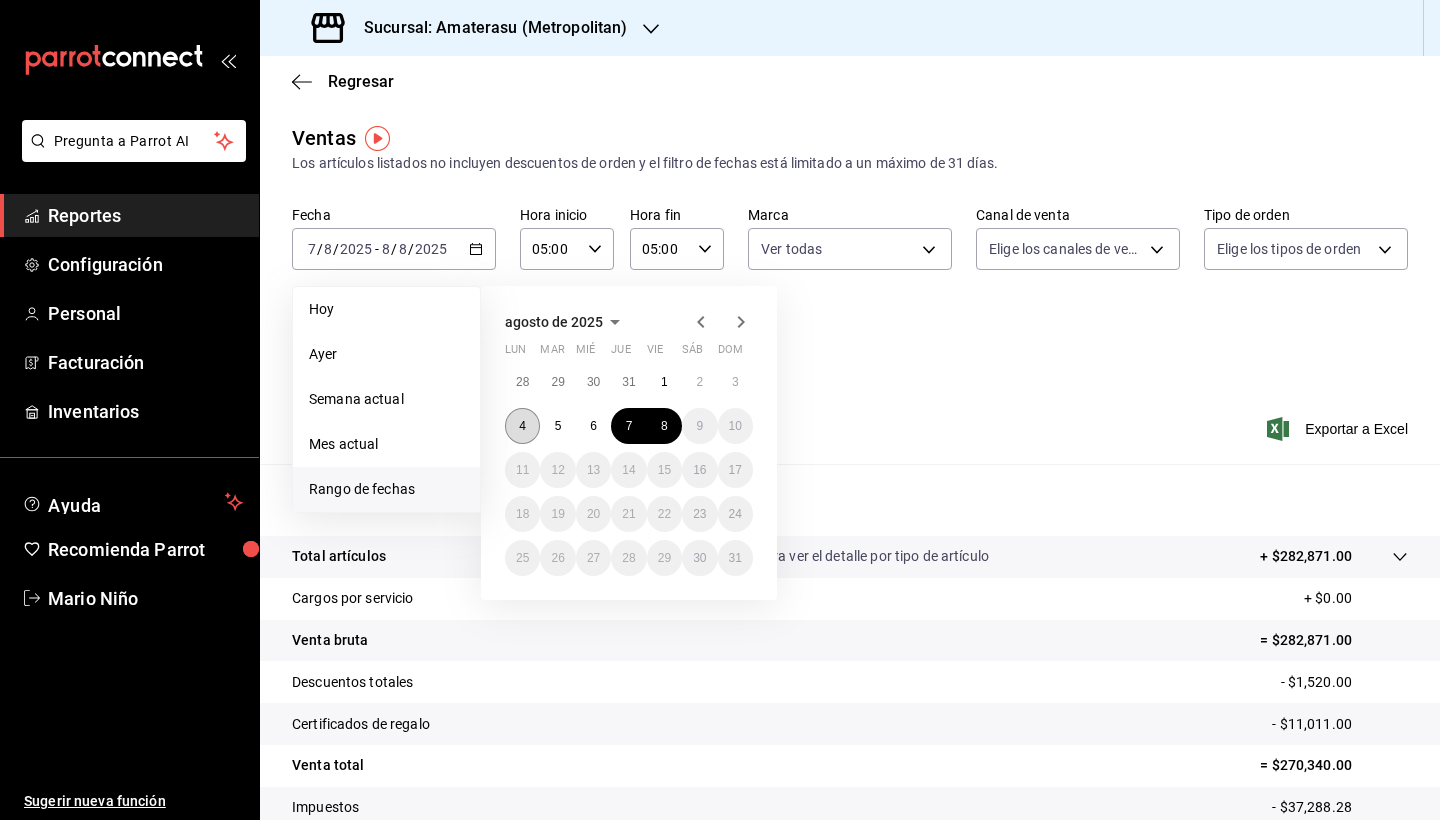 click on "4" at bounding box center [522, 426] 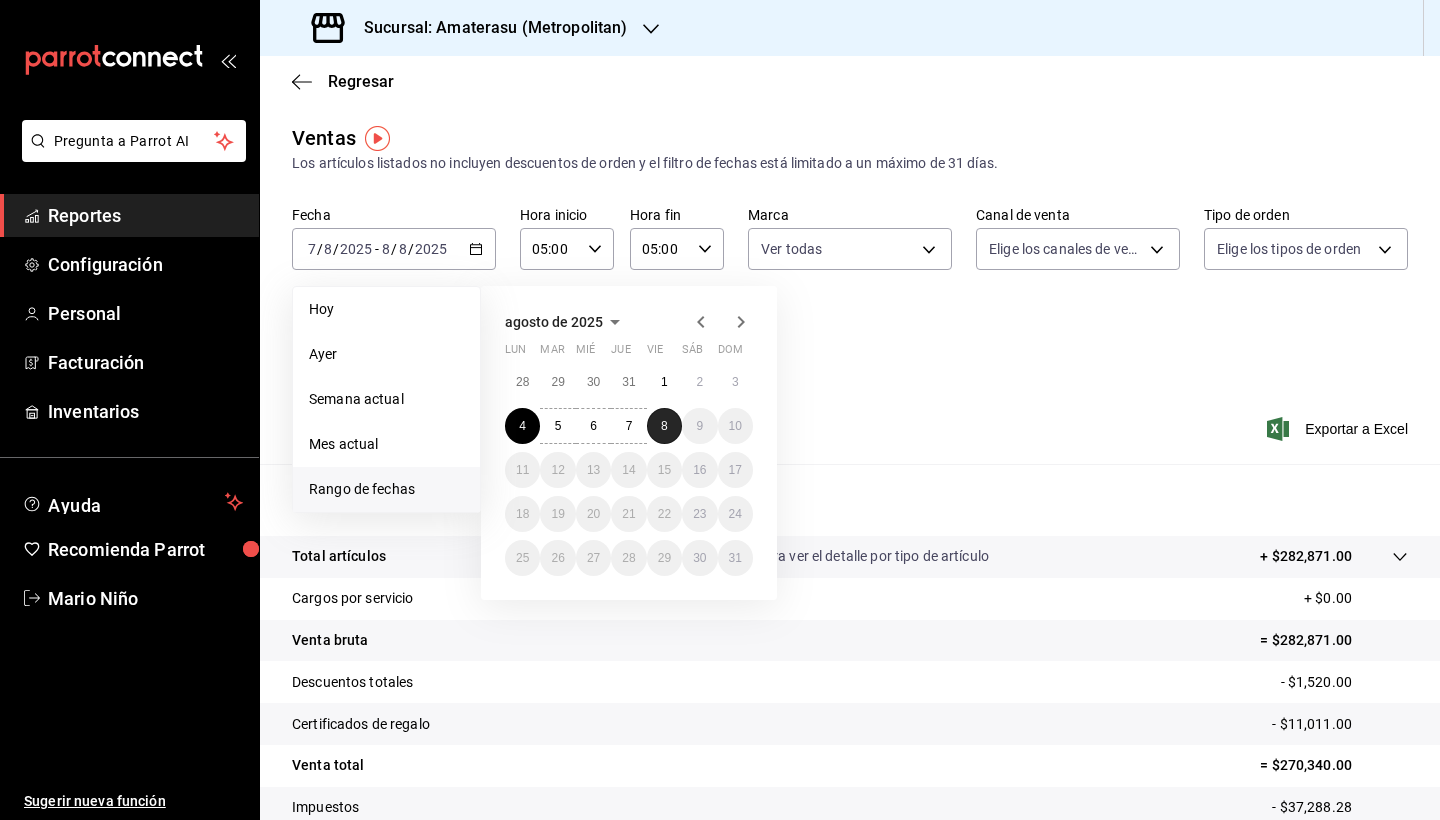click on "8" at bounding box center [664, 426] 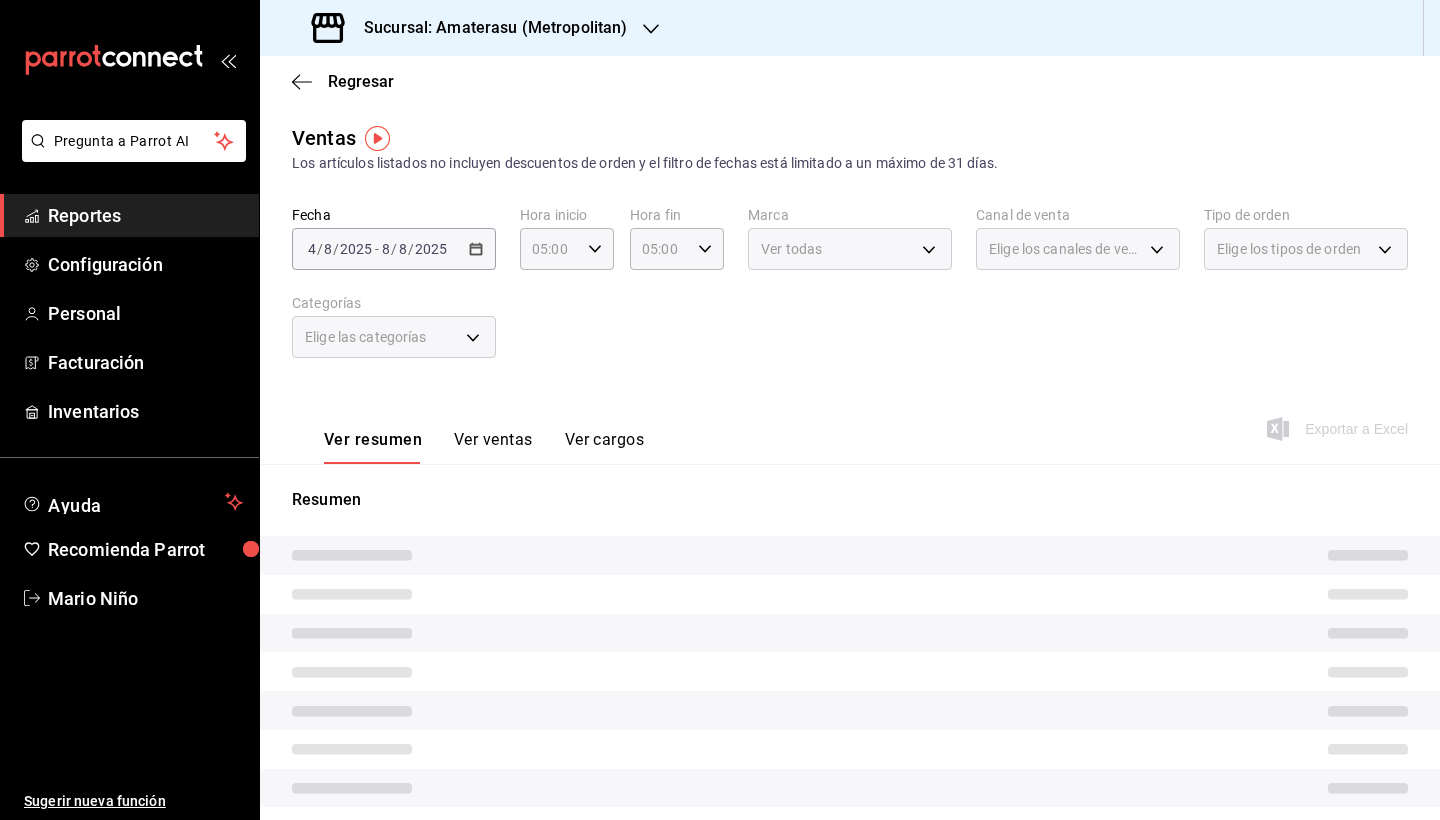 click on "Resumen" at bounding box center (850, 686) 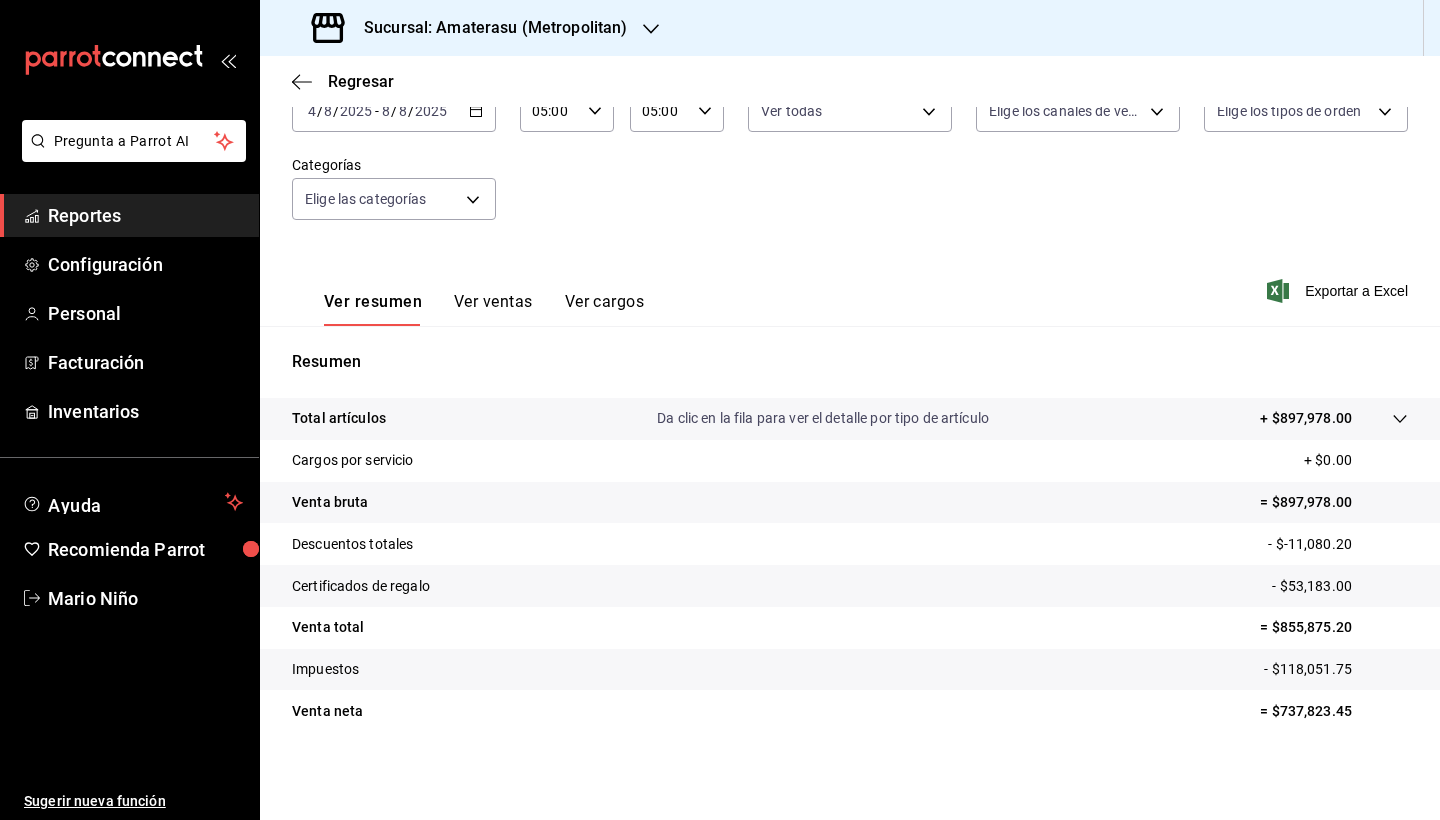 scroll, scrollTop: 0, scrollLeft: 0, axis: both 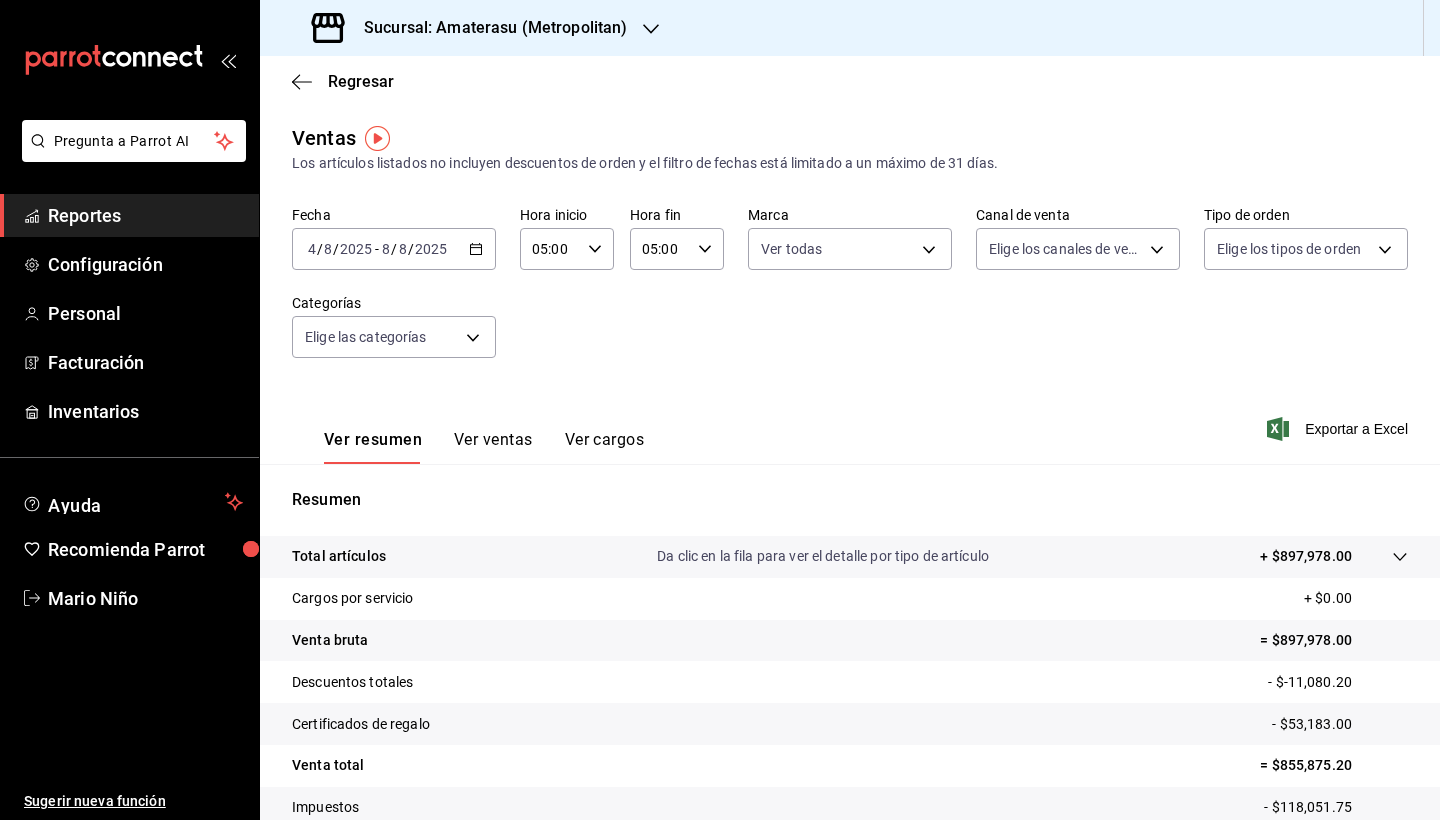 click 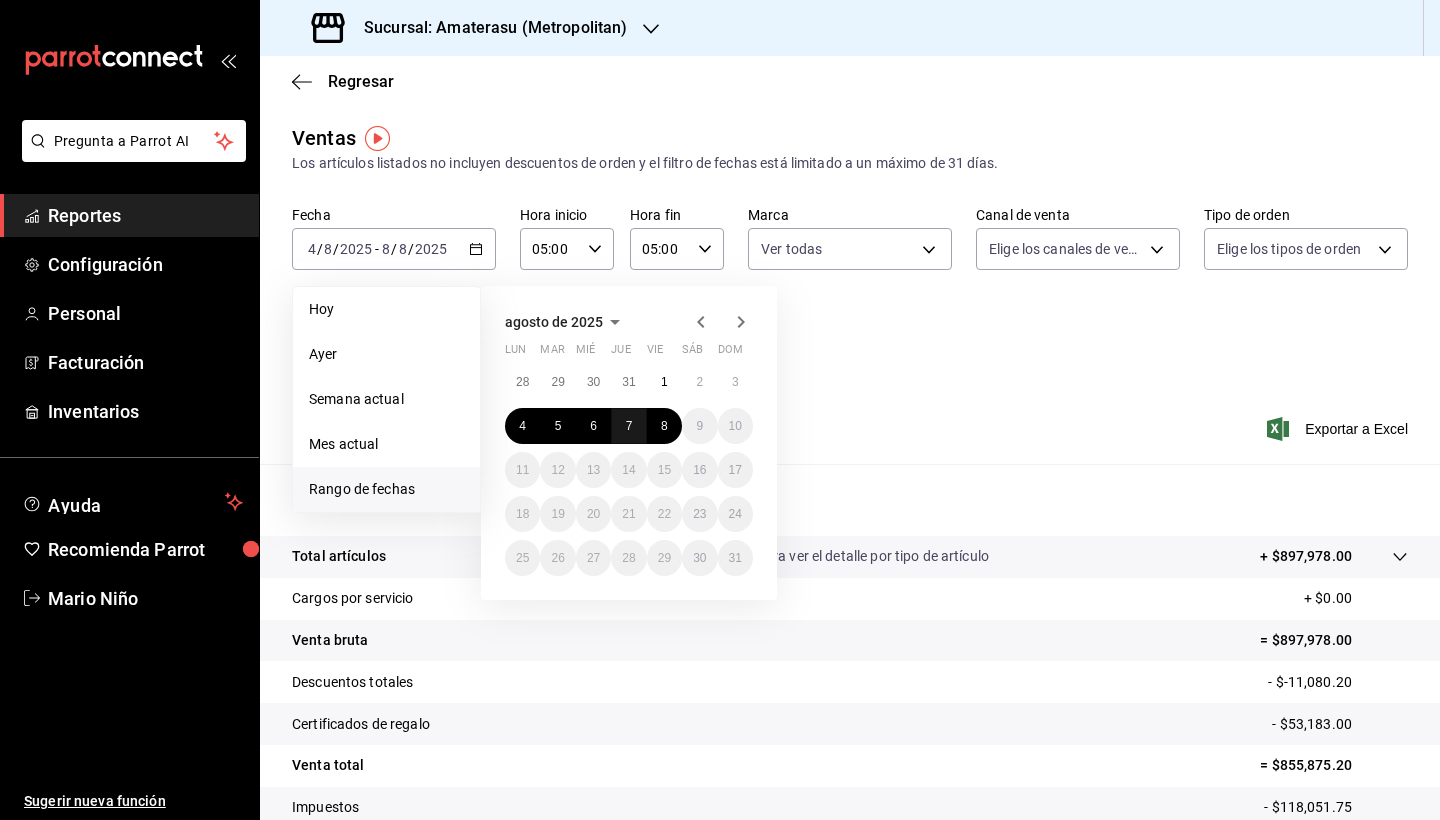 click on "7" at bounding box center (629, 426) 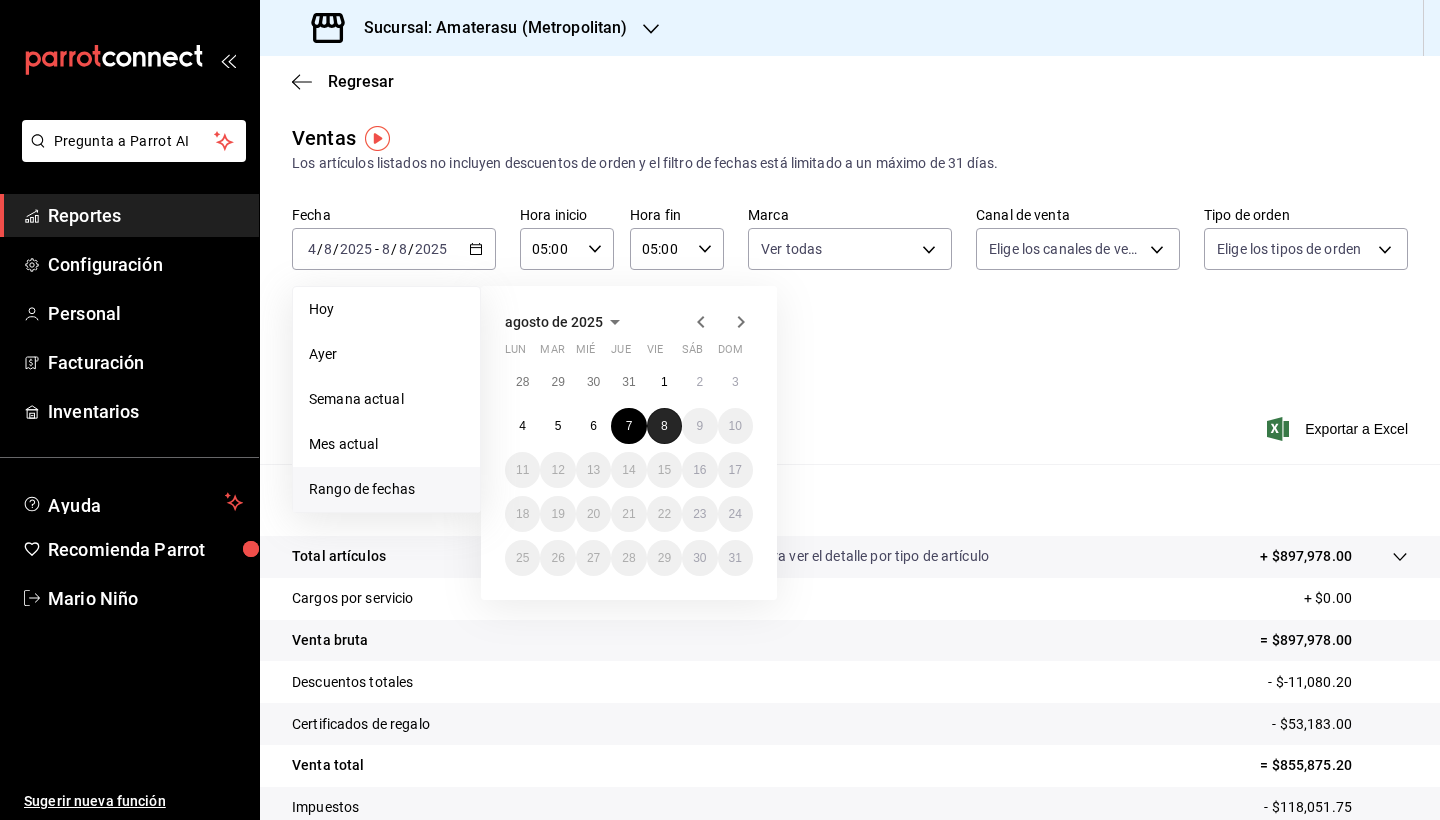 click on "8" at bounding box center (664, 426) 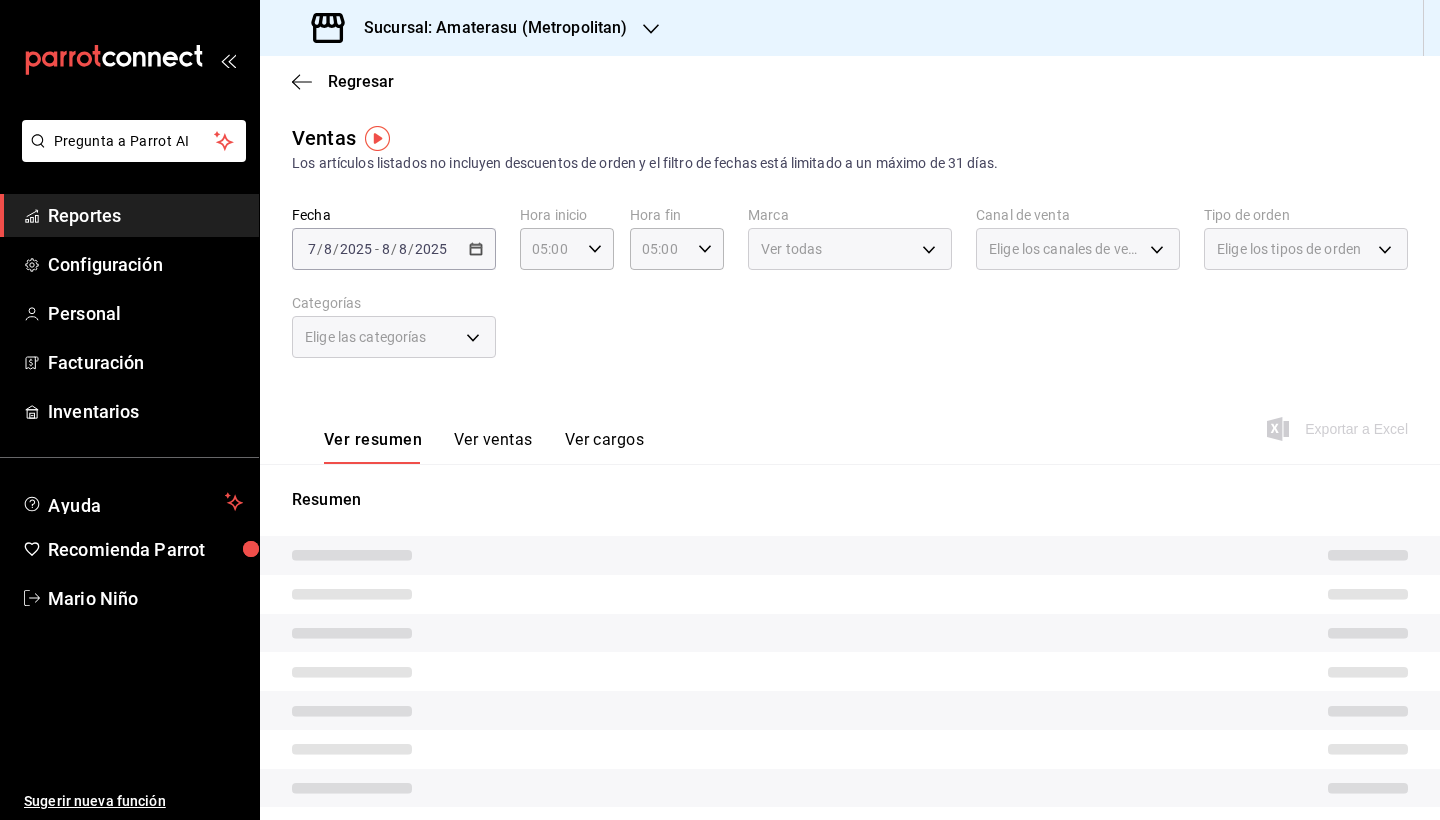 click on "Fecha [DATE] [DATE] - [DATE] [DATE] Hora inicio 05:00 Hora inicio Hora fin 05:00 Hora fin Marca Ver todas e4cd7fcb-d45b-43ae-a99f-ad4ccfcd9032,f3afaab8-8c3d-4e49-a299-af9bdf6027b2 Canal de venta Elige los canales de venta Tipo de orden Elige los tipos de orden Categorías Elige las categorías" at bounding box center (850, 294) 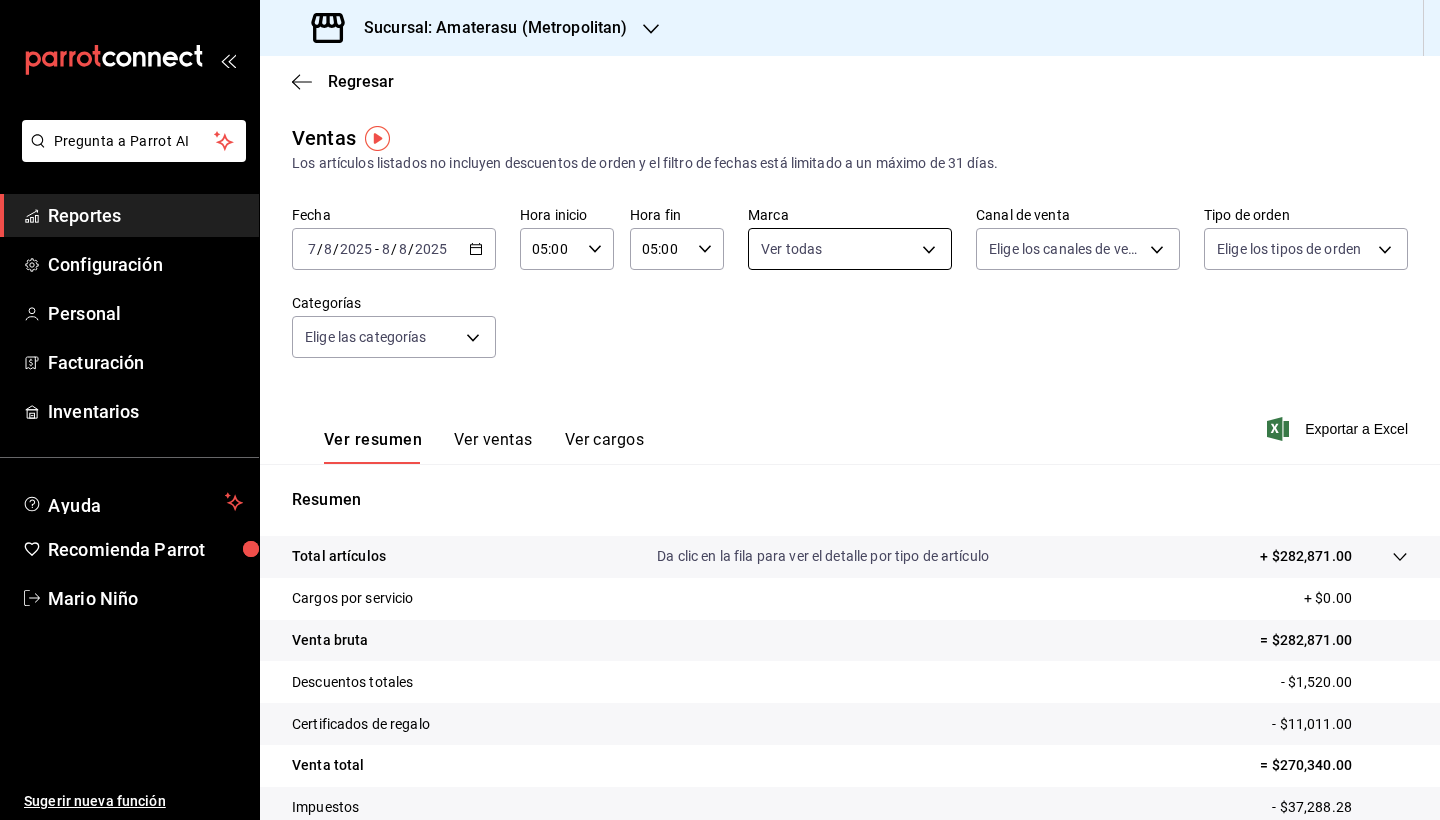 click on "Pregunta a Parrot AI Reportes   Configuración   Personal   Facturación   Inventarios   Ayuda Recomienda Parrot   [FIRST] [LAST]   Sugerir nueva función   Sucursal: Amaterasu ([CITY]) Regresar Ventas Los artículos listados no incluyen descuentos de orden y el filtro de fechas está limitado a un máximo de 31 días. Fecha [DATE] [DATE] - [DATE] [DATE] Hora inicio 05:00 Hora inicio Hora fin 05:00 Hora fin Marca Ver todas e4cd7fcb-d45b-43ae-a99f-ad4ccfcd9032,f3afaab8-8d3d-4e49-a299-af9bdf6027b2 Canal de venta Elige los canales de venta Tipo de orden Elige los tipos de orden Categorías Elige las categorías Ver resumen Ver ventas Ver cargos Exportar a Excel Resumen Total artículos Da clic en la fila para ver el detalle por tipo de artículo + $282,871.00 Cargos por servicio + $0.00 Venta bruta = $282,871.00 Descuentos totales - $1,520.00 Certificados de regalo - $11,011.00 Venta total = $270,340.00 Impuestos - $37,288.28 Venta neta = $233,051.72 Ver video tutorial Ir a video Reportes" at bounding box center [720, 410] 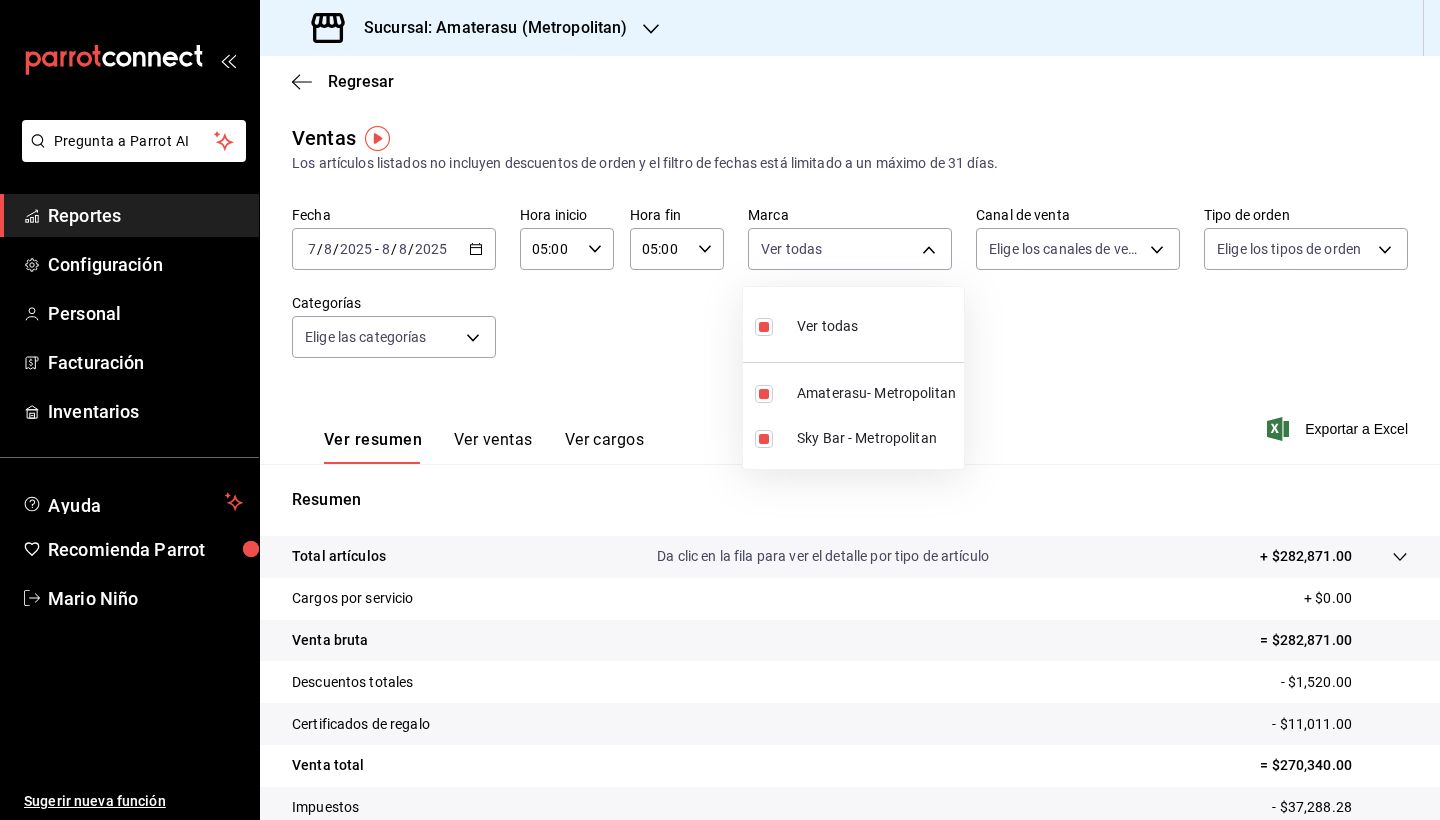 click at bounding box center [764, 327] 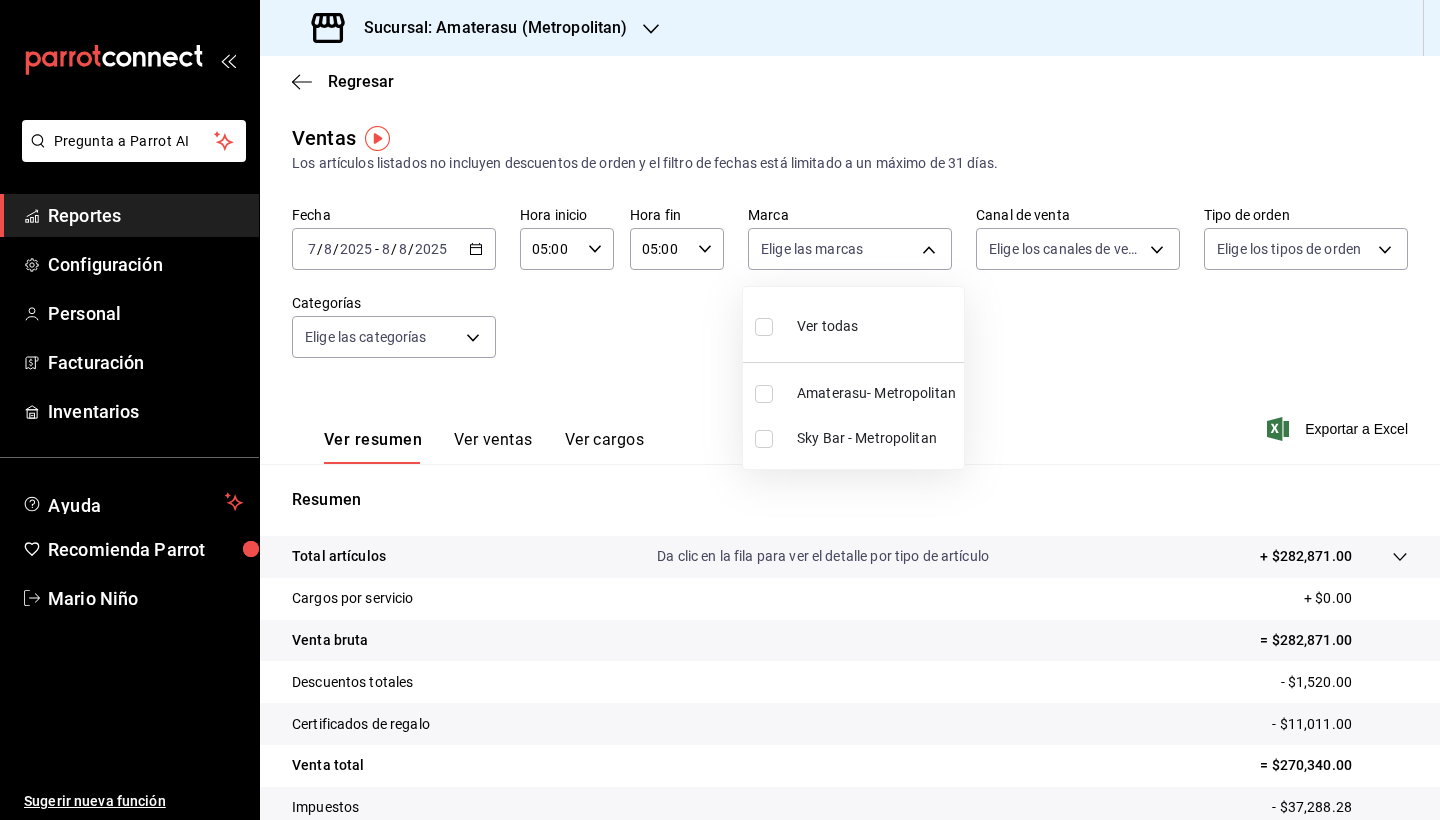 click at bounding box center (764, 439) 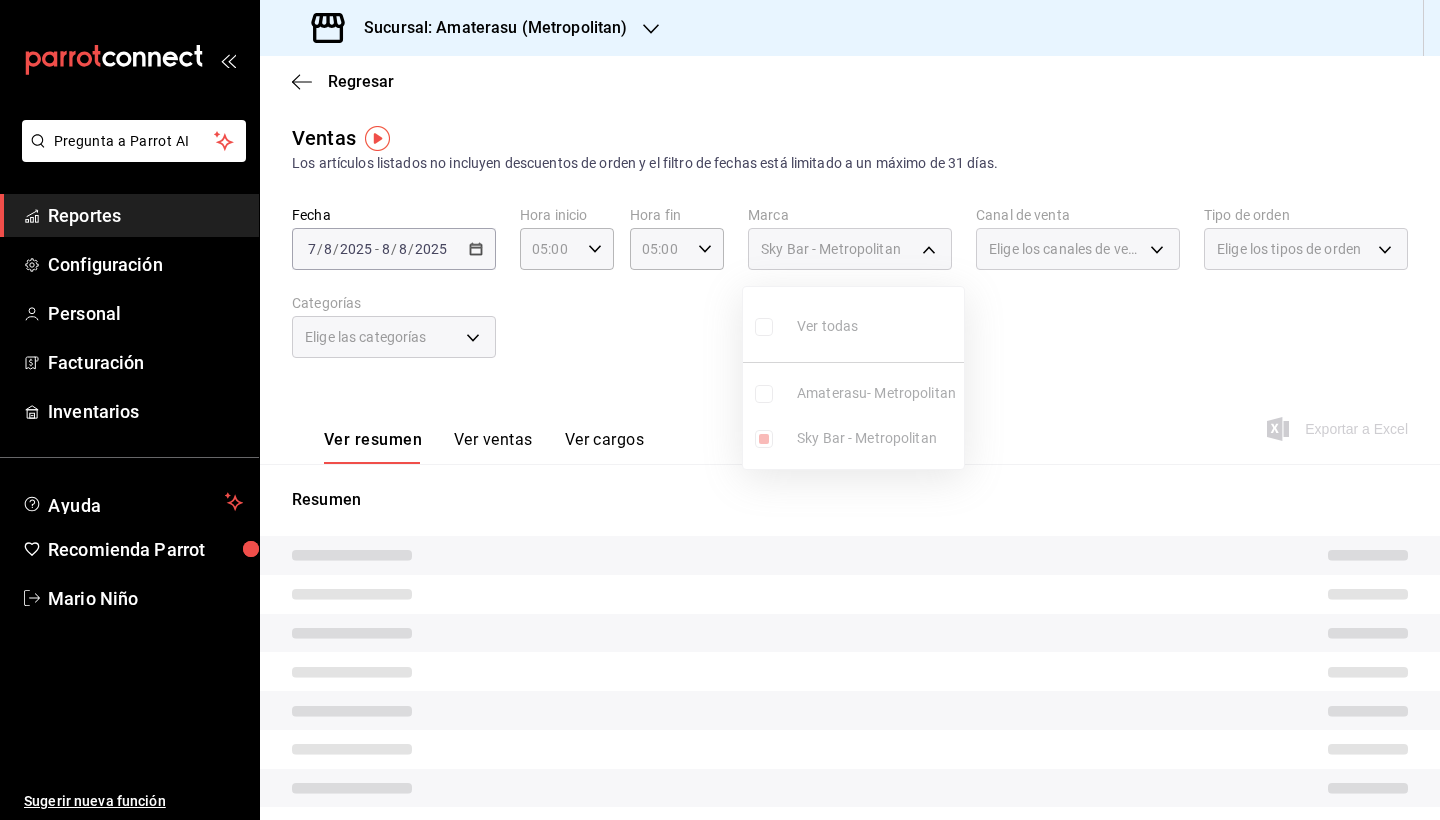 click at bounding box center [720, 410] 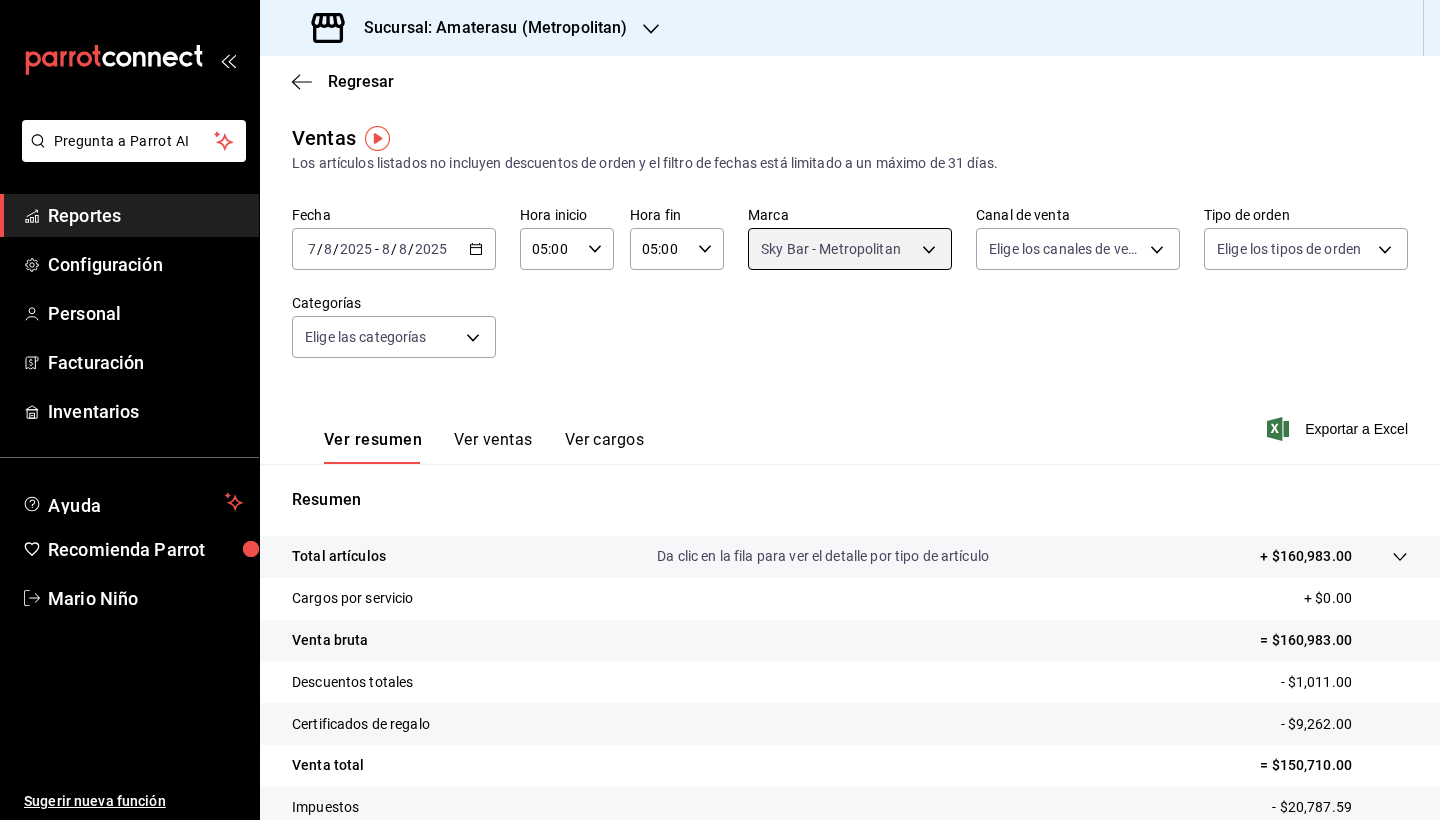 scroll, scrollTop: 138, scrollLeft: 0, axis: vertical 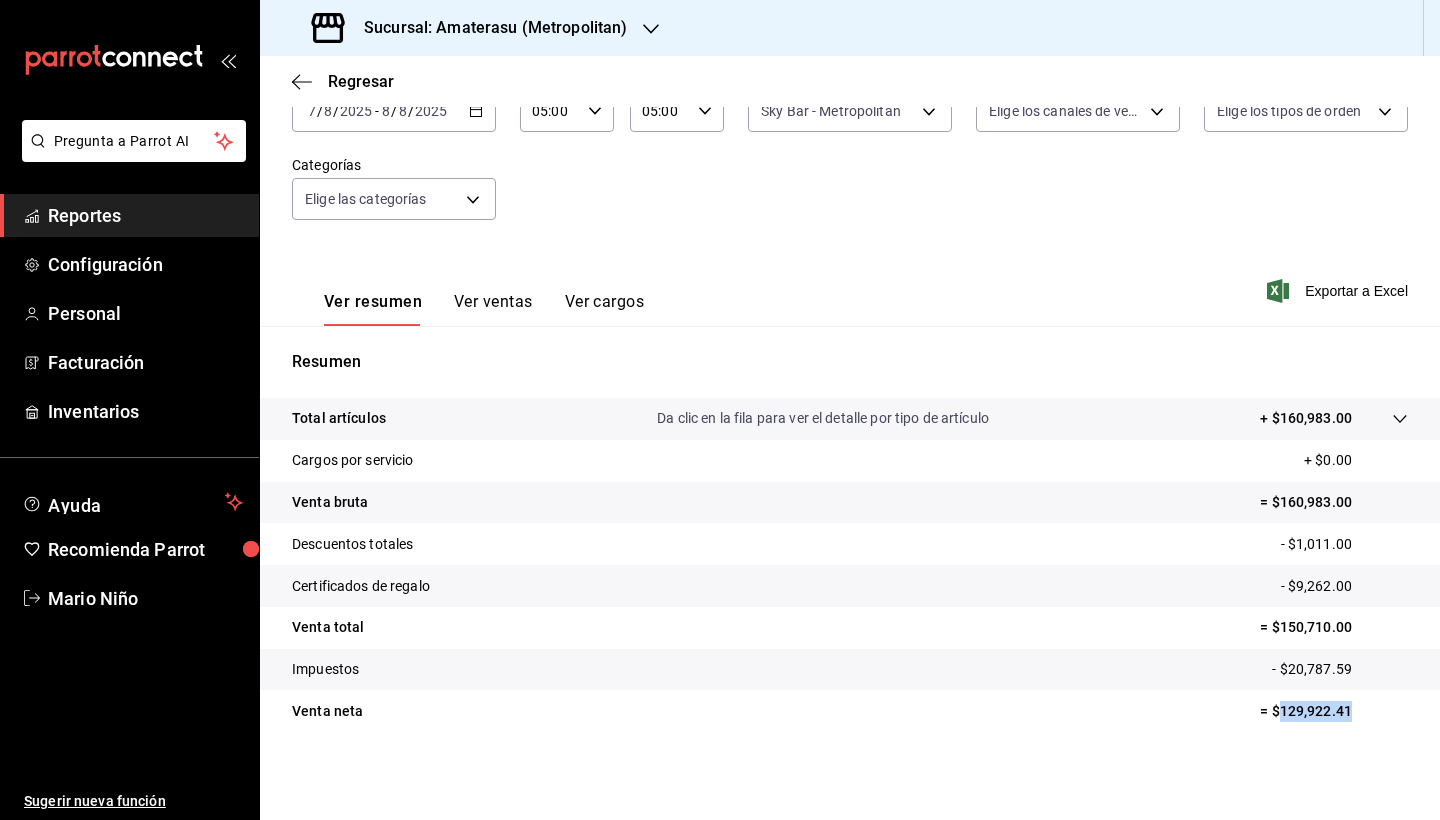 drag, startPoint x: 1268, startPoint y: 713, endPoint x: 1351, endPoint y: 715, distance: 83.02409 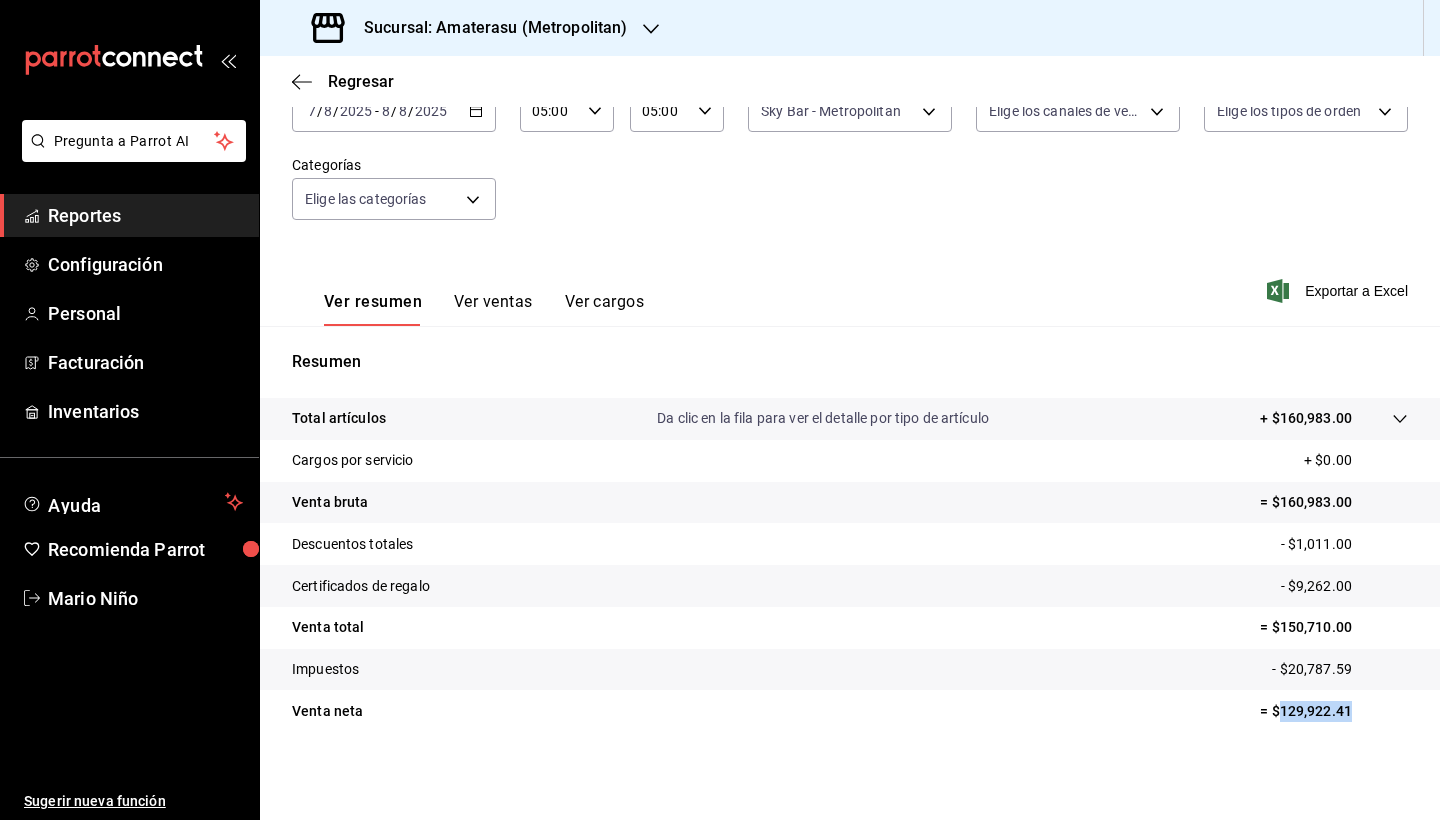 copy on "129,922.41" 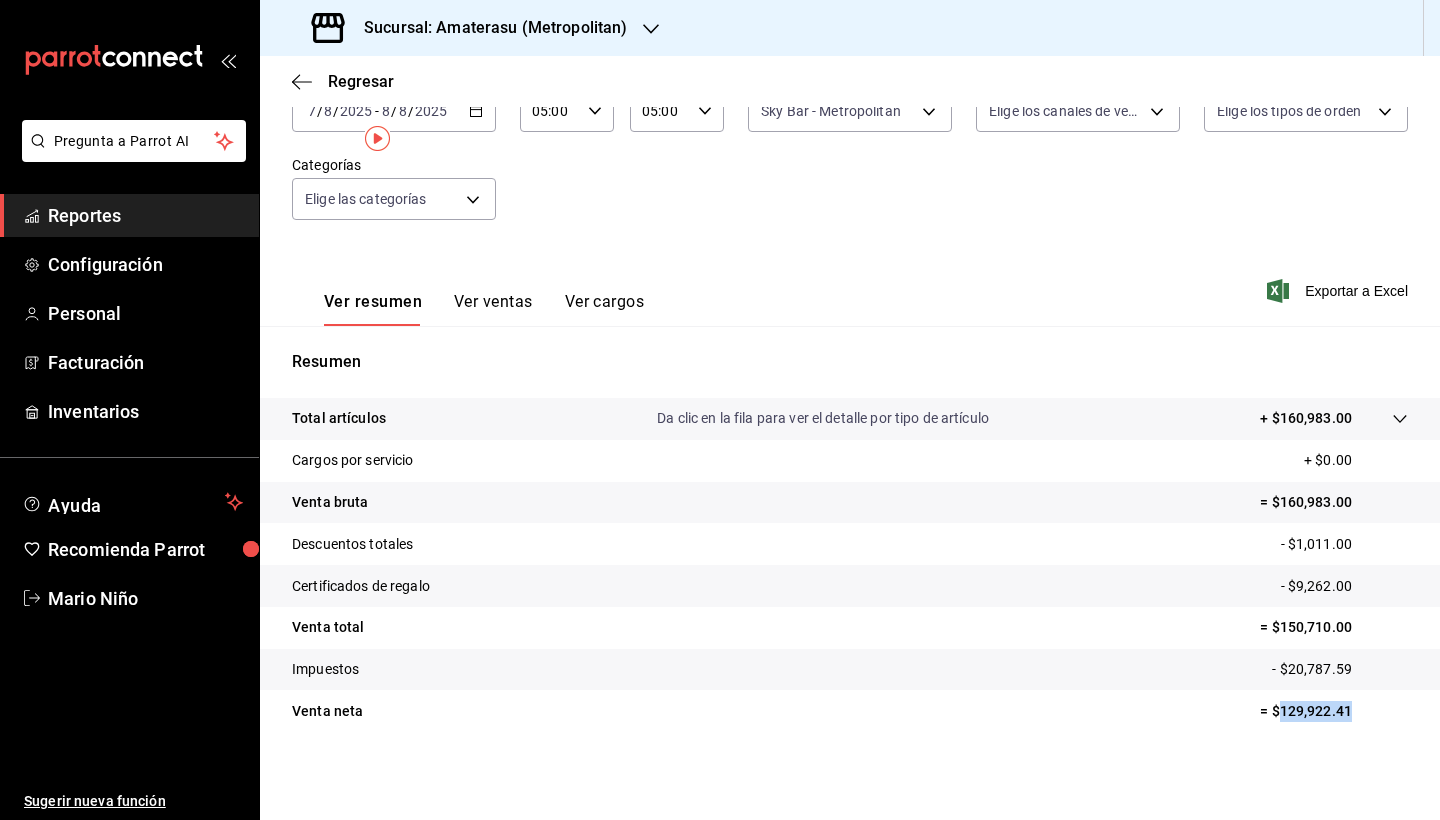 scroll, scrollTop: 0, scrollLeft: 0, axis: both 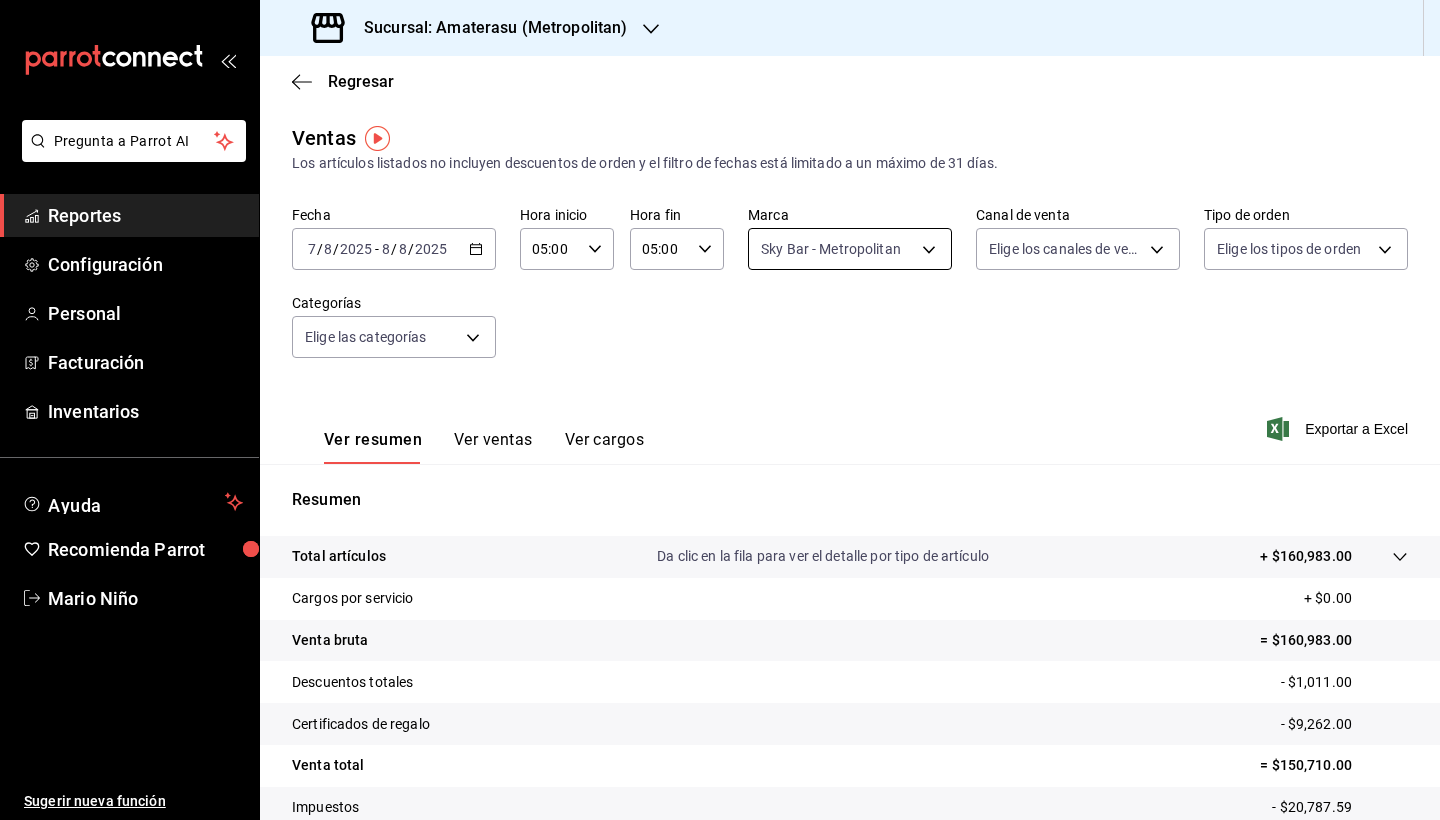 click on "Pregunta a Parrot AI Reportes   Configuración   Personal   Facturación   Inventarios   Ayuda Recomienda Parrot   [FIRST] [LAST]   Sugerir nueva función   Sucursal: Amaterasu ([CITY]) Regresar Ventas Los artículos listados no incluyen descuentos de orden y el filtro de fechas está limitado a un máximo de 31 días. Fecha [DATE] [DATE] - [DATE] [DATE] Hora inicio 05:00 Hora inicio Hora fin 05:00 Hora fin Marca Sky Bar - ([CITY]) f3afaab8-8d3d-4e49-a299-af9bdf6027b2 Canal de venta Elige los canales de venta Tipo de orden Elige los tipos de orden Categorías Elige las categorías Ver resumen Ver ventas Ver cargos Exportar a Excel Resumen Total artículos Da clic en la fila para ver el detalle por tipo de artículo + $160,983.00 Cargos por servicio + $0.00 Venta bruta = $160,983.00 Descuentos totales - $1,011.00 Certificados de regalo - $9,262.00 Venta total = $150,710.00 Impuestos - $20,787.59 Venta neta = $129,922.41 GANA 1 MES GRATIS EN TU SUSCRIPCIÓN AQUÍ Ver video tutorial" at bounding box center (720, 410) 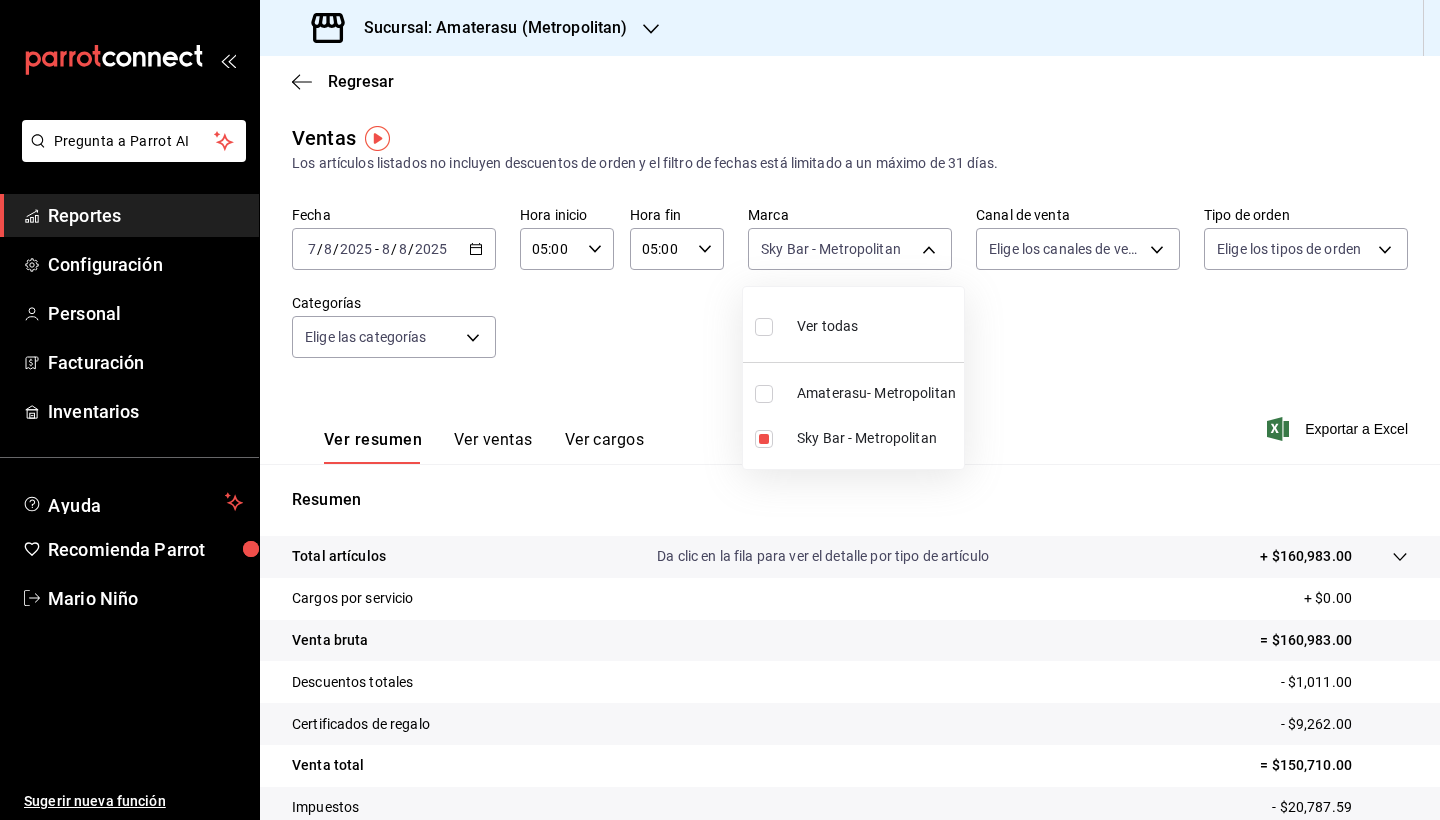 click at bounding box center (768, 326) 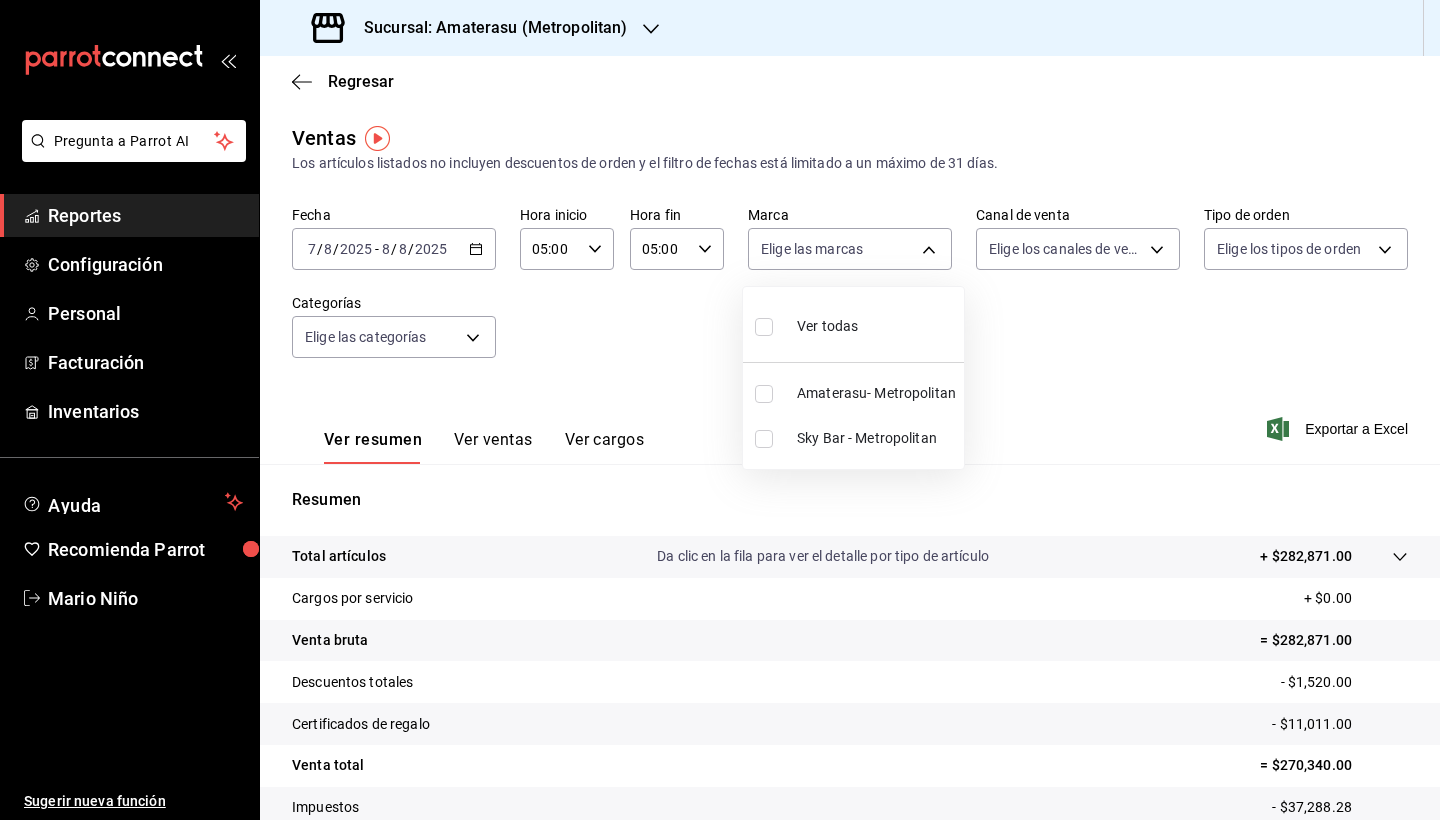 click at bounding box center [764, 327] 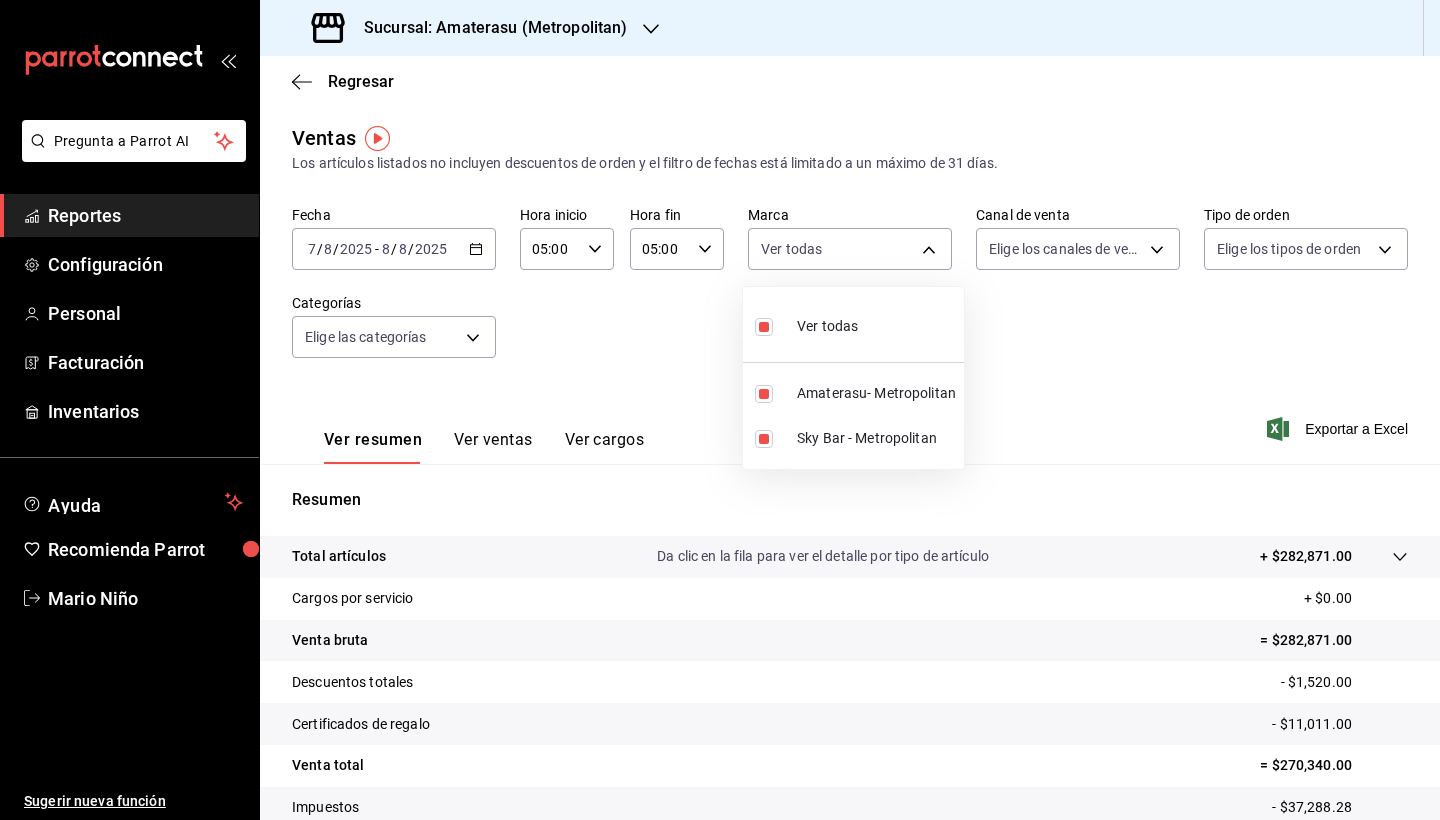 click at bounding box center (764, 327) 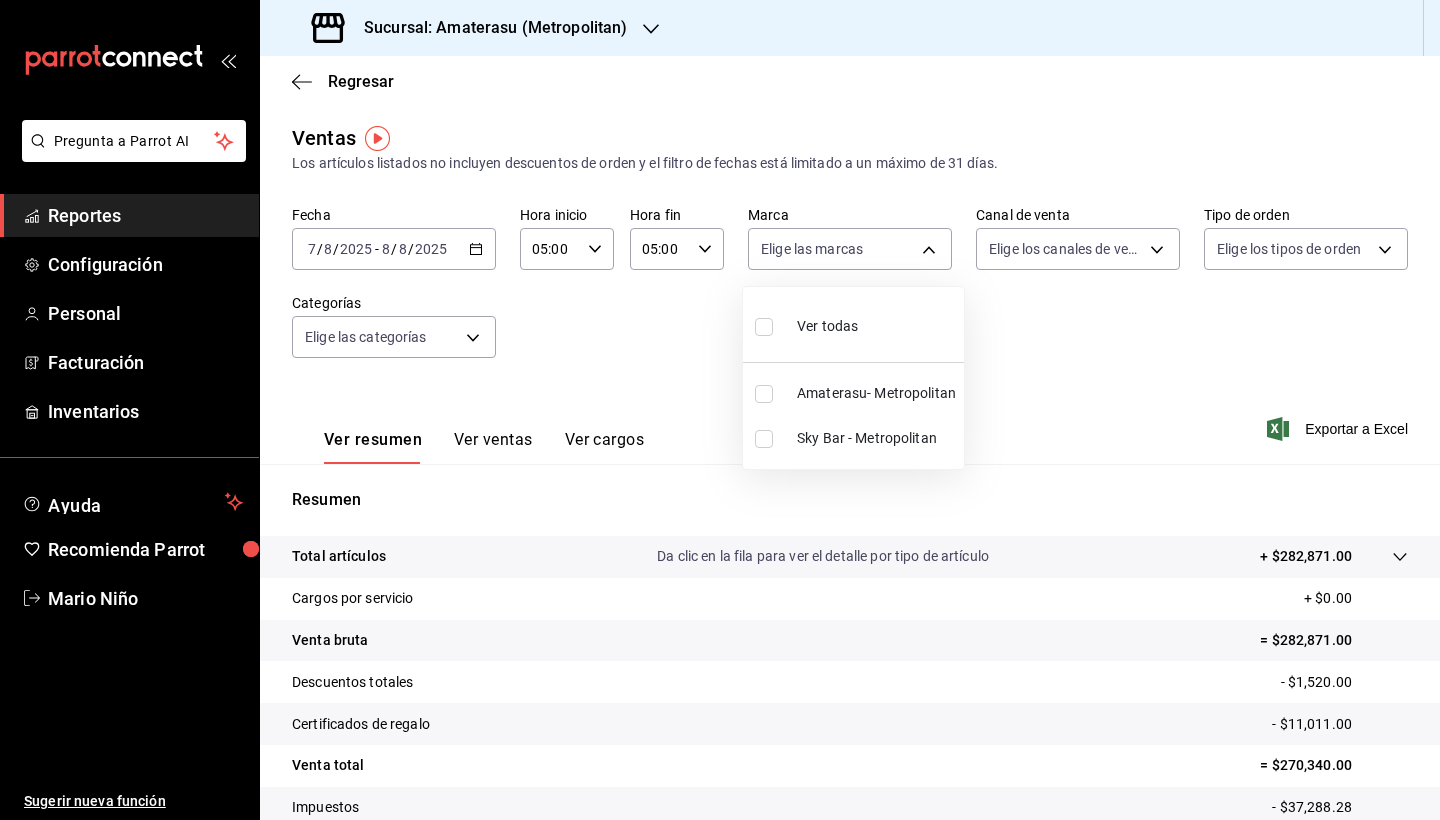 click at bounding box center (764, 394) 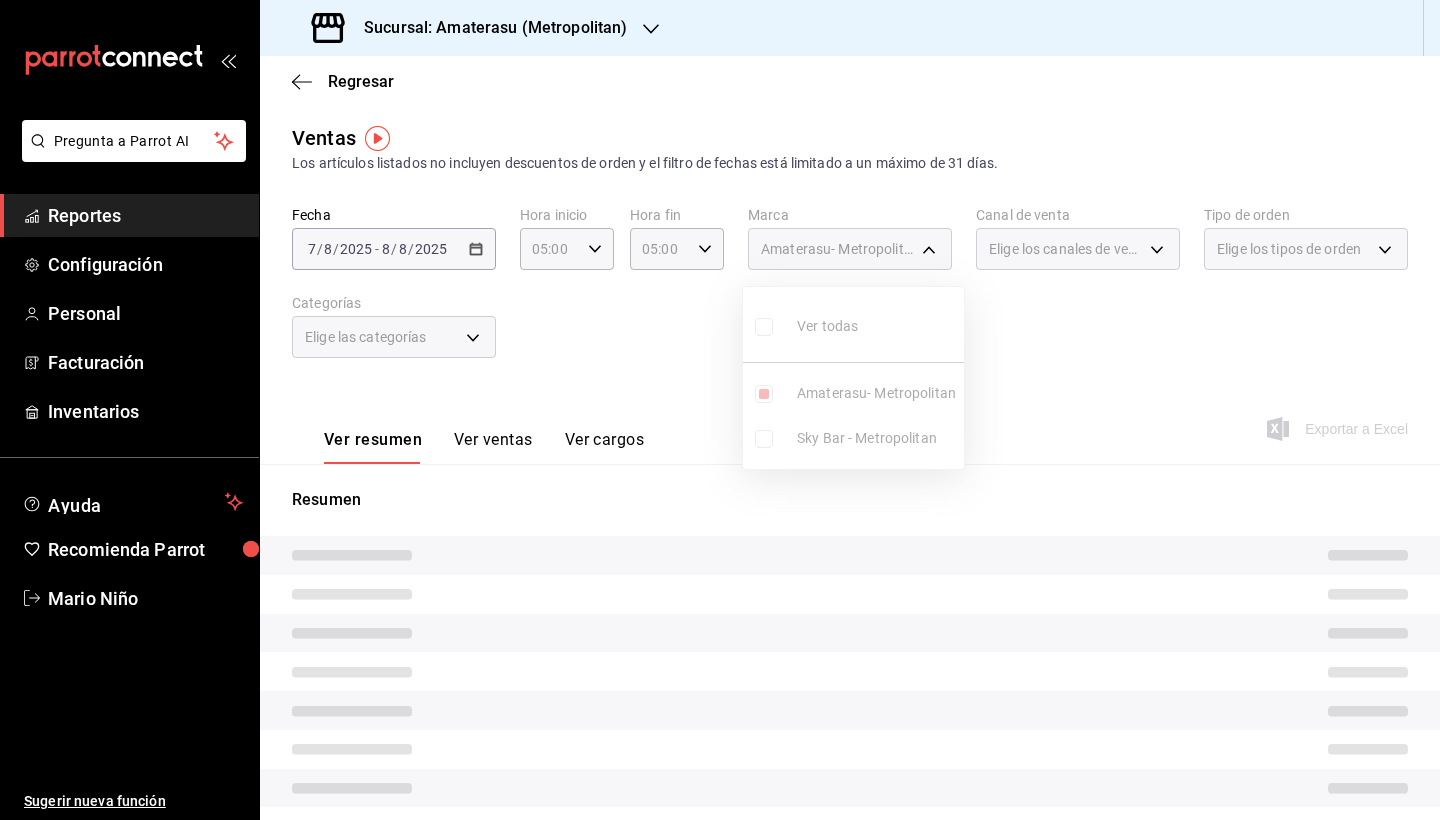 click at bounding box center (720, 410) 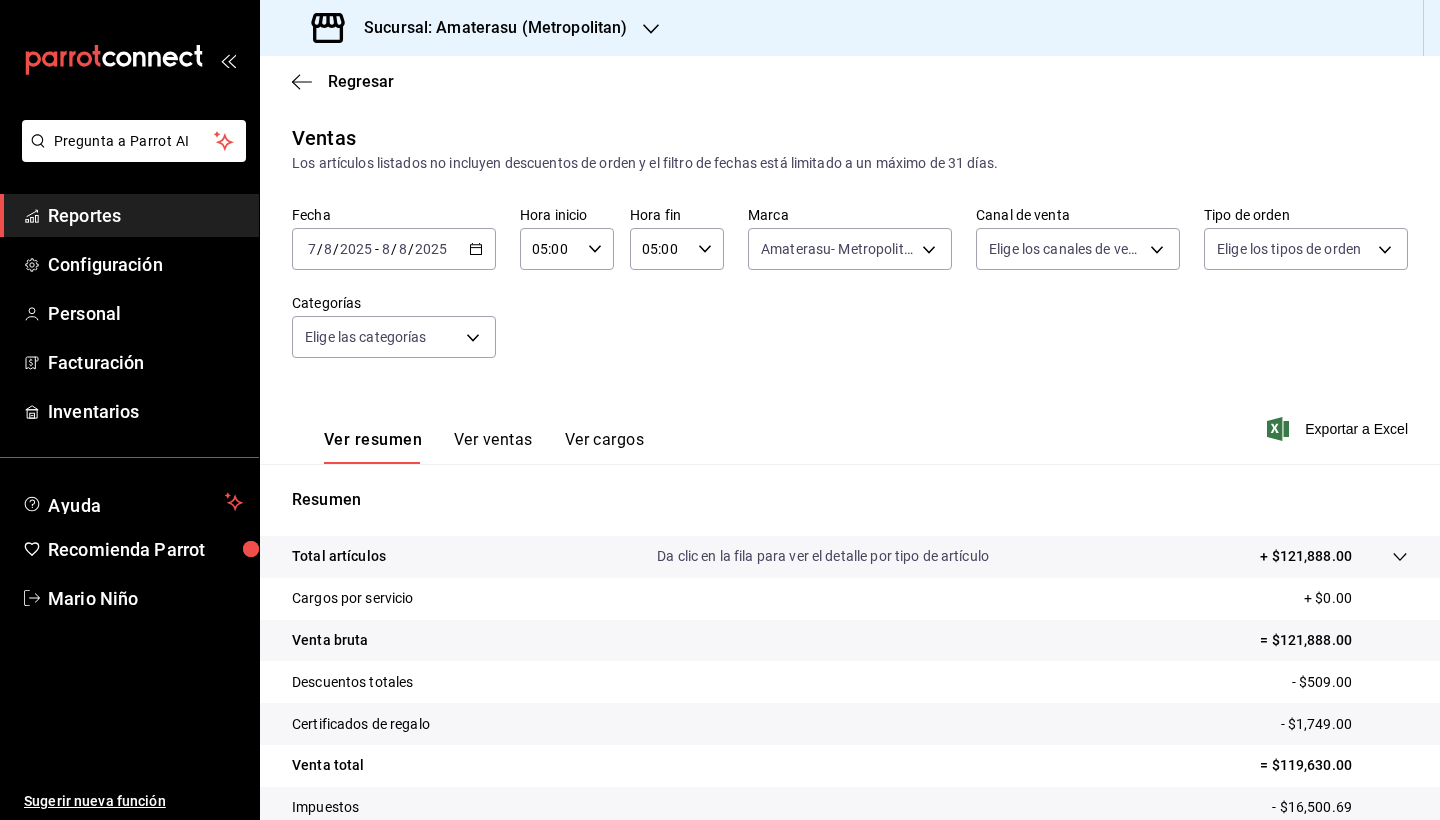 scroll, scrollTop: 138, scrollLeft: 0, axis: vertical 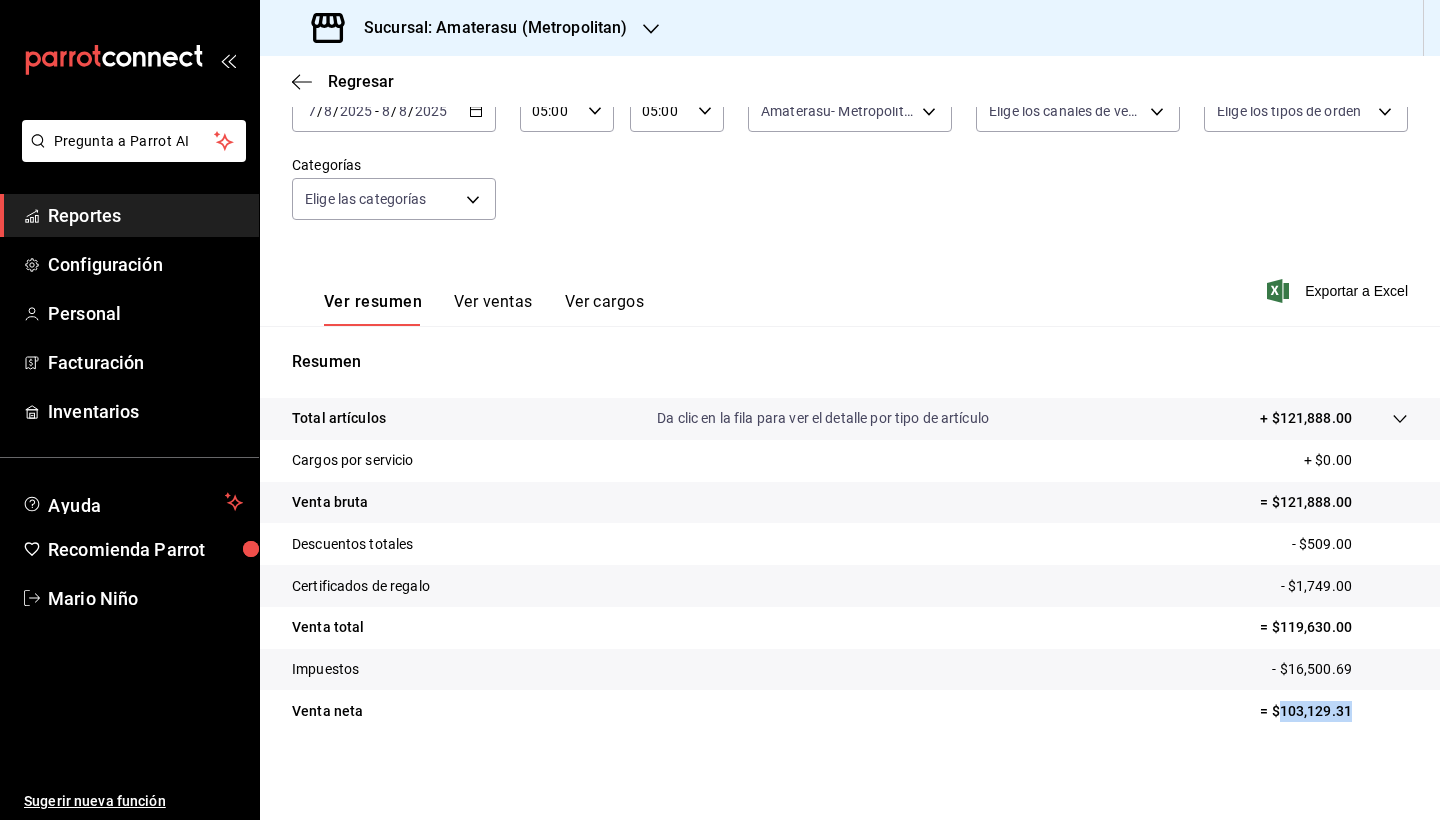 drag, startPoint x: 1265, startPoint y: 711, endPoint x: 1347, endPoint y: 711, distance: 82 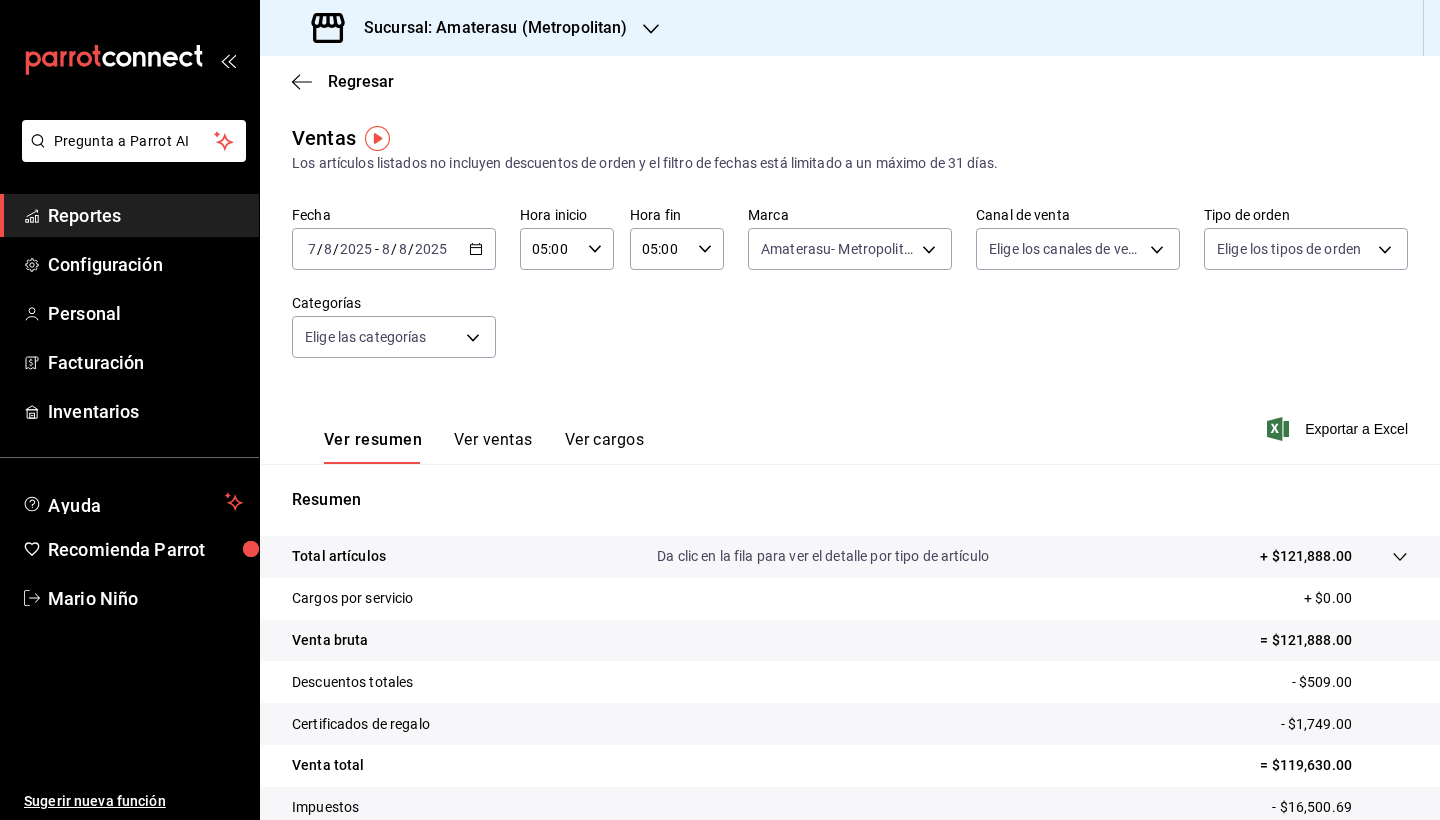 click 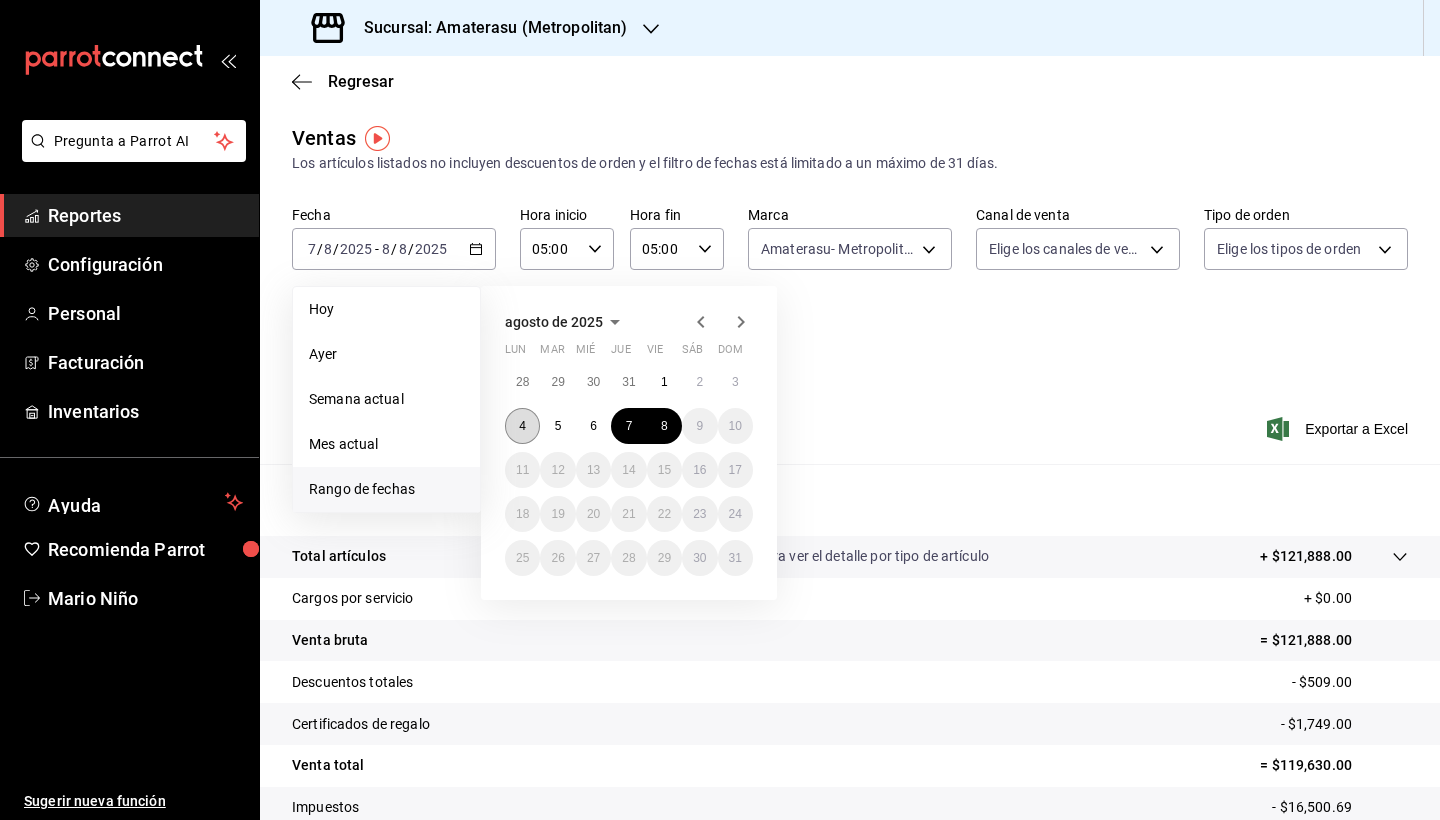click on "4" at bounding box center [522, 426] 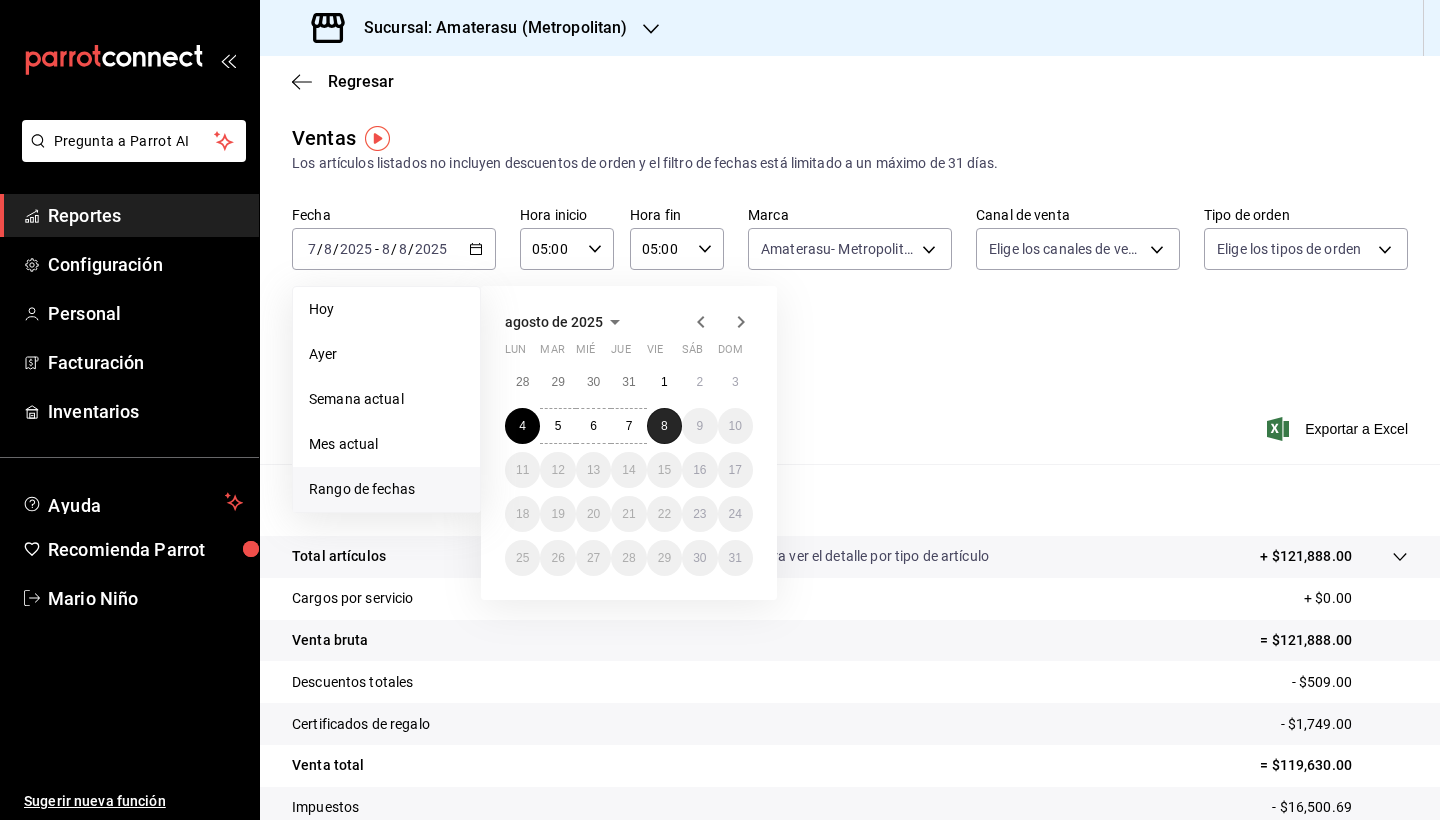 click on "8" at bounding box center (664, 426) 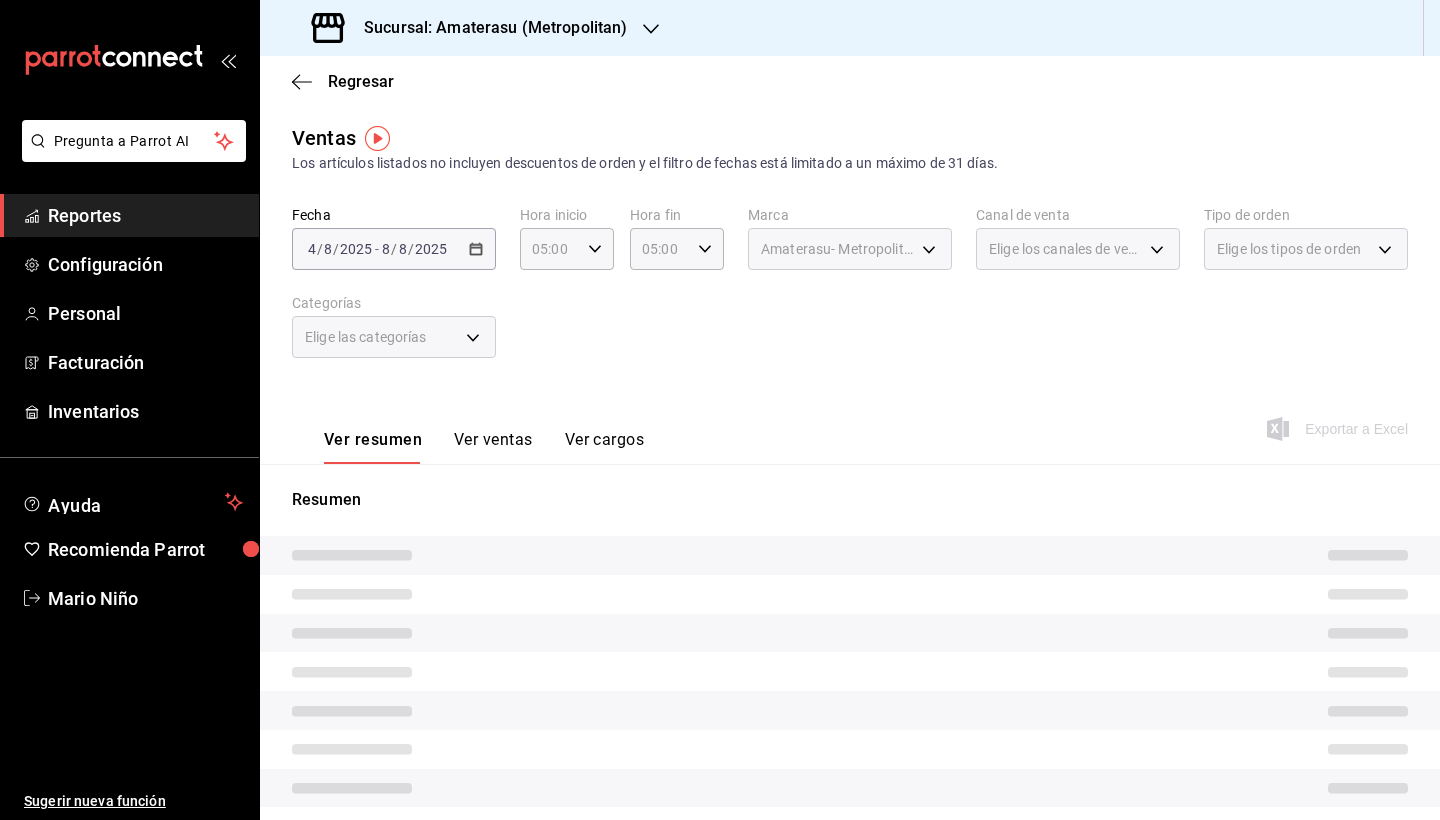 click at bounding box center [850, 555] 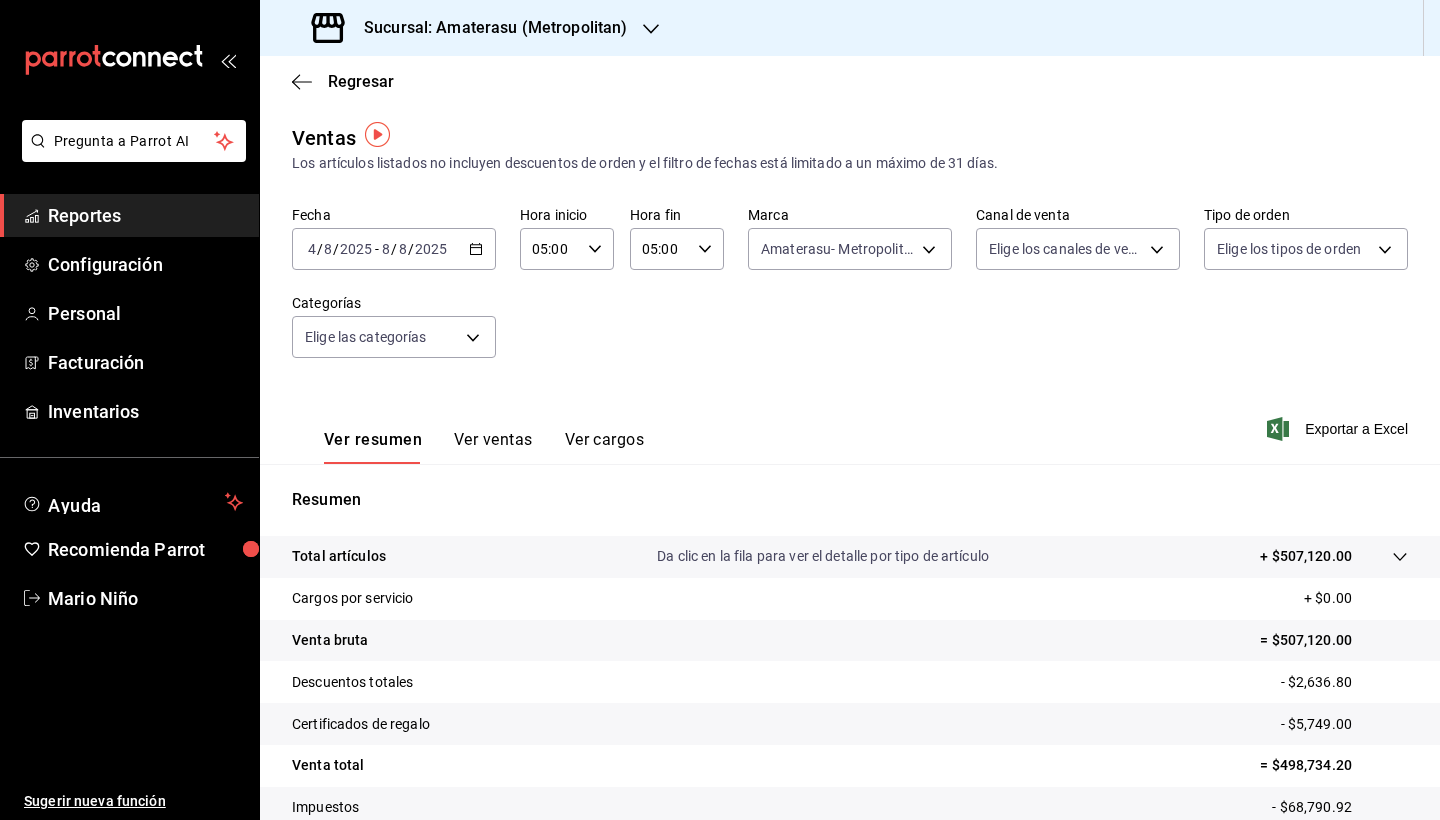 scroll, scrollTop: 138, scrollLeft: 0, axis: vertical 